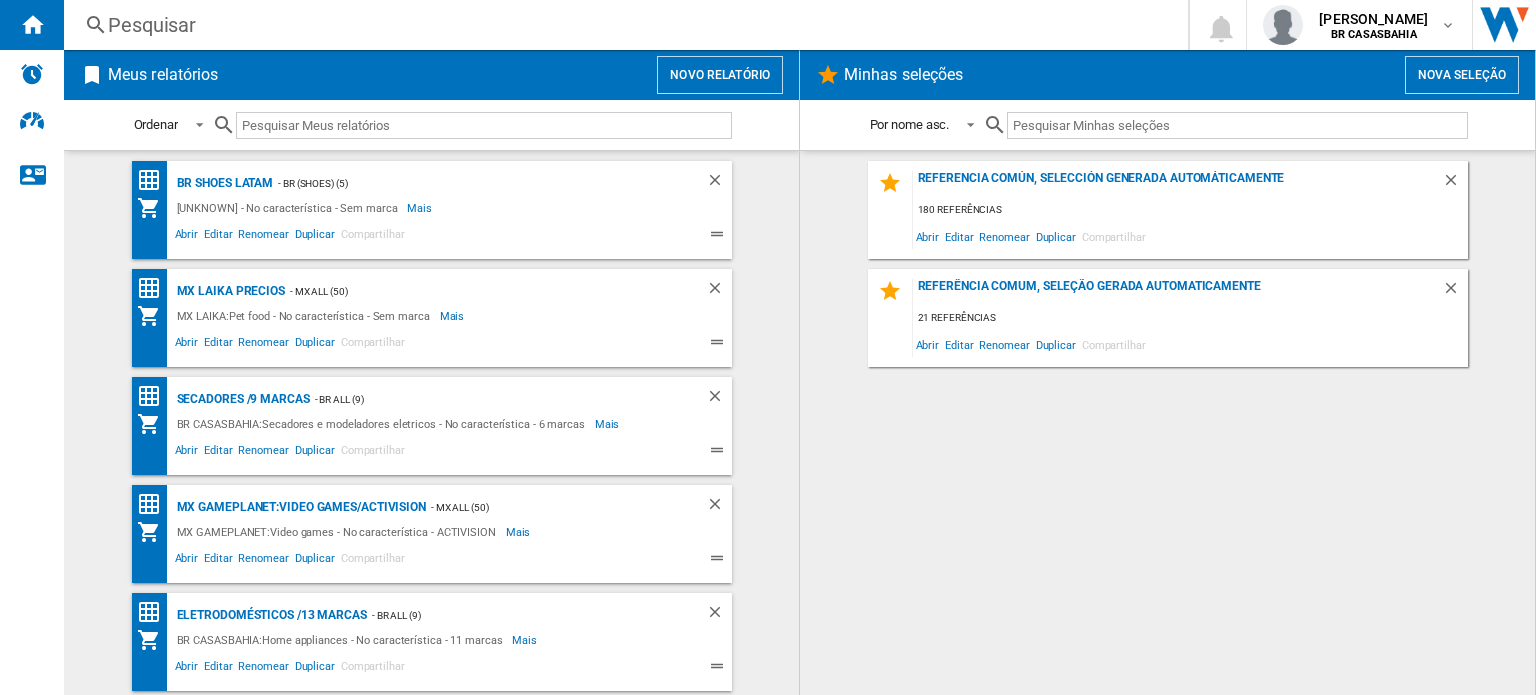 scroll, scrollTop: 0, scrollLeft: 0, axis: both 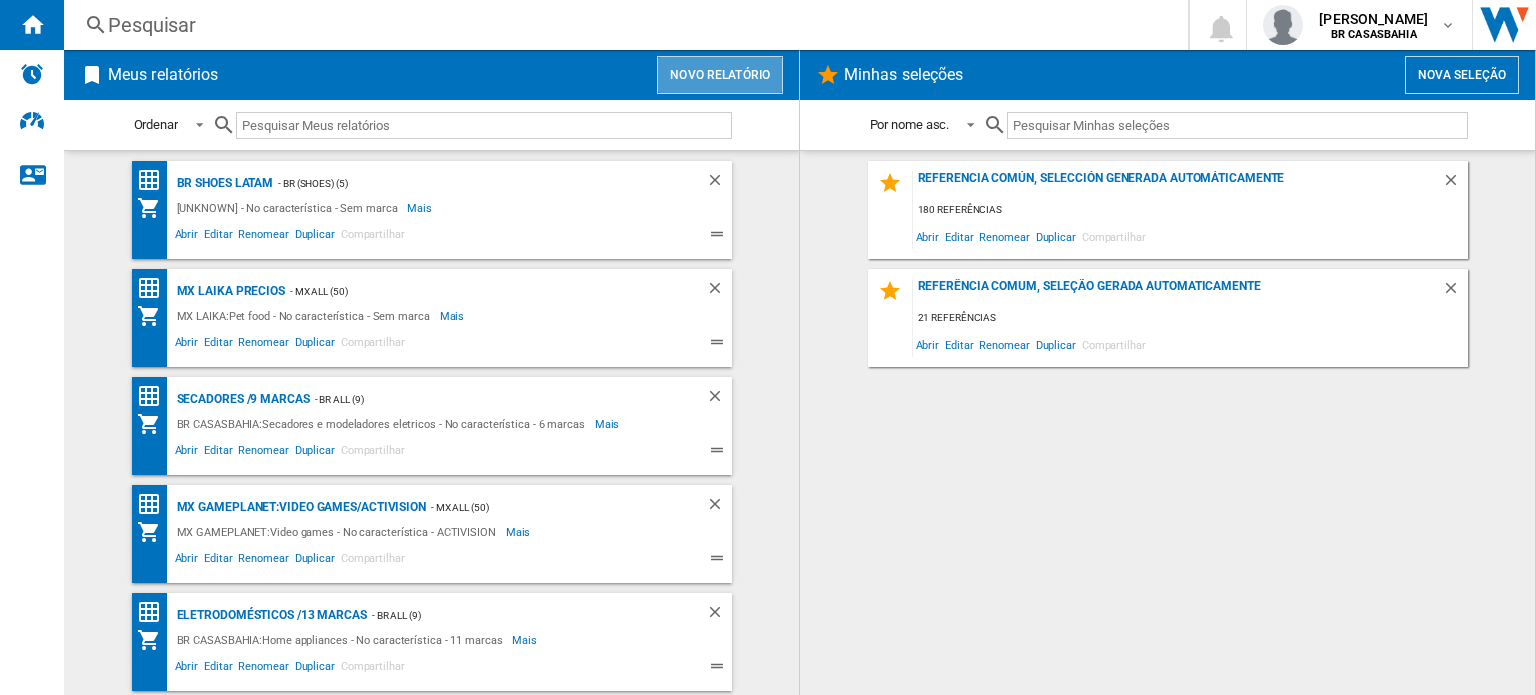 click on "Novo relatório" at bounding box center [720, 75] 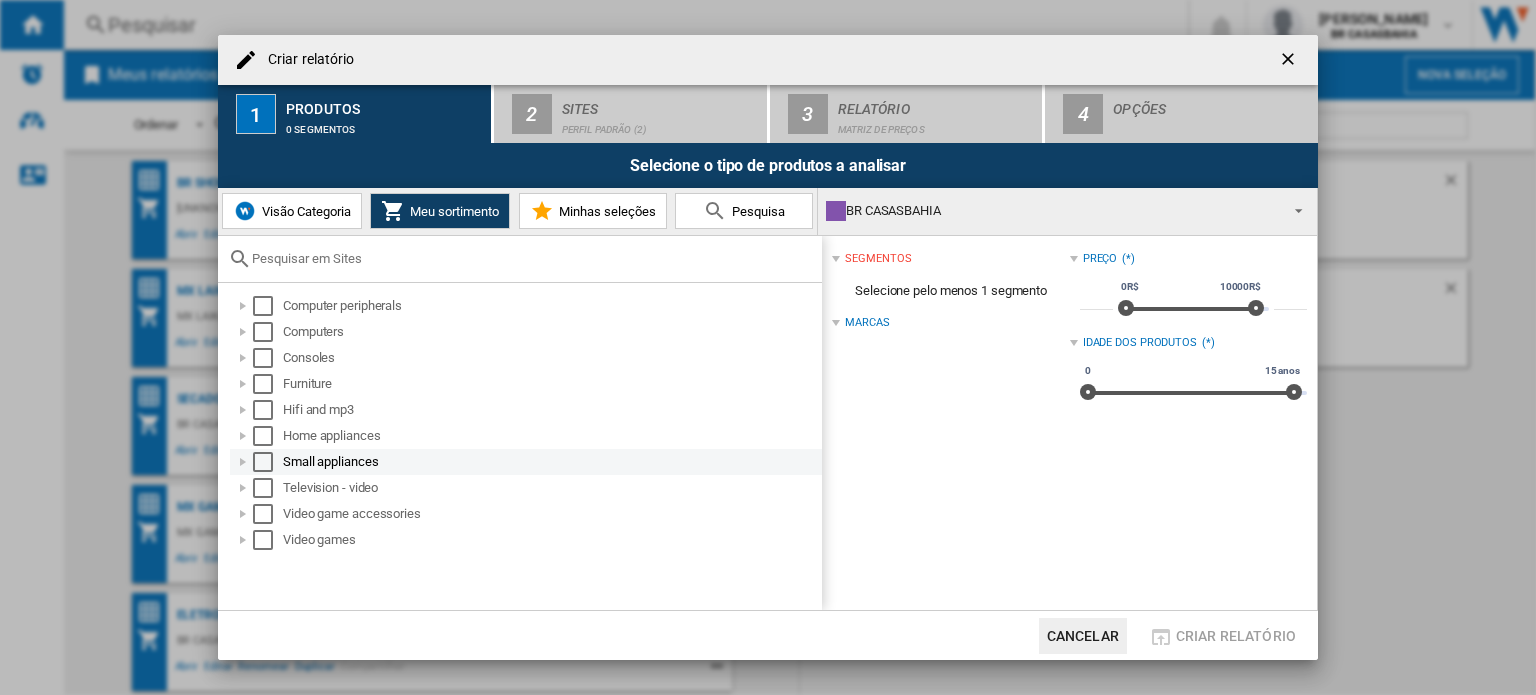 click at bounding box center (243, 462) 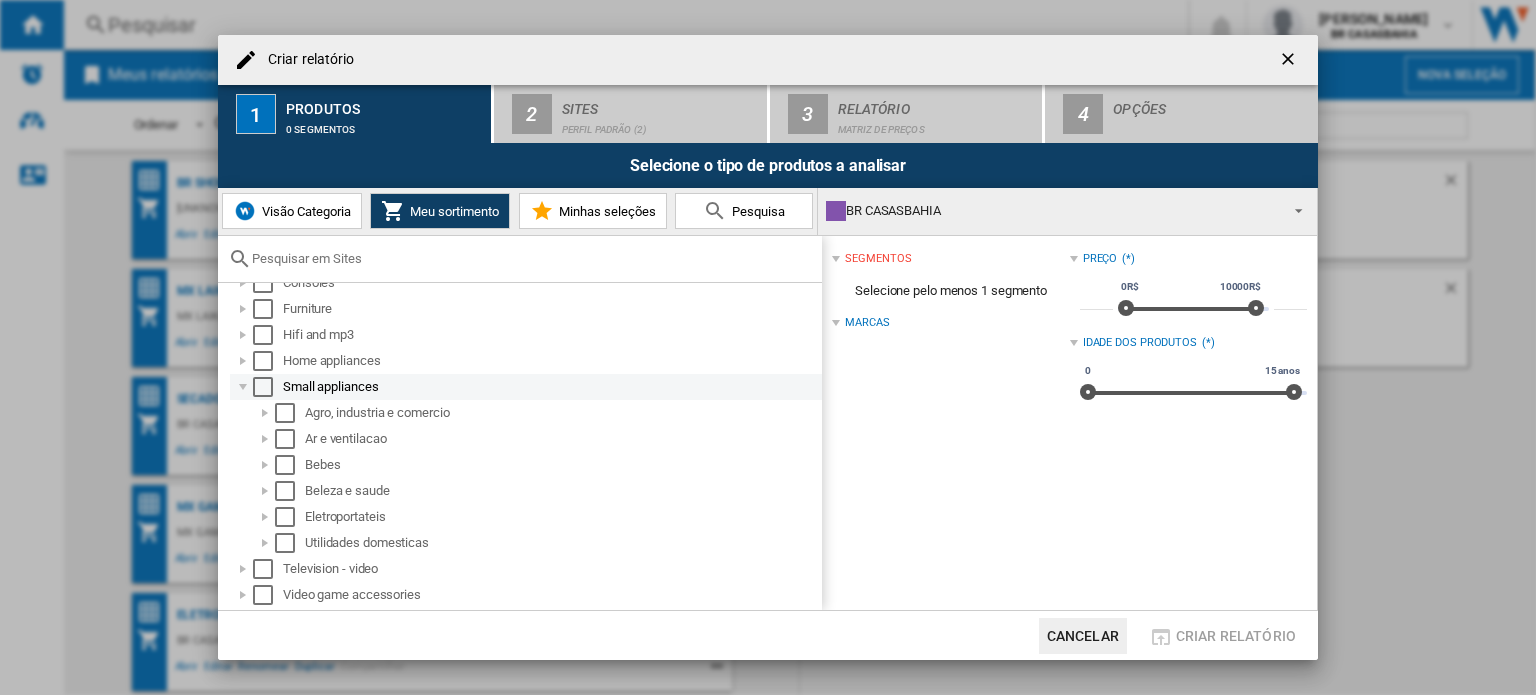 scroll, scrollTop: 98, scrollLeft: 0, axis: vertical 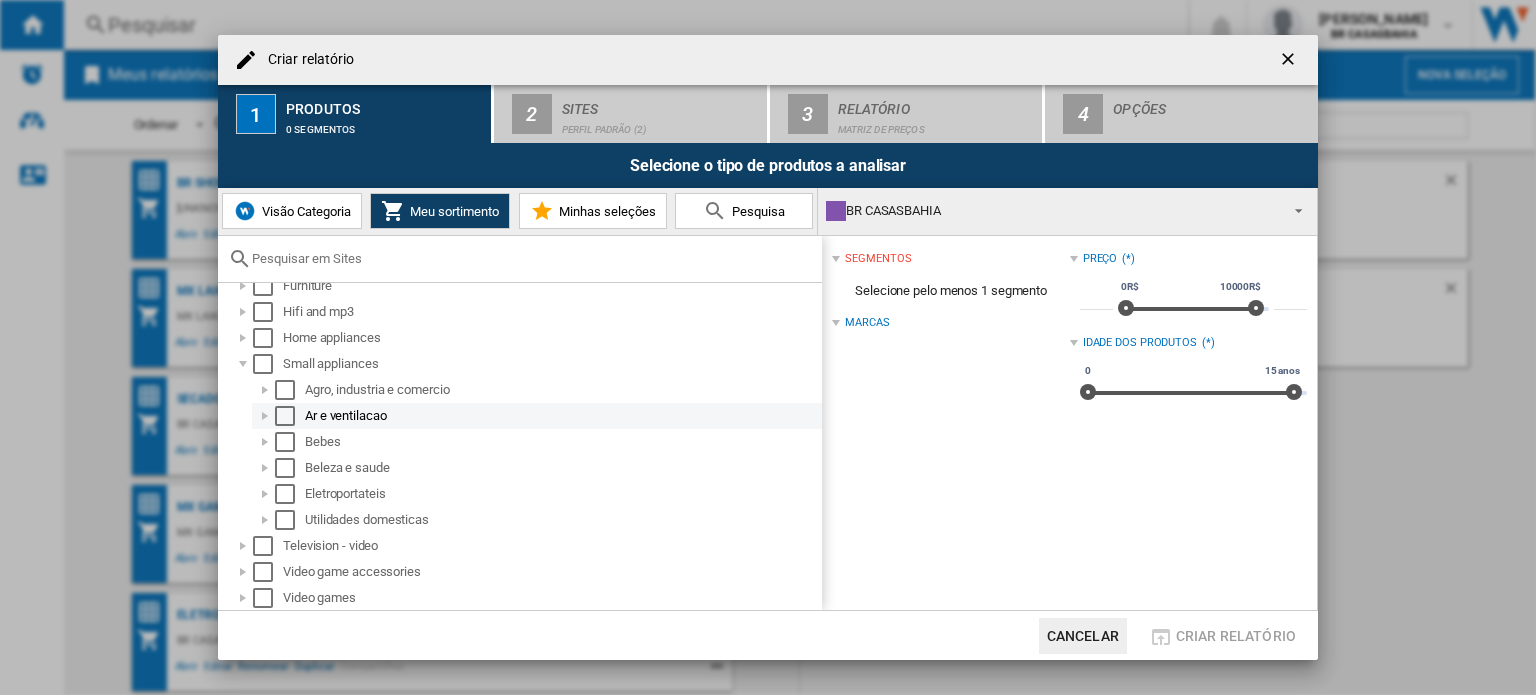 click at bounding box center [265, 416] 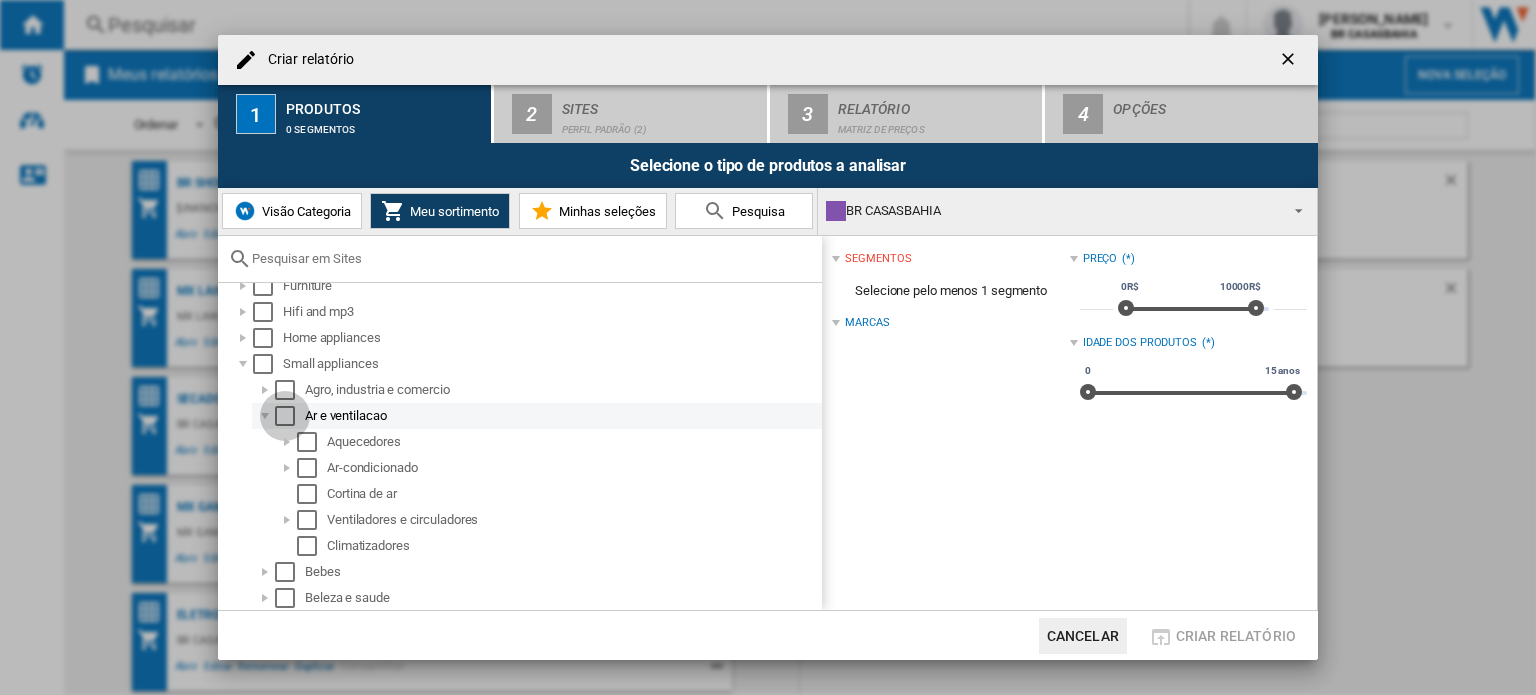 click at bounding box center [285, 416] 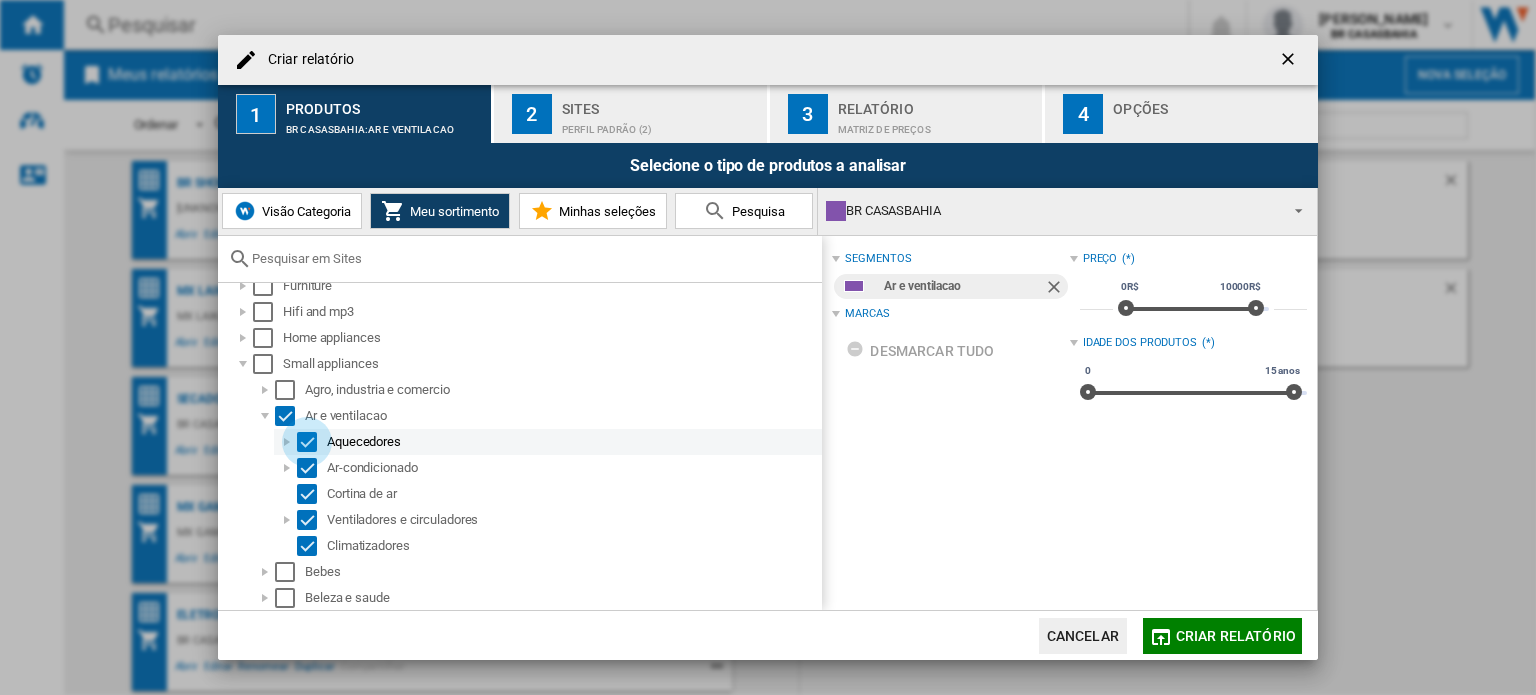 click at bounding box center [307, 442] 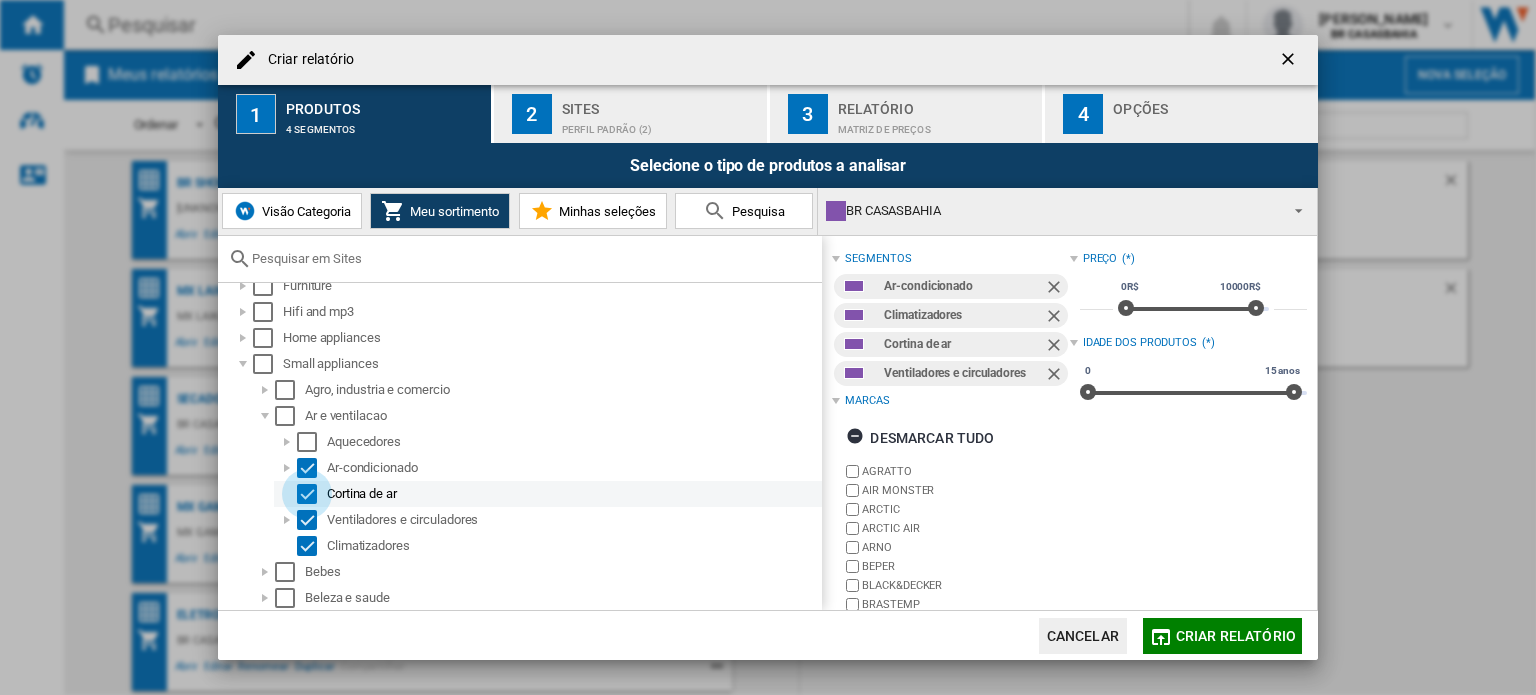click at bounding box center [307, 494] 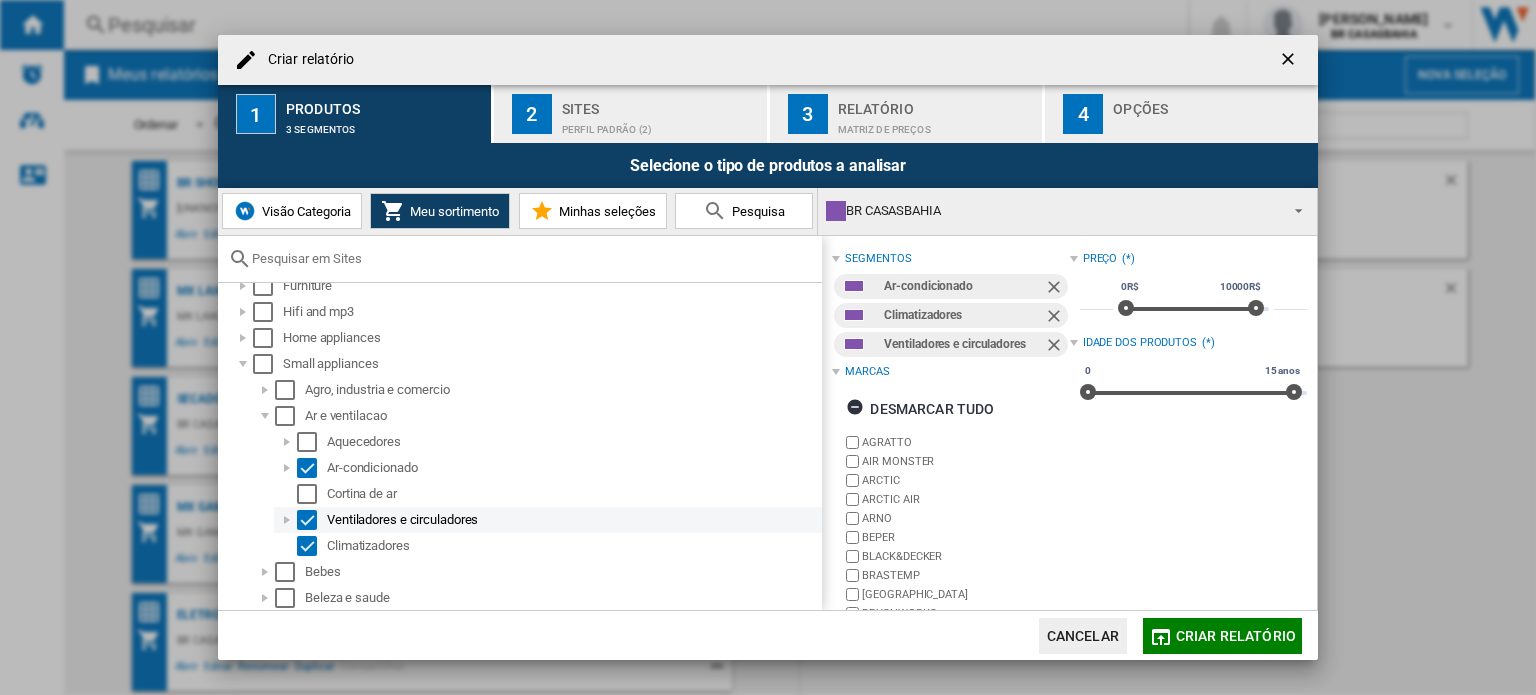 click on "Ventiladores e circuladores" at bounding box center [548, 520] 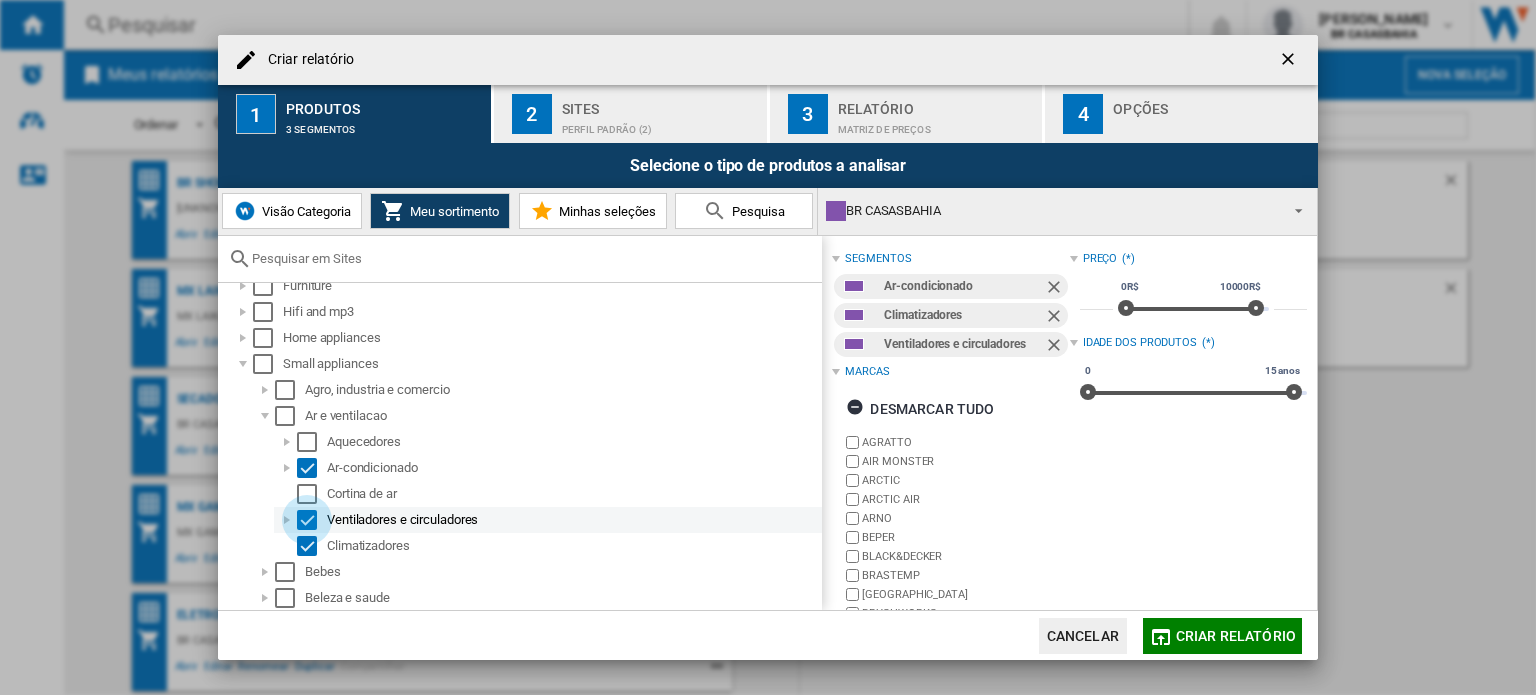click at bounding box center [307, 520] 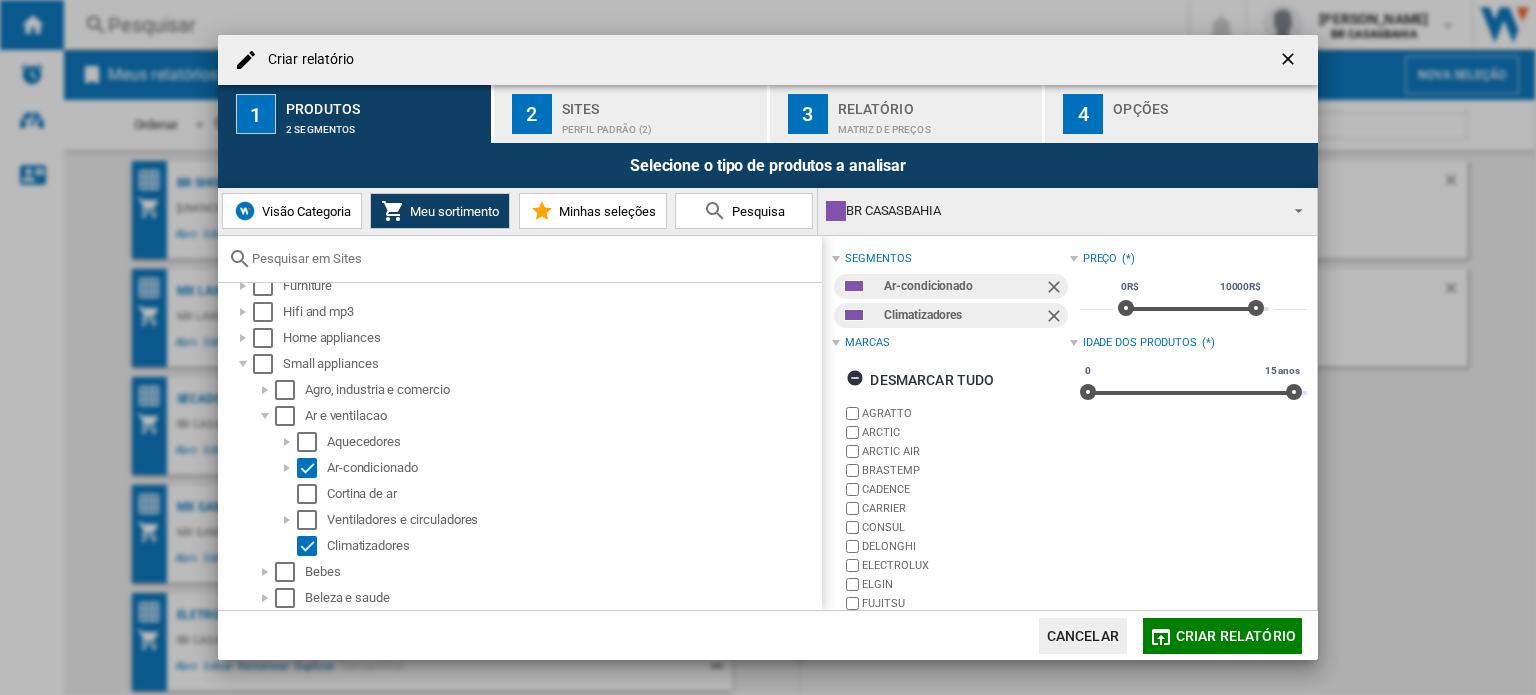 scroll, scrollTop: 121, scrollLeft: 0, axis: vertical 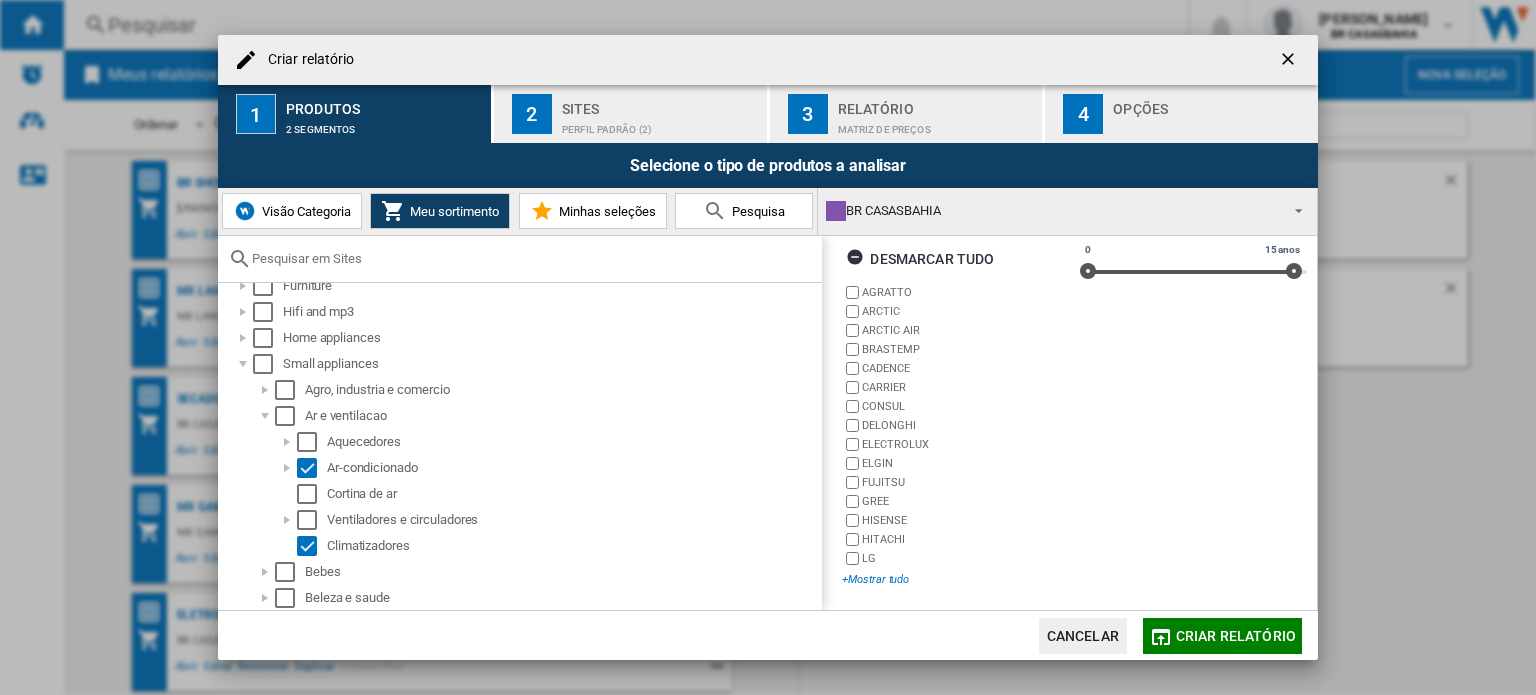 click on "+Mostrar tudo" at bounding box center [955, 579] 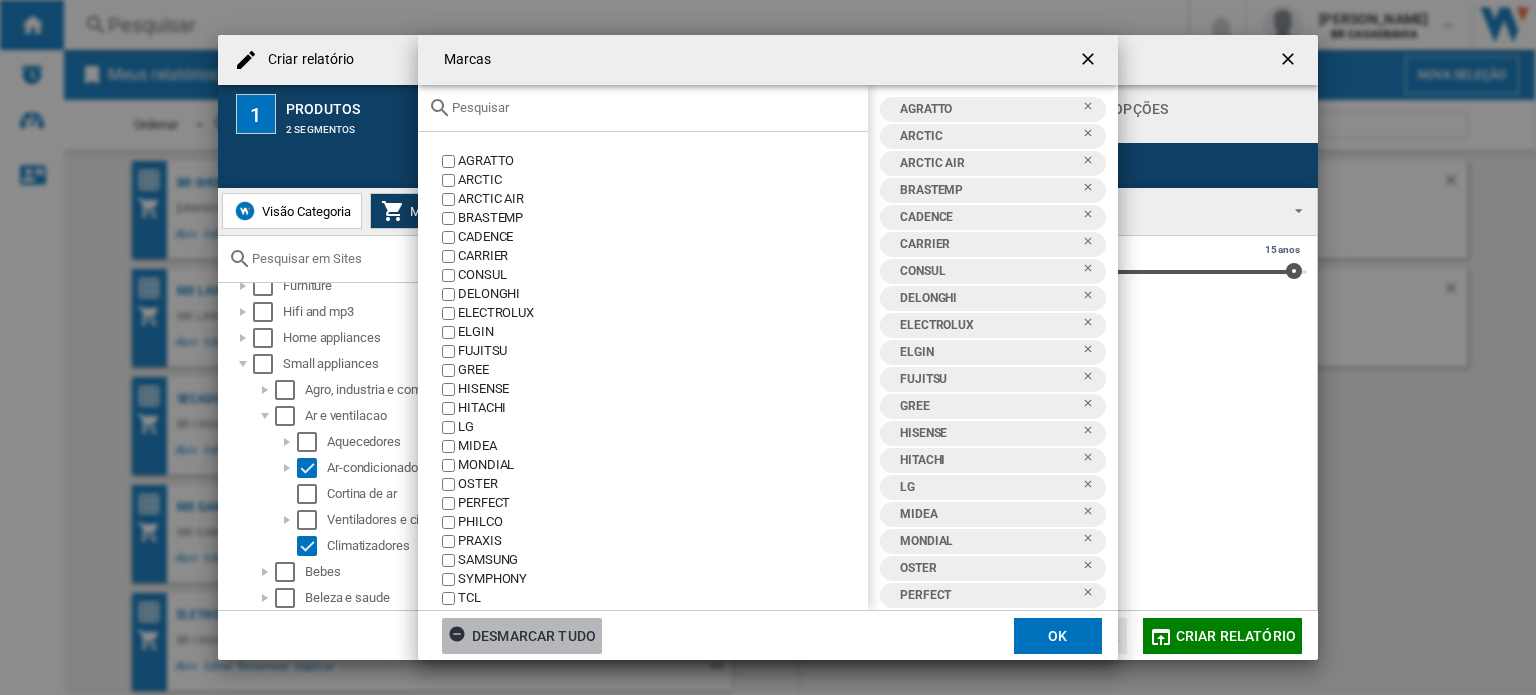 click on "Desmarcar tudo" 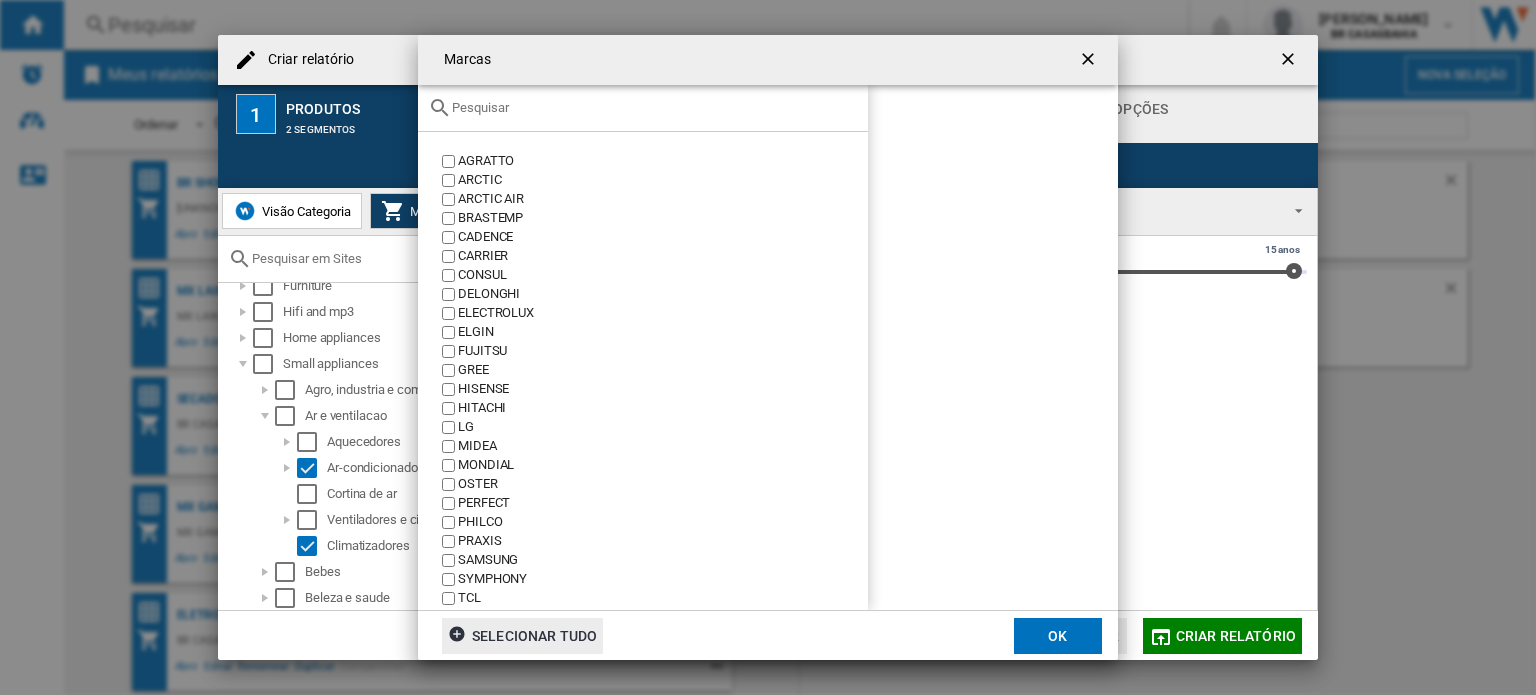 click on "TCL" 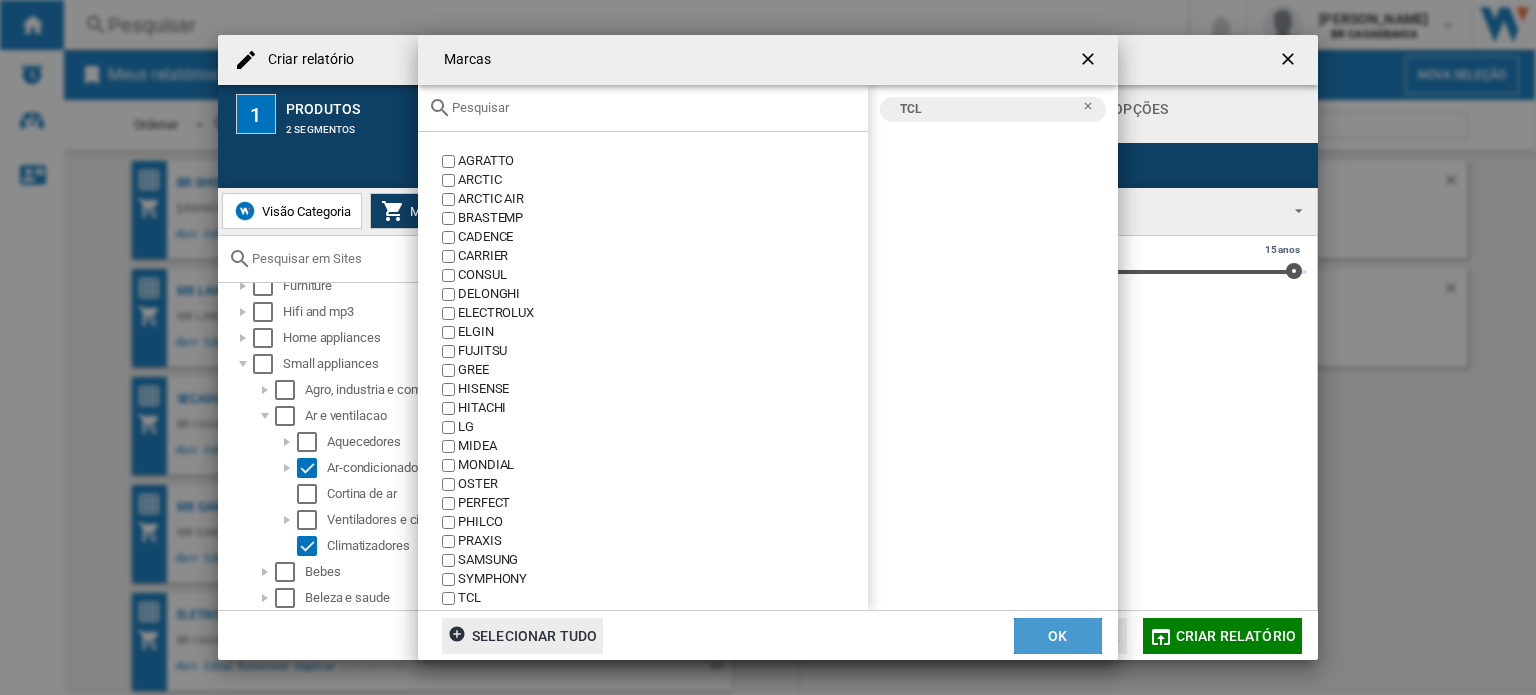 click on "OK" 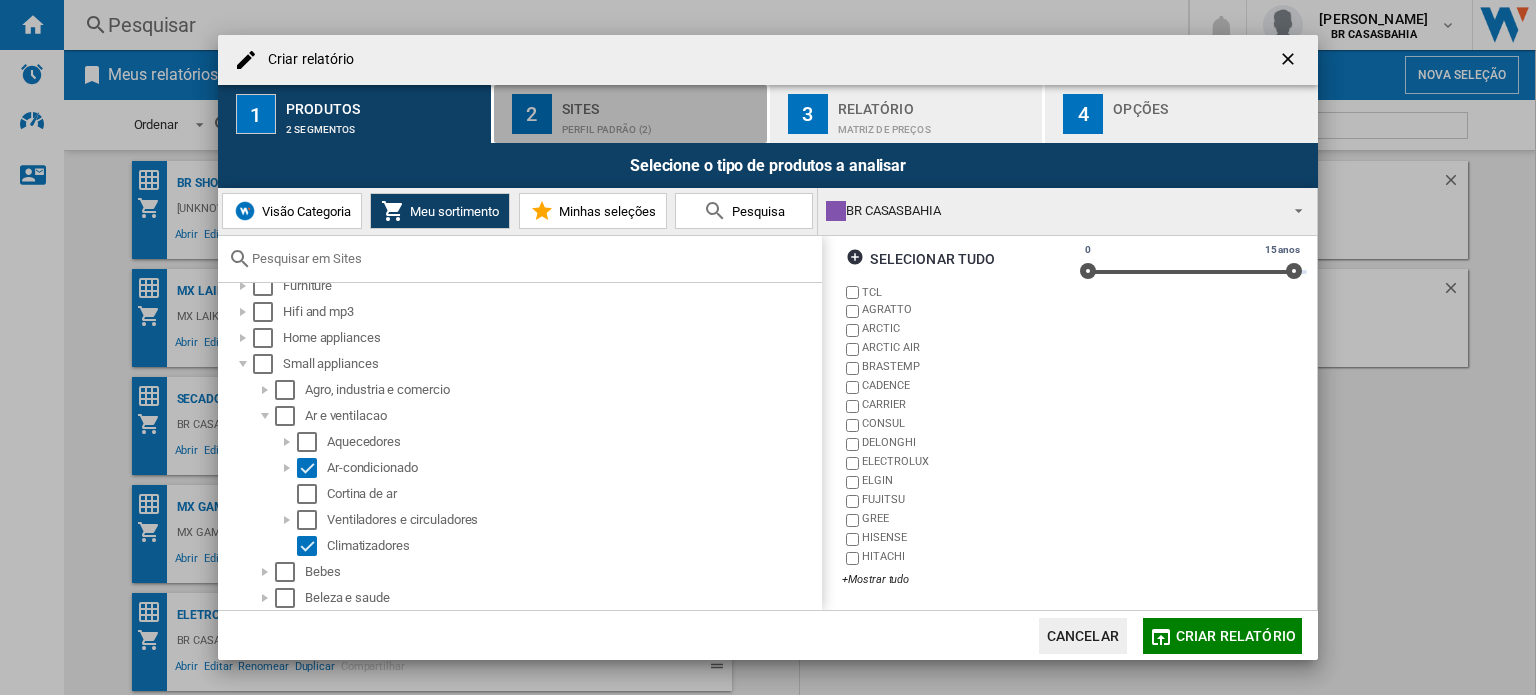 click on "Perfil padrão (2)" at bounding box center (660, 124) 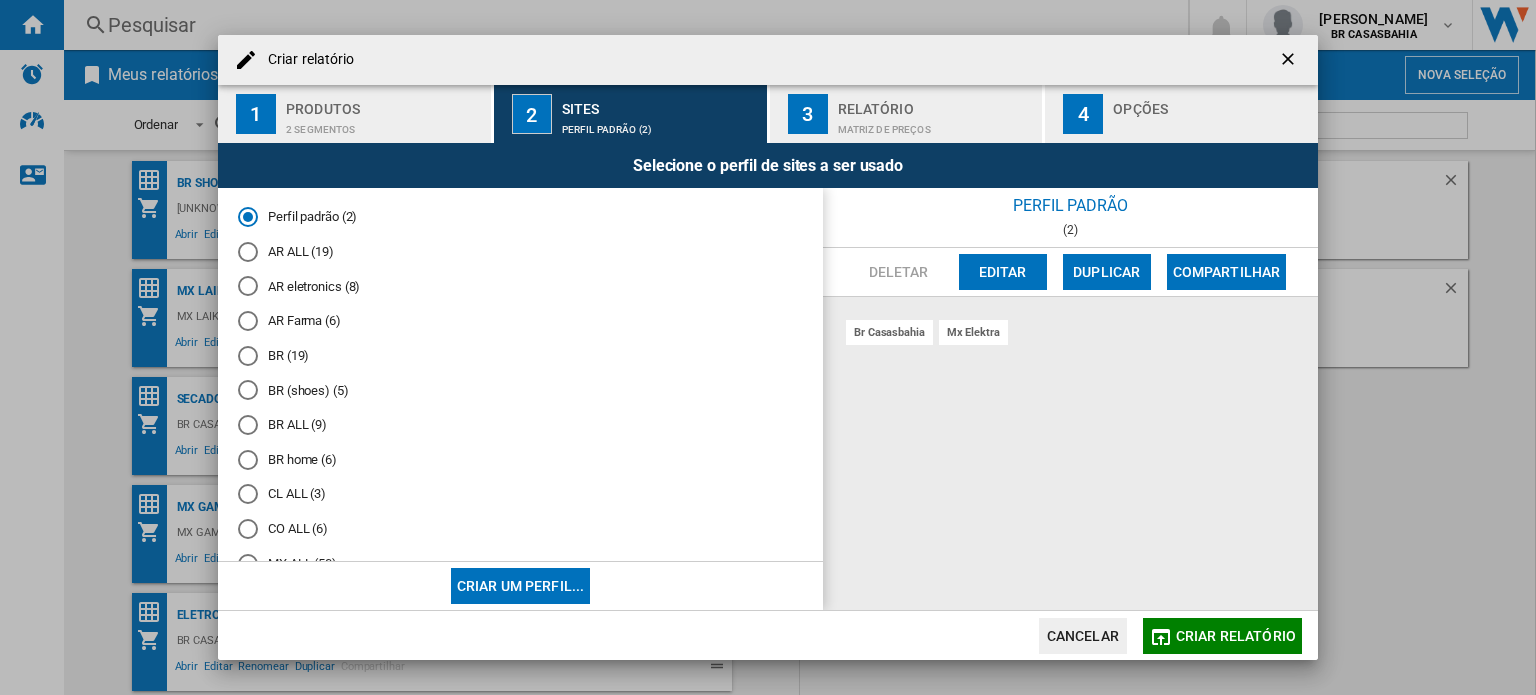click on "BR (19)" at bounding box center (520, 355) 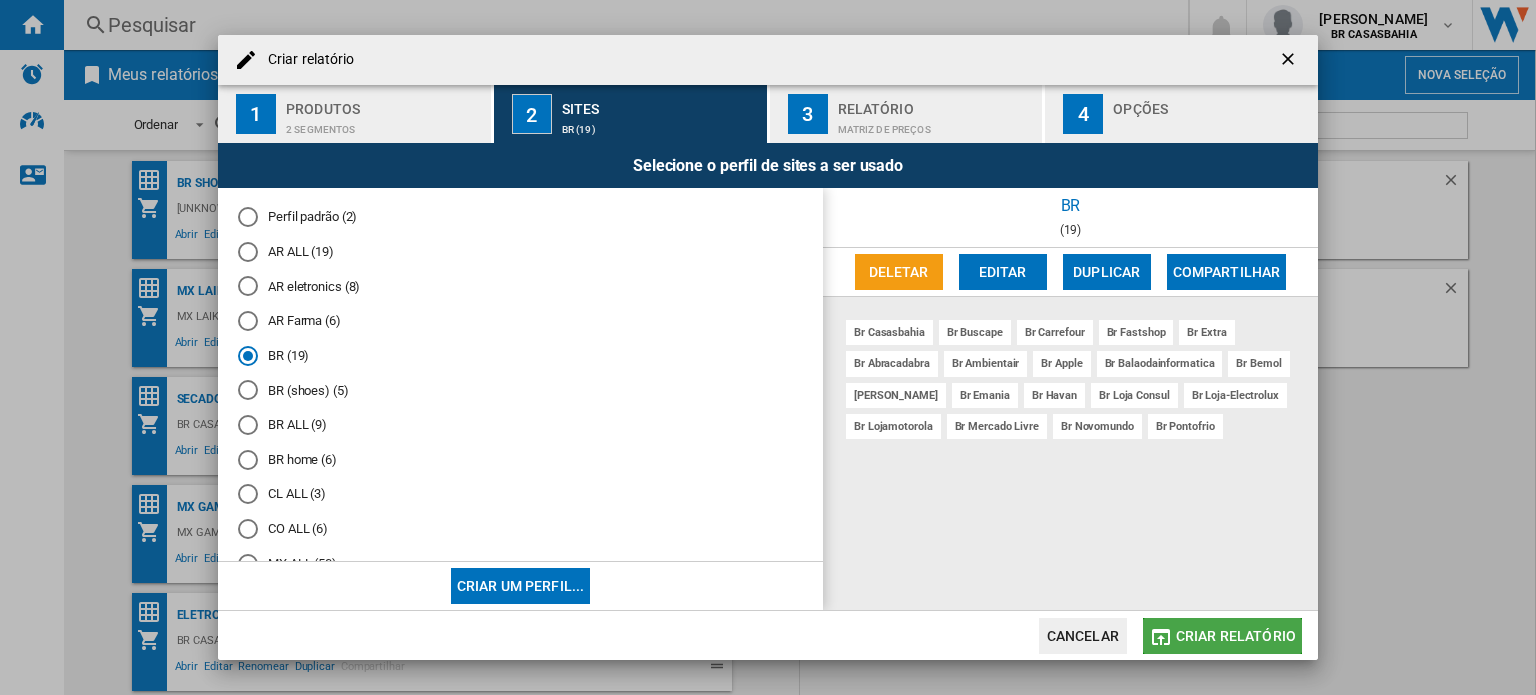 click on "Criar relatório" 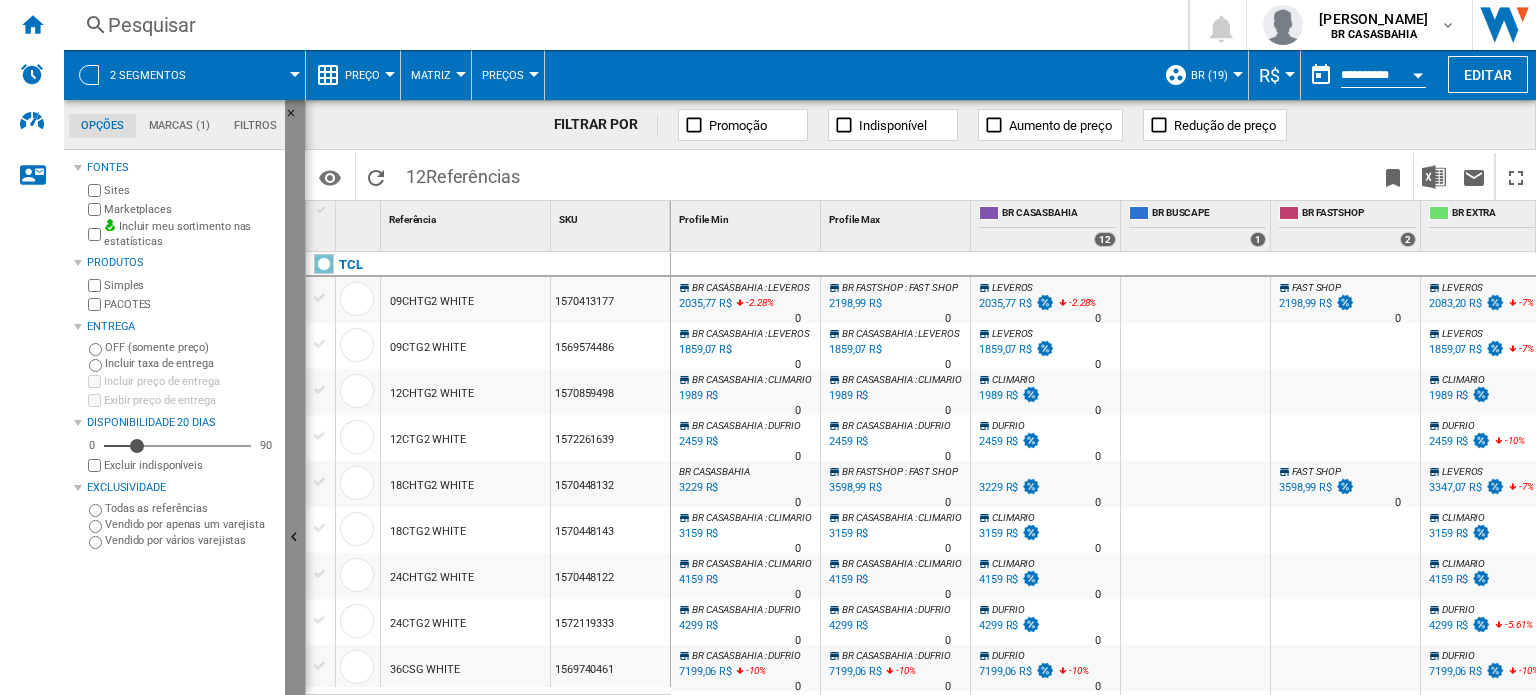 click at bounding box center [297, 540] 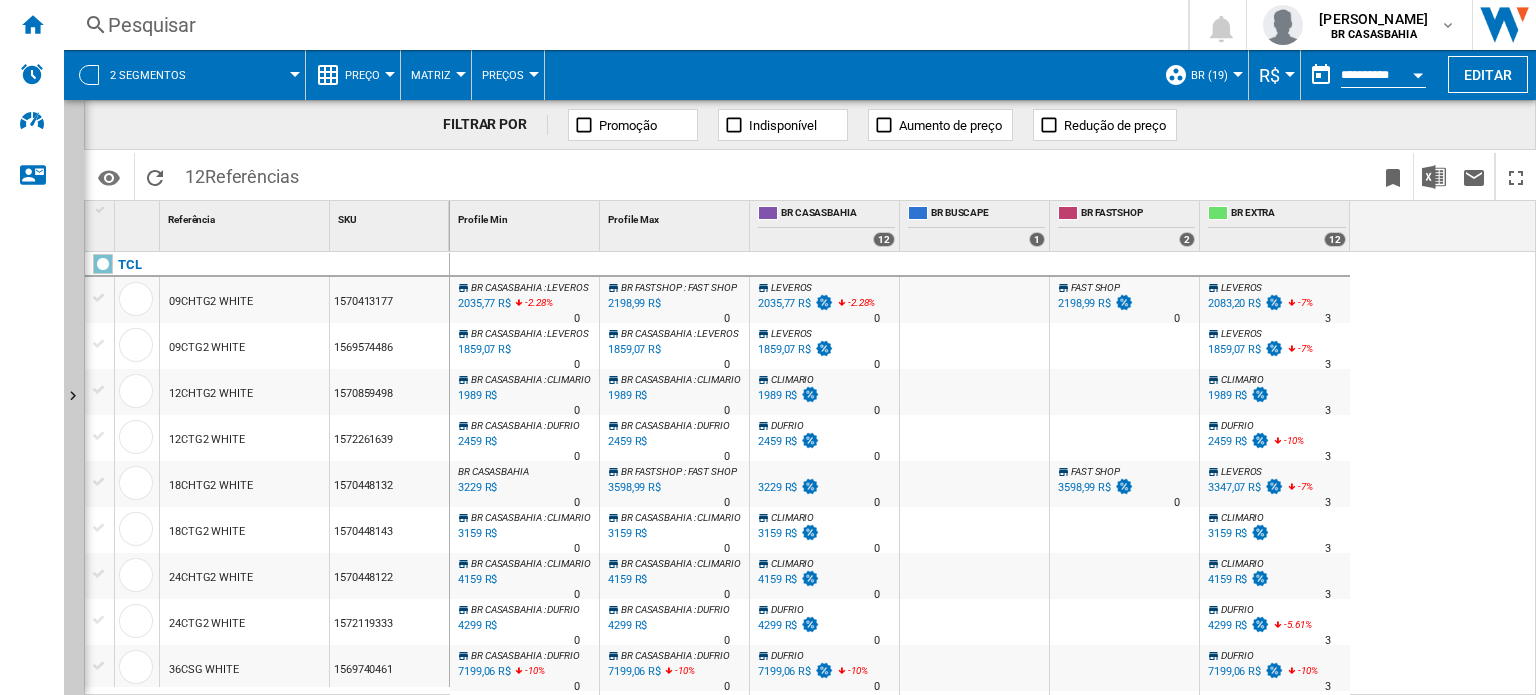 scroll, scrollTop: 11, scrollLeft: 0, axis: vertical 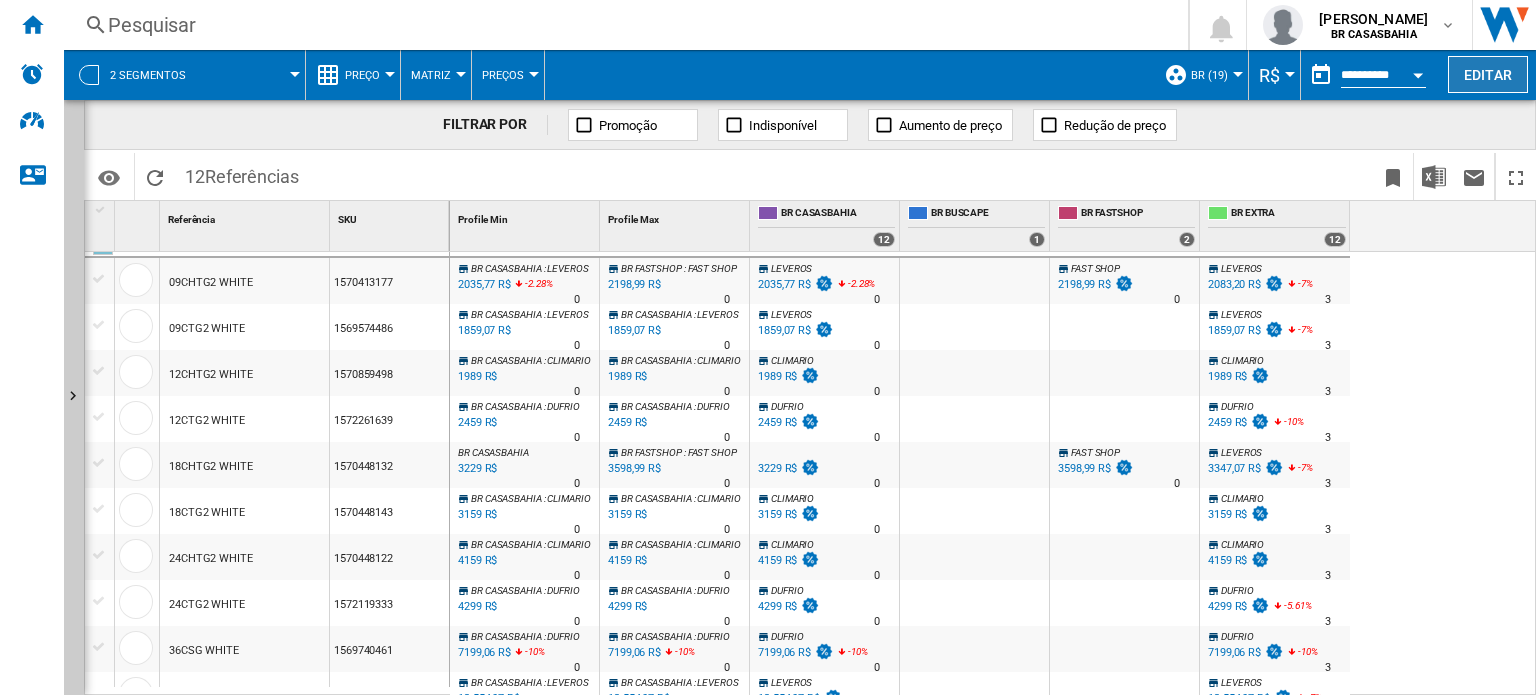 click on "Editar" at bounding box center [1488, 74] 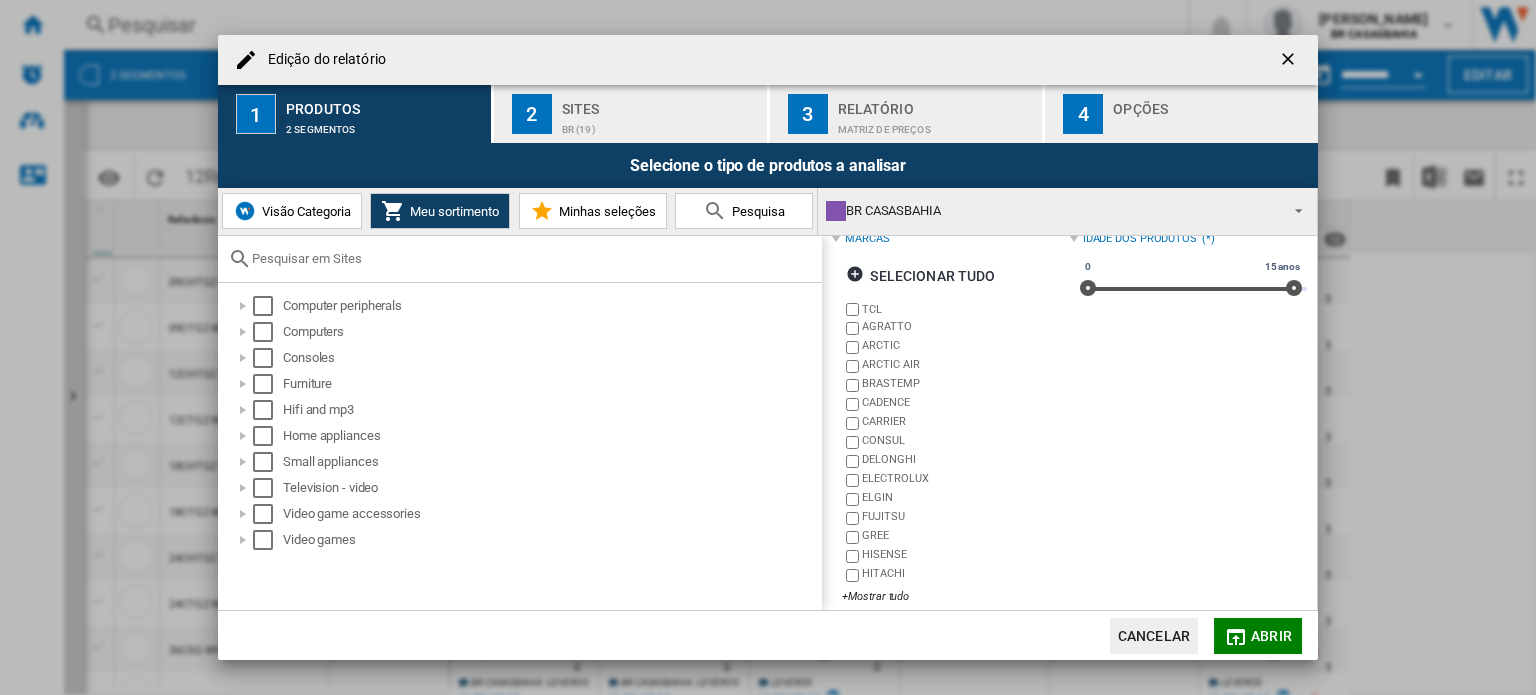 scroll, scrollTop: 108, scrollLeft: 0, axis: vertical 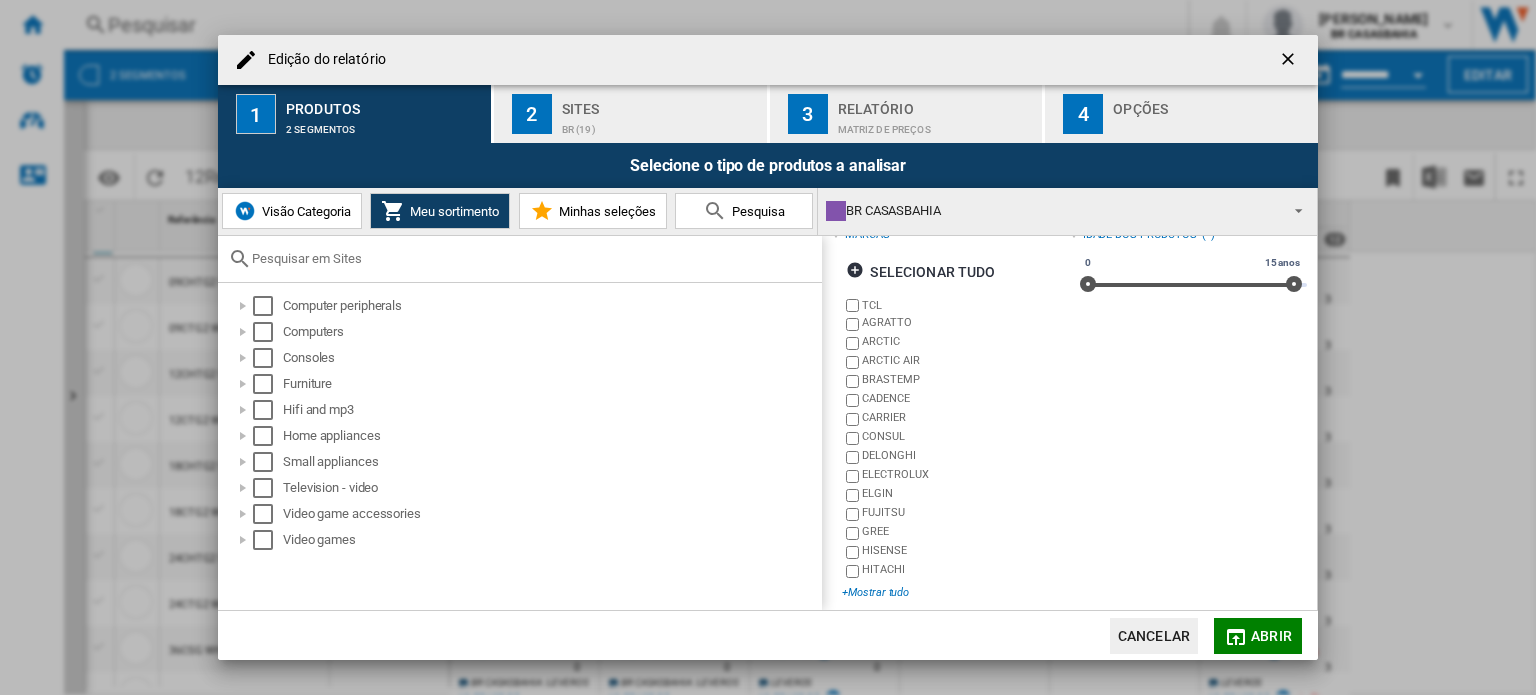 click on "+Mostrar tudo" at bounding box center (955, 592) 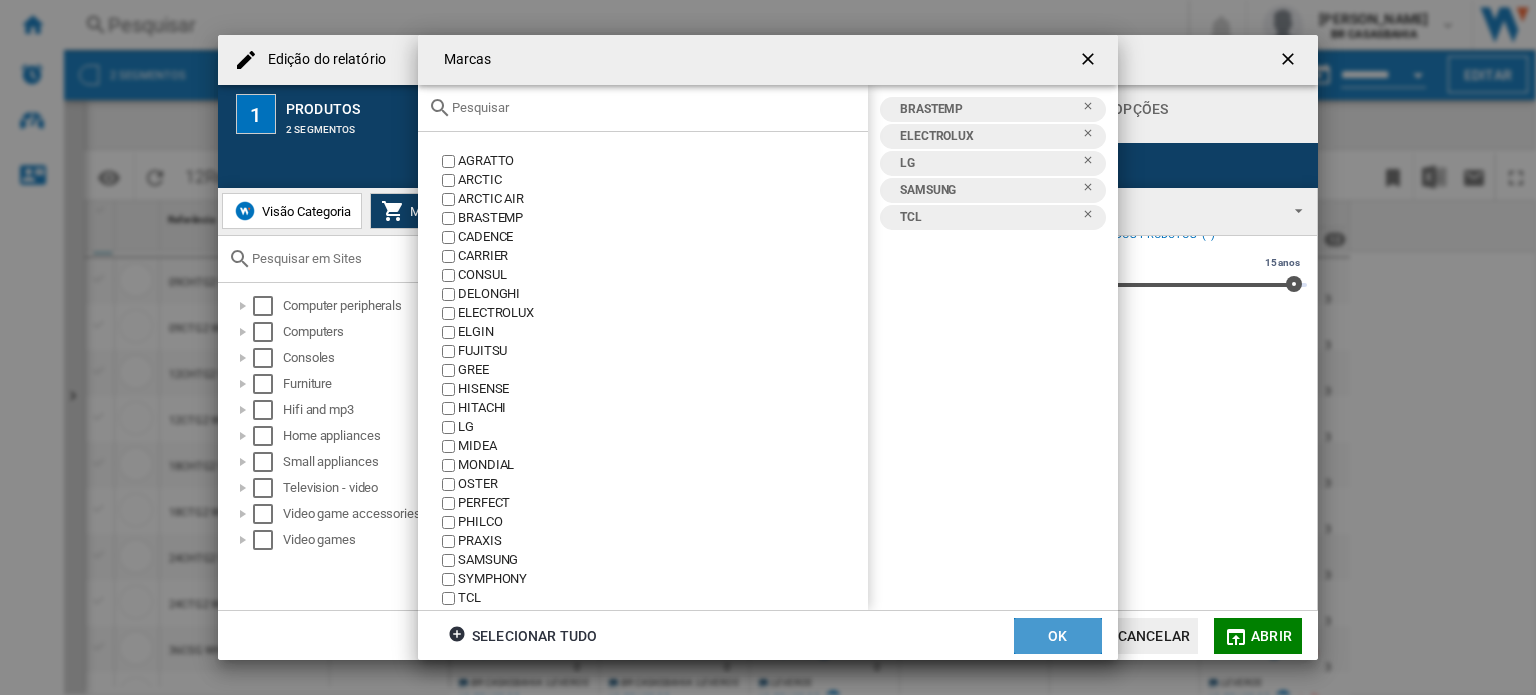 click on "OK" 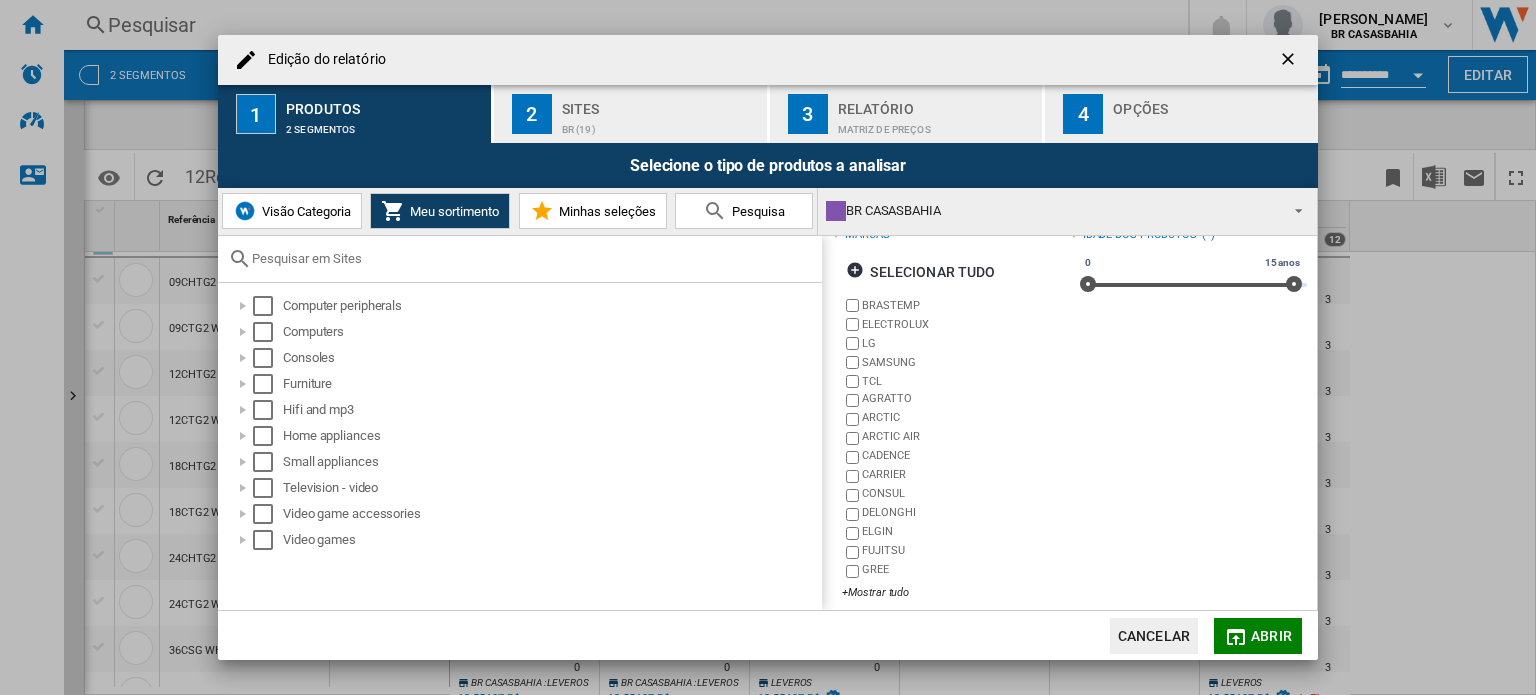 scroll, scrollTop: 108, scrollLeft: 0, axis: vertical 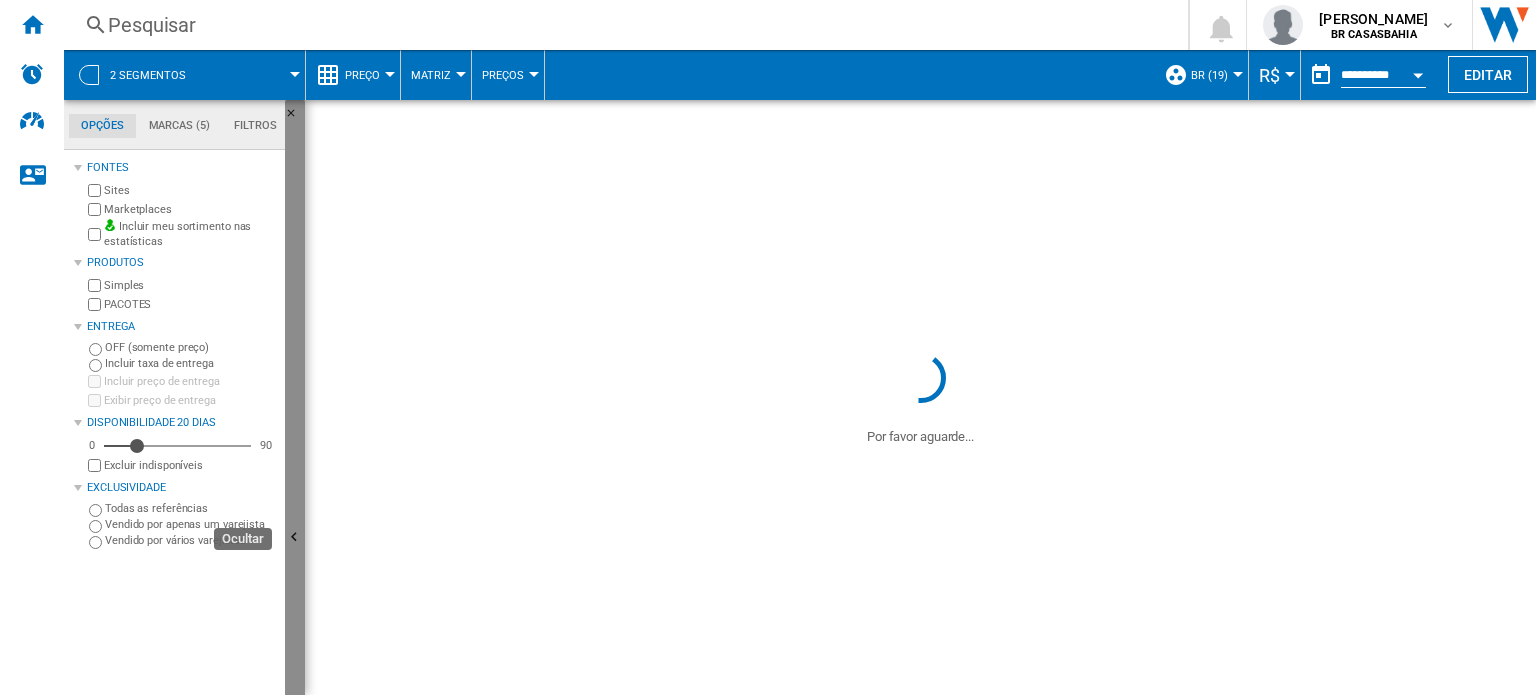 click at bounding box center [295, 538] 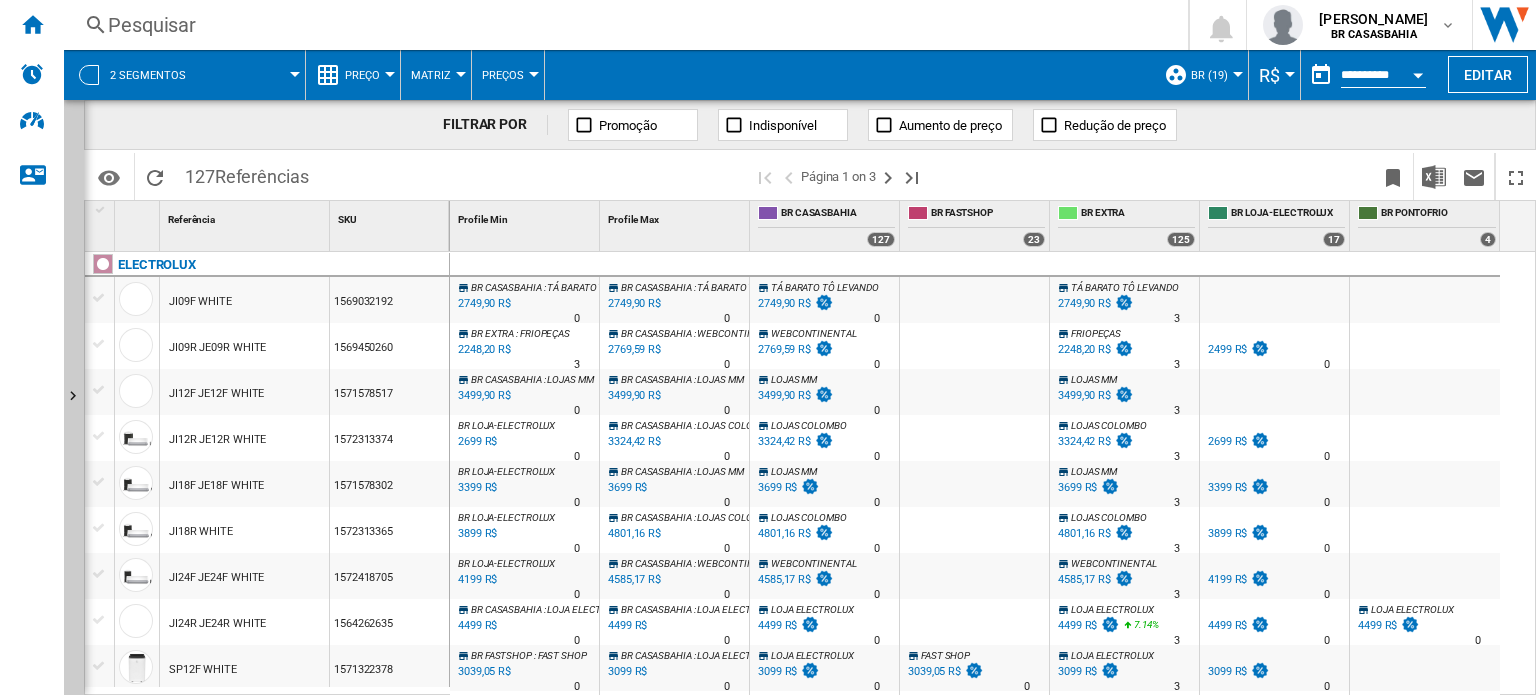 scroll, scrollTop: 581, scrollLeft: 0, axis: vertical 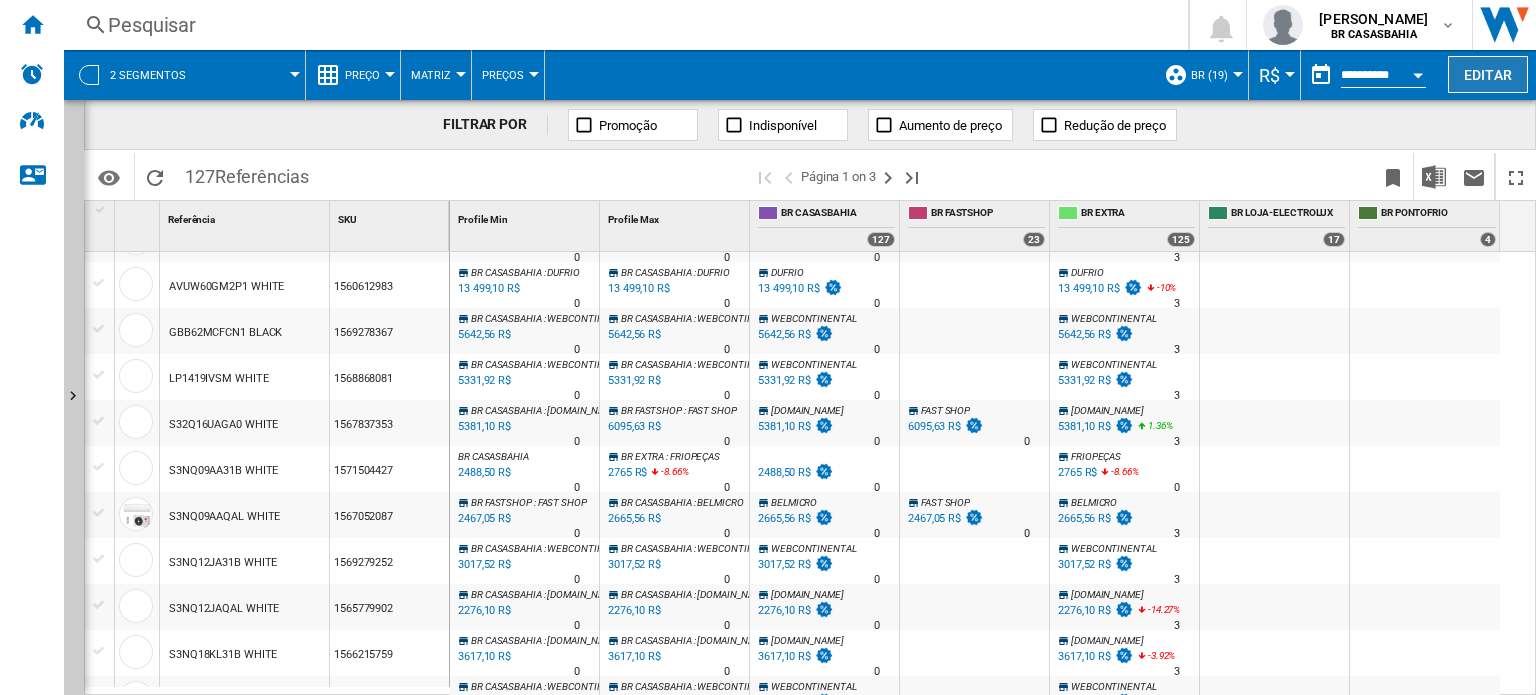 click on "Editar" at bounding box center (1488, 74) 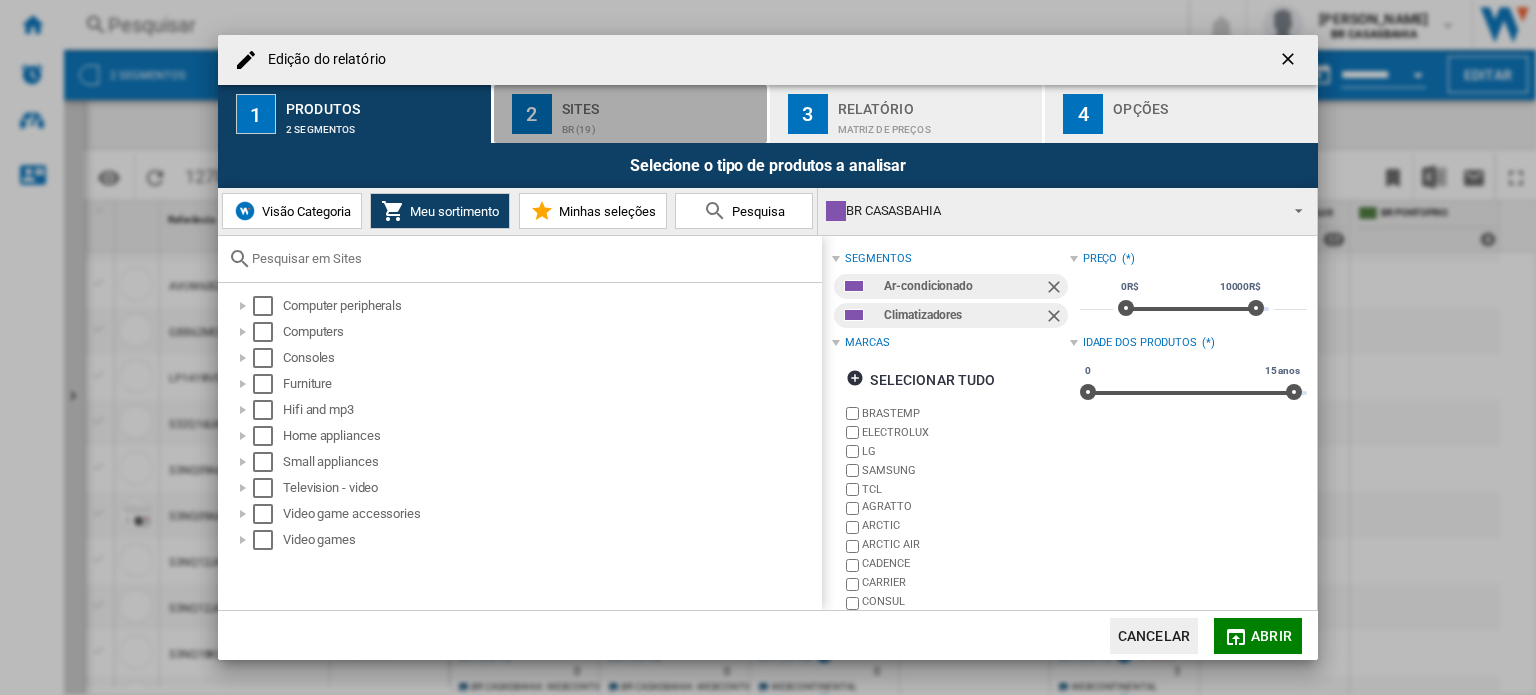 click on "BR (19)" at bounding box center [660, 124] 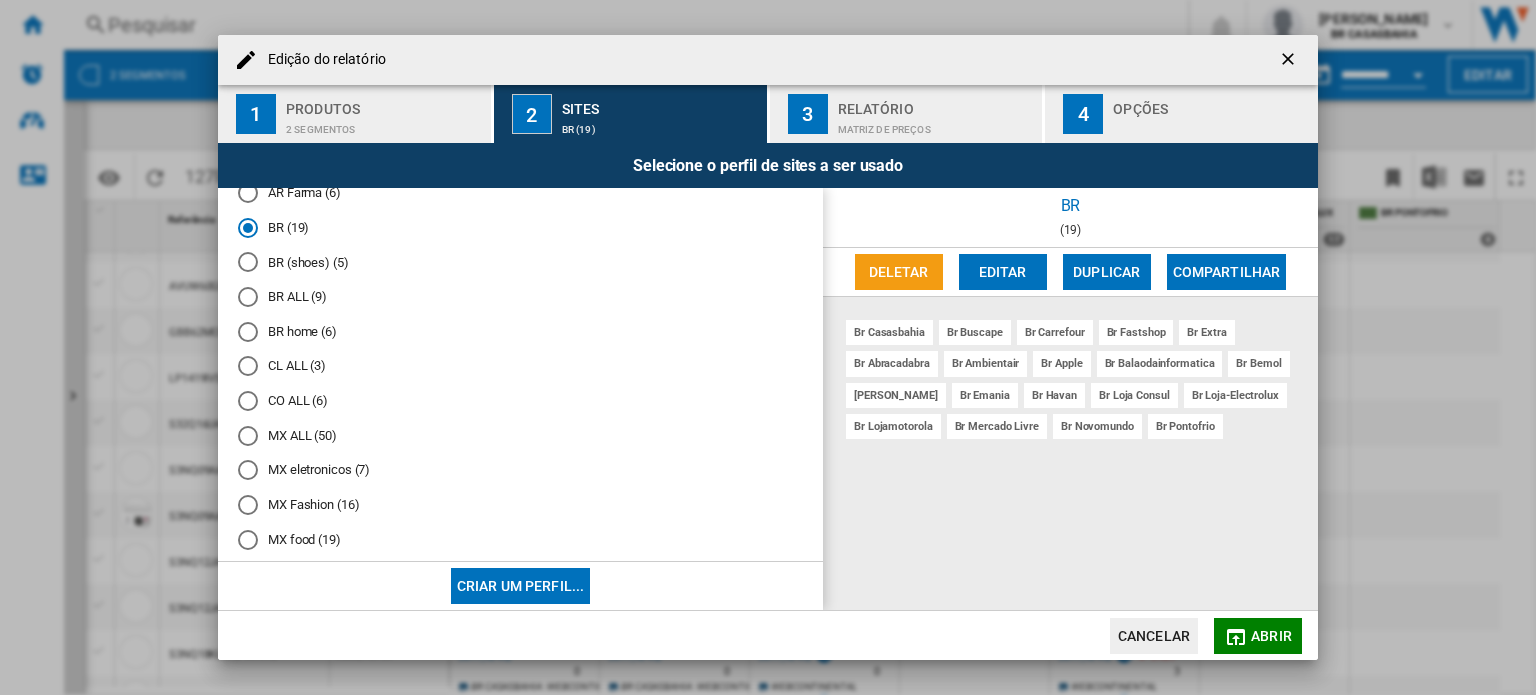 scroll, scrollTop: 168, scrollLeft: 0, axis: vertical 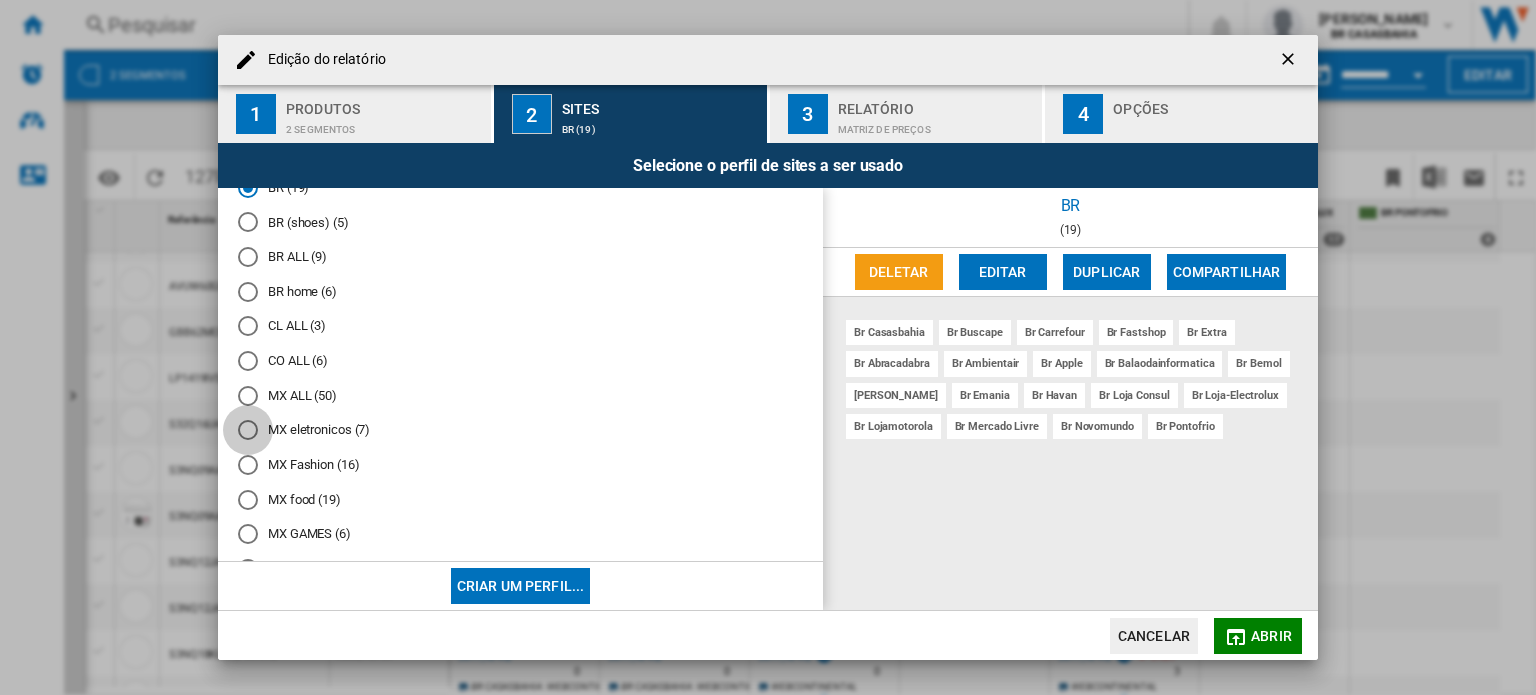 click at bounding box center [248, 430] 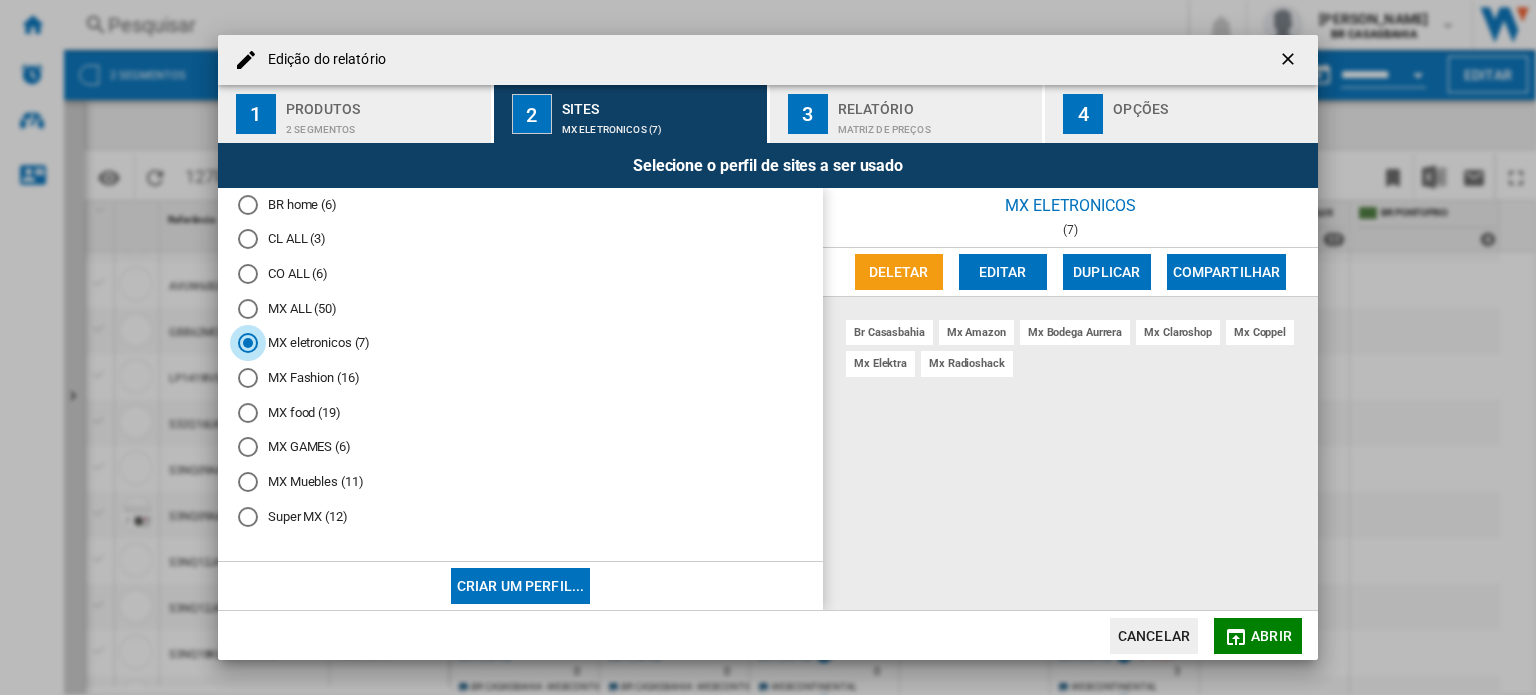 scroll, scrollTop: 255, scrollLeft: 0, axis: vertical 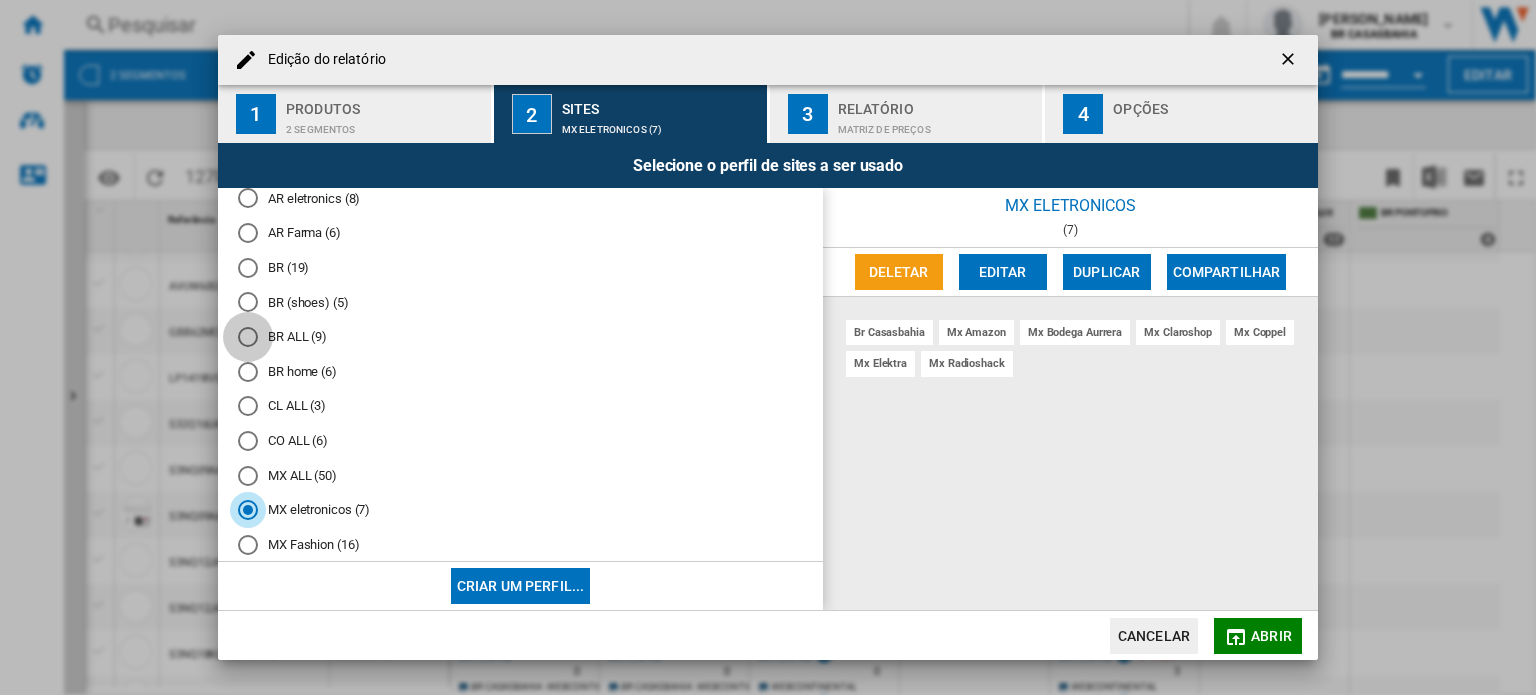 click at bounding box center (248, 337) 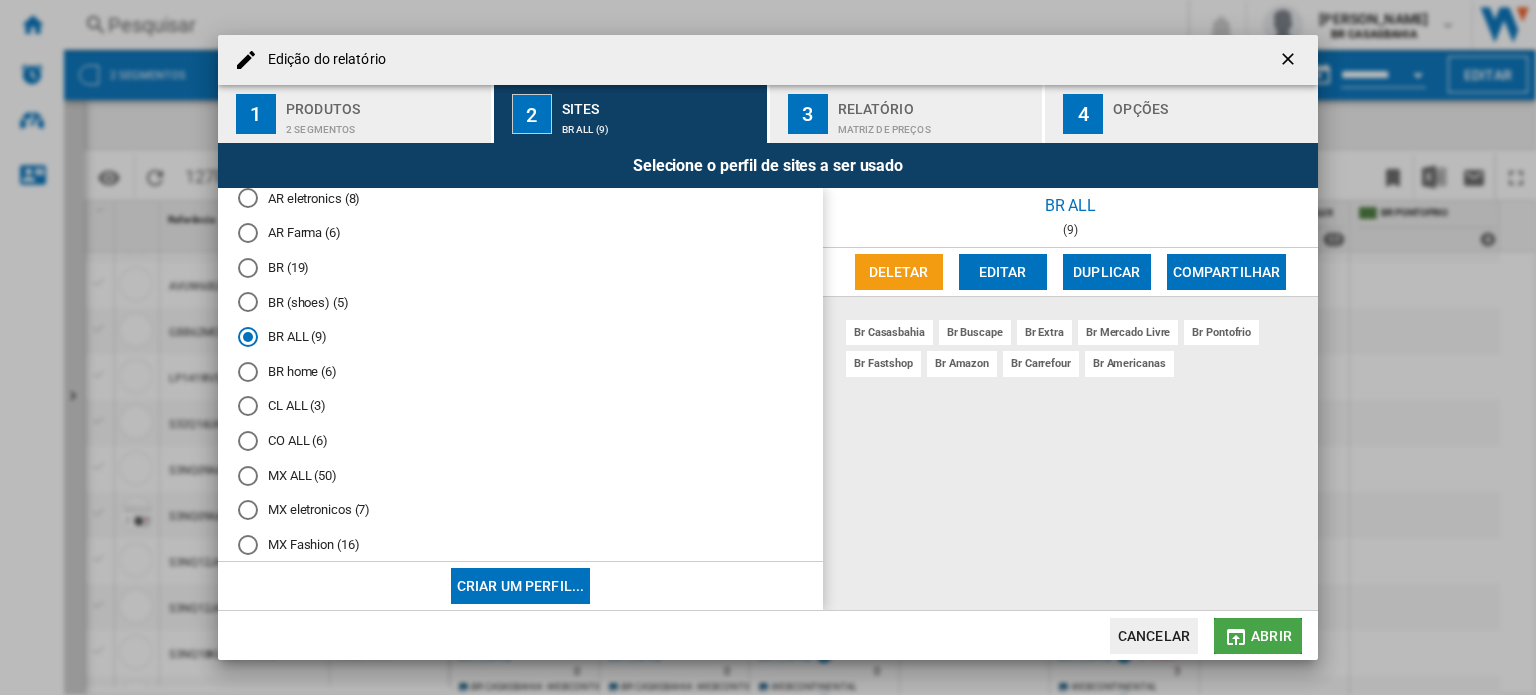 click on "Abrir" 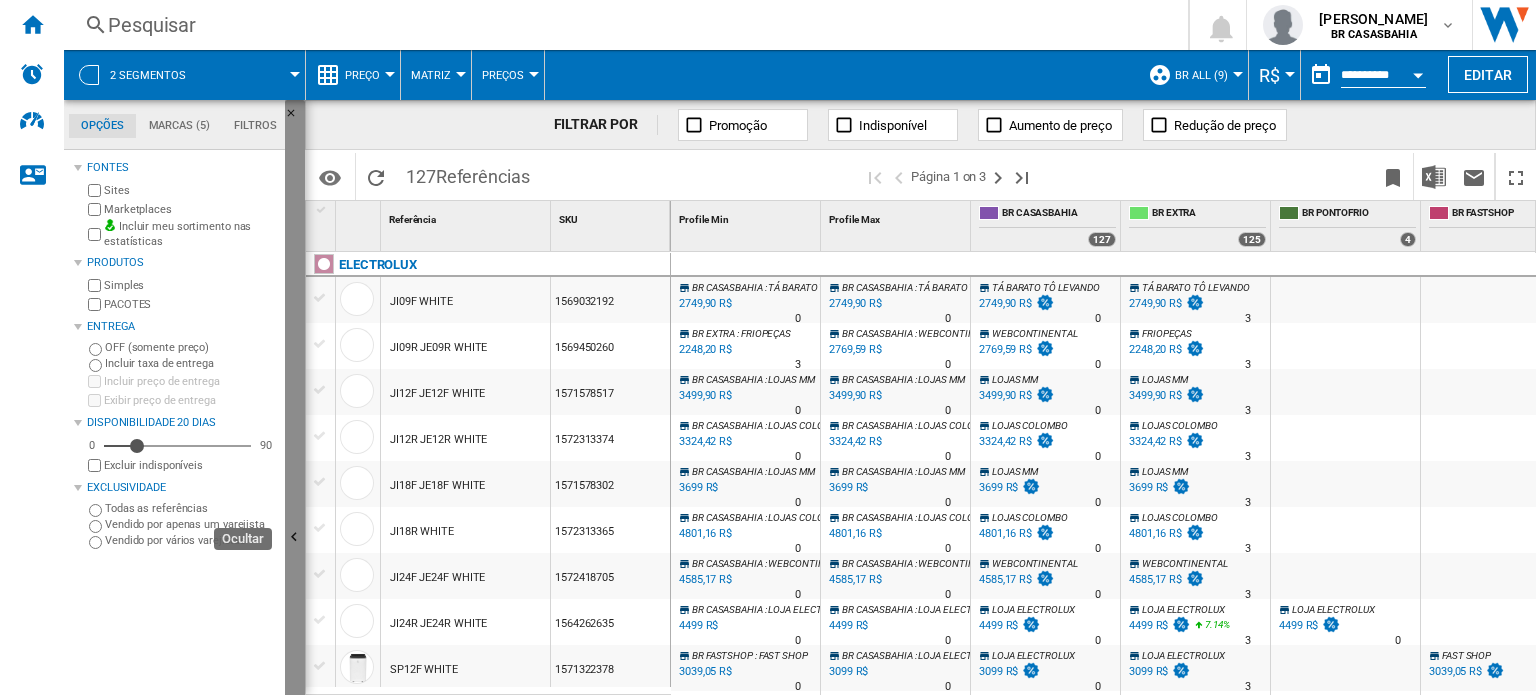 click at bounding box center [297, 540] 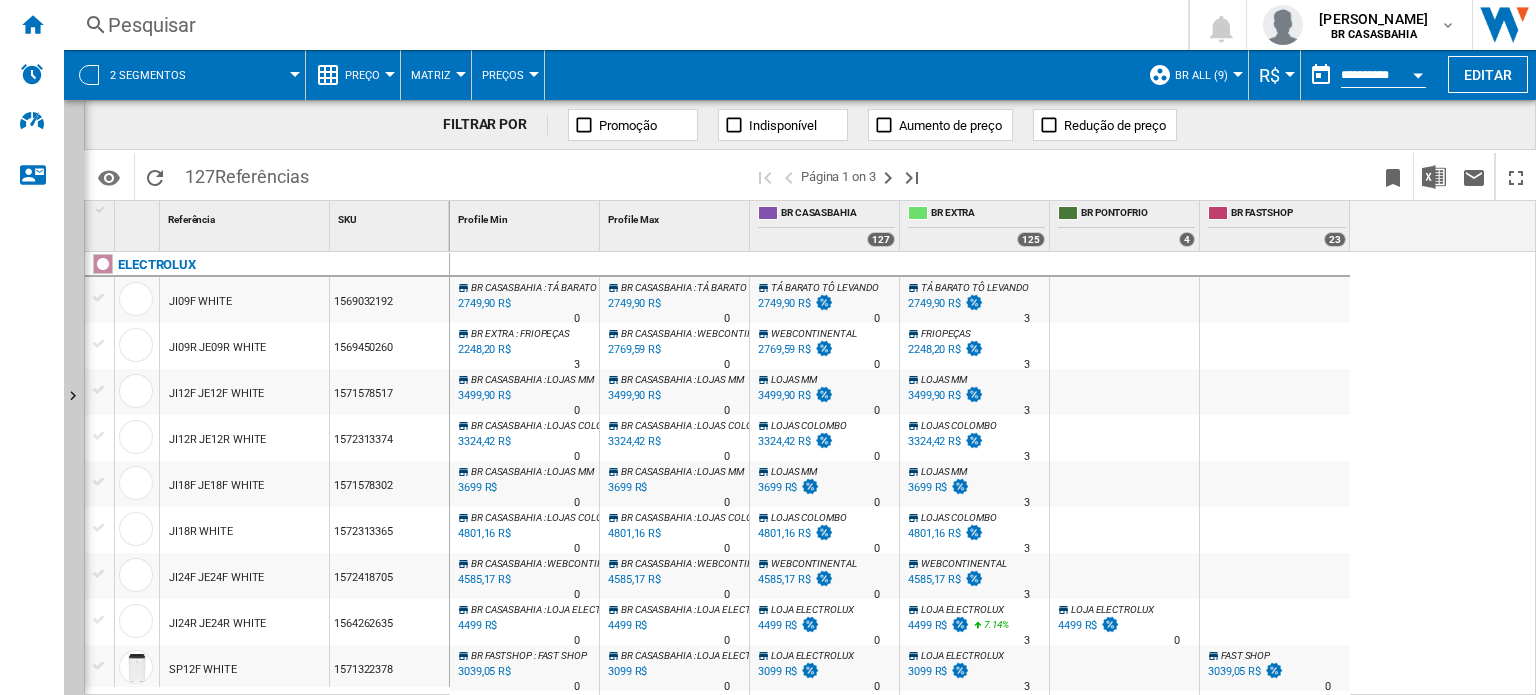 scroll, scrollTop: 404, scrollLeft: 0, axis: vertical 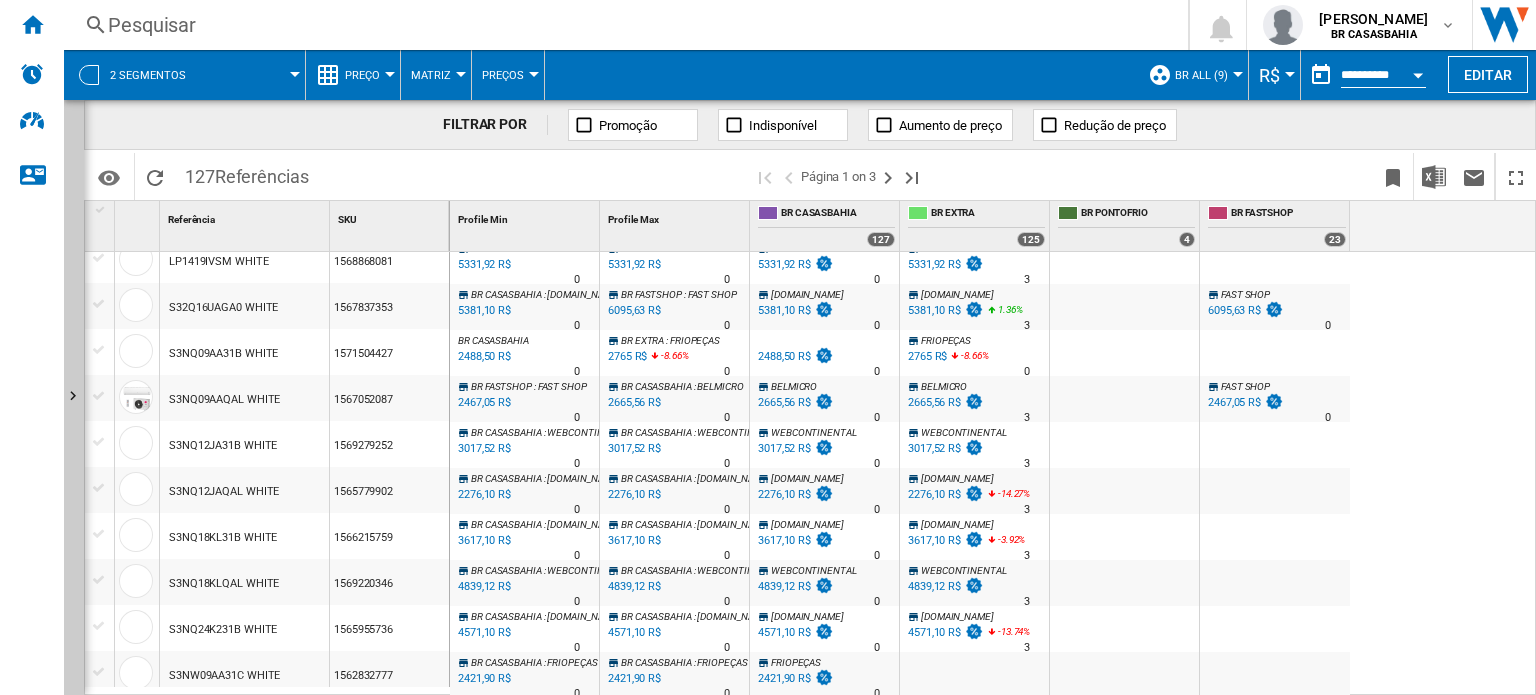 click on "Preço" at bounding box center (367, 75) 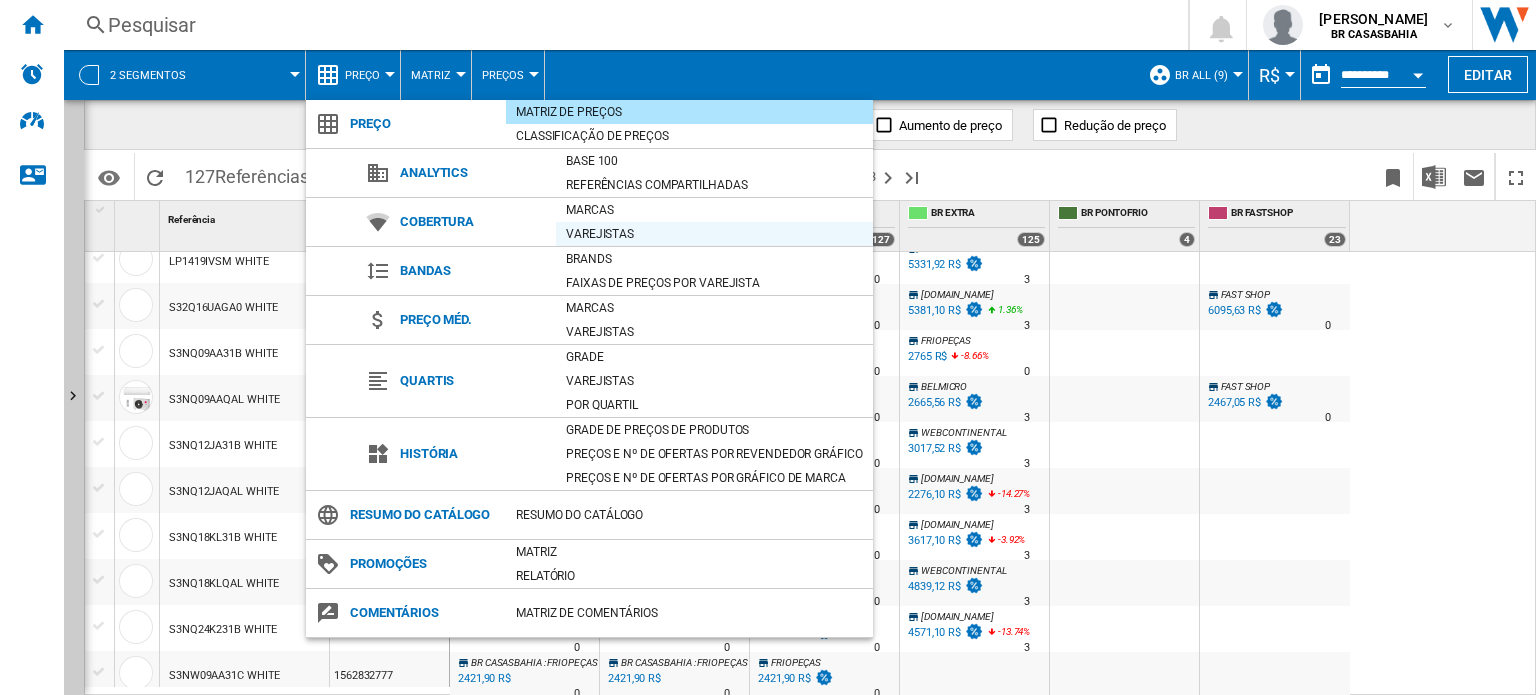 click on "Varejistas" at bounding box center [714, 234] 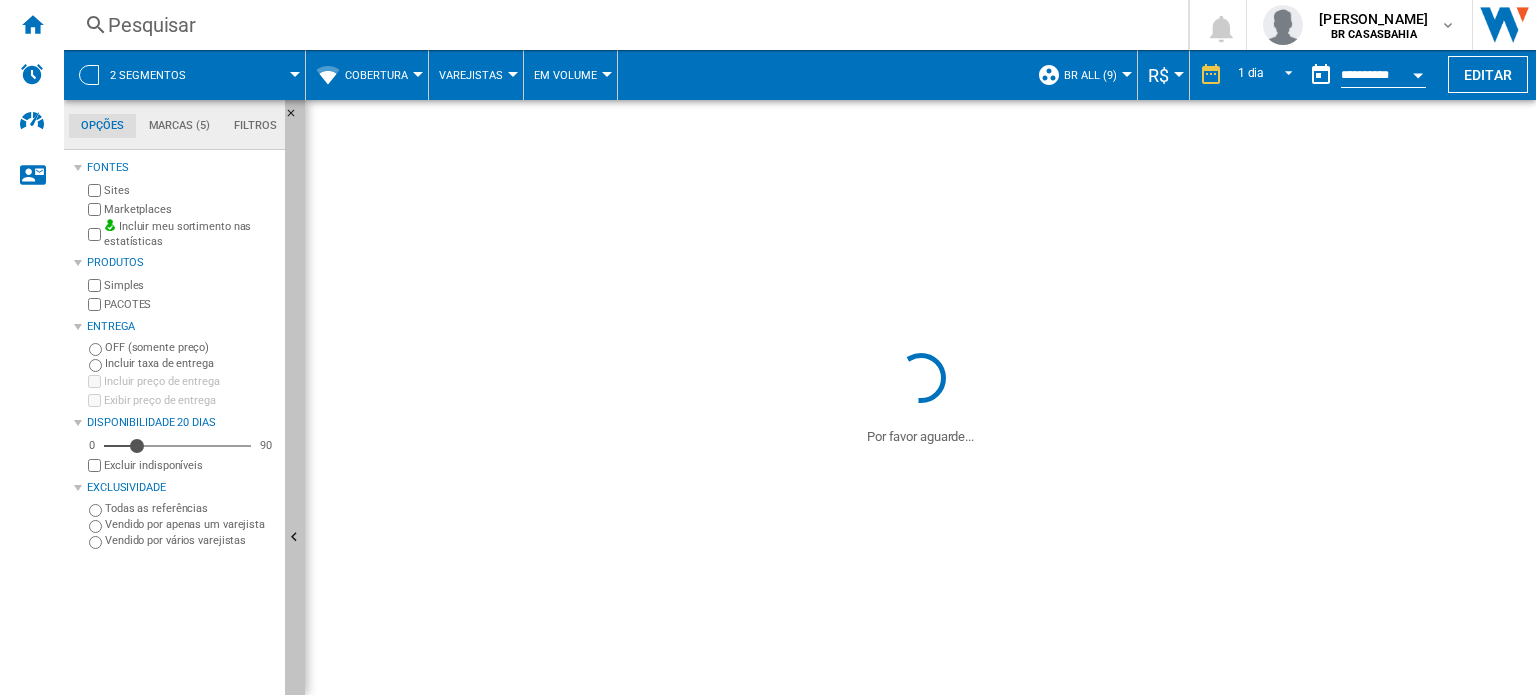 click at bounding box center [295, 538] 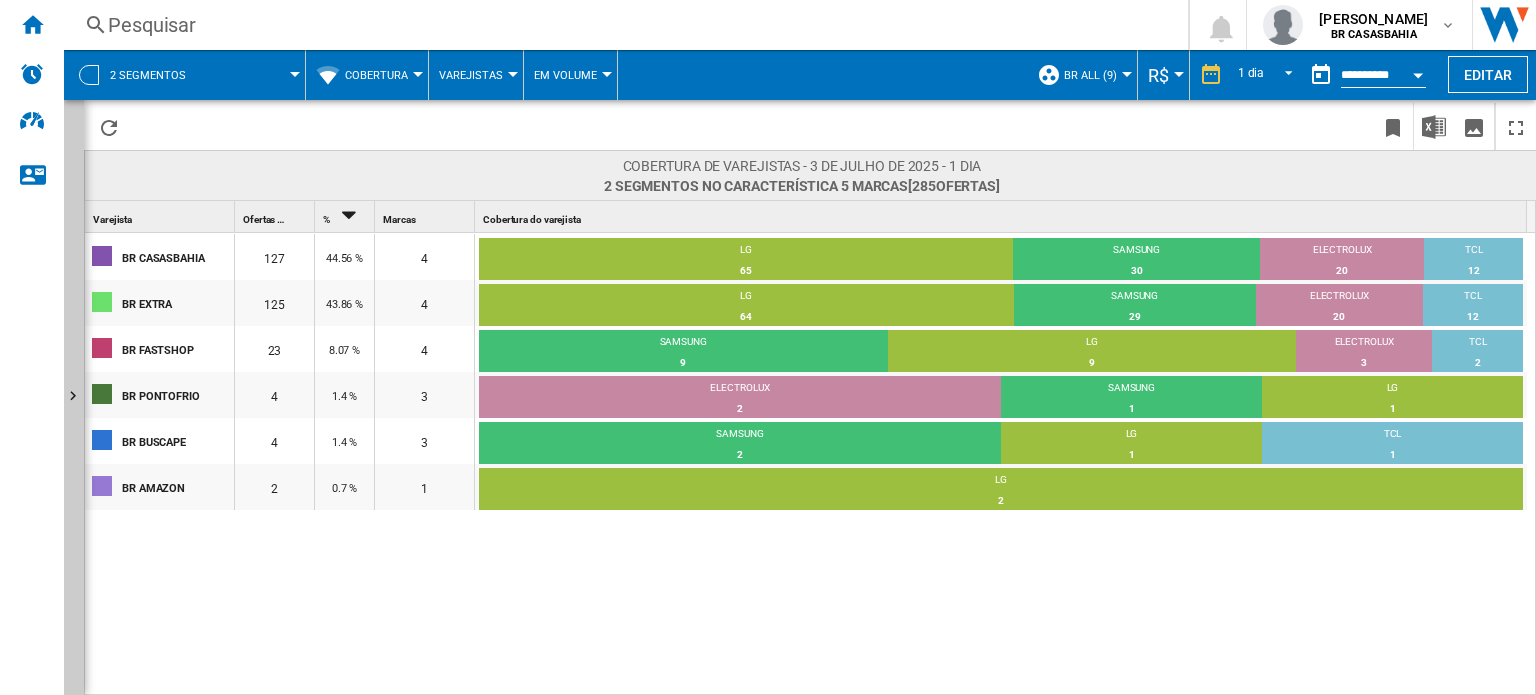 click on "Cobertura" at bounding box center [381, 75] 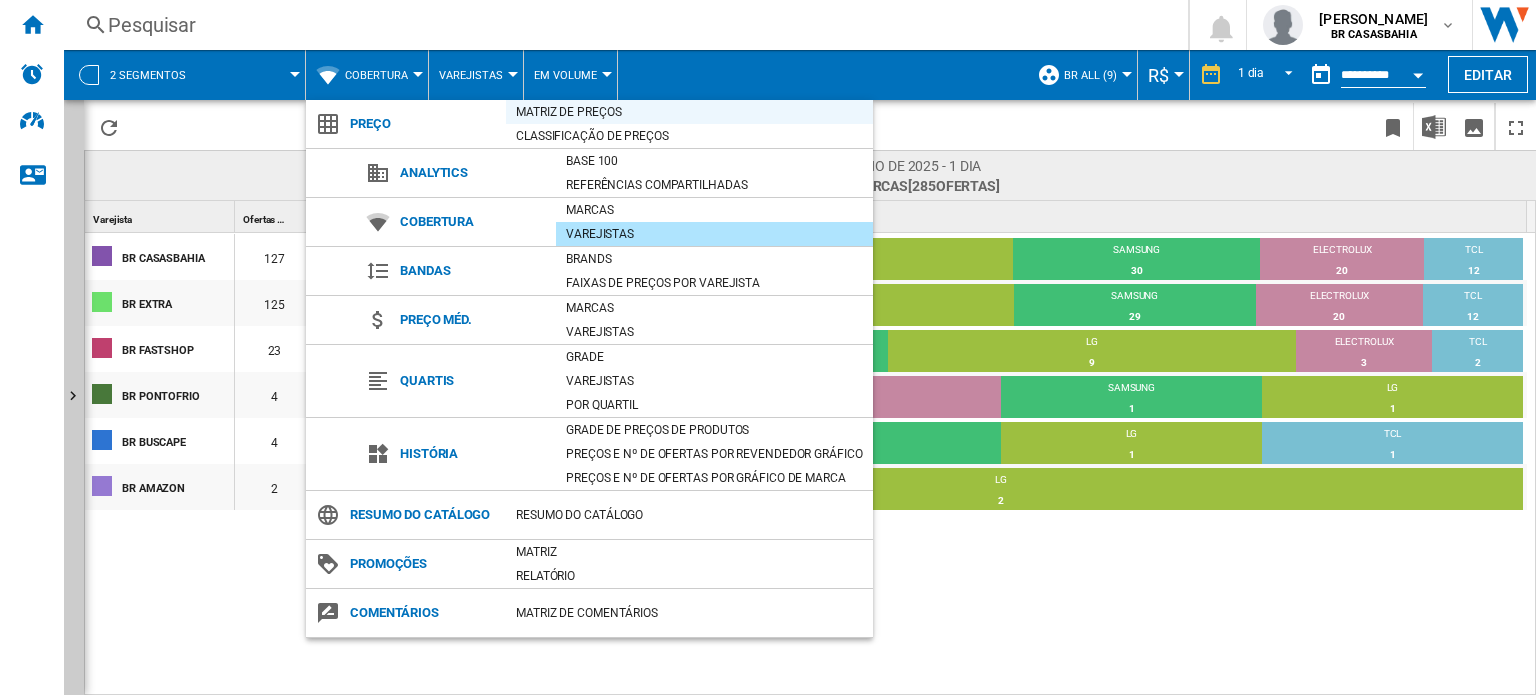 click on "Matriz de preços" at bounding box center (689, 112) 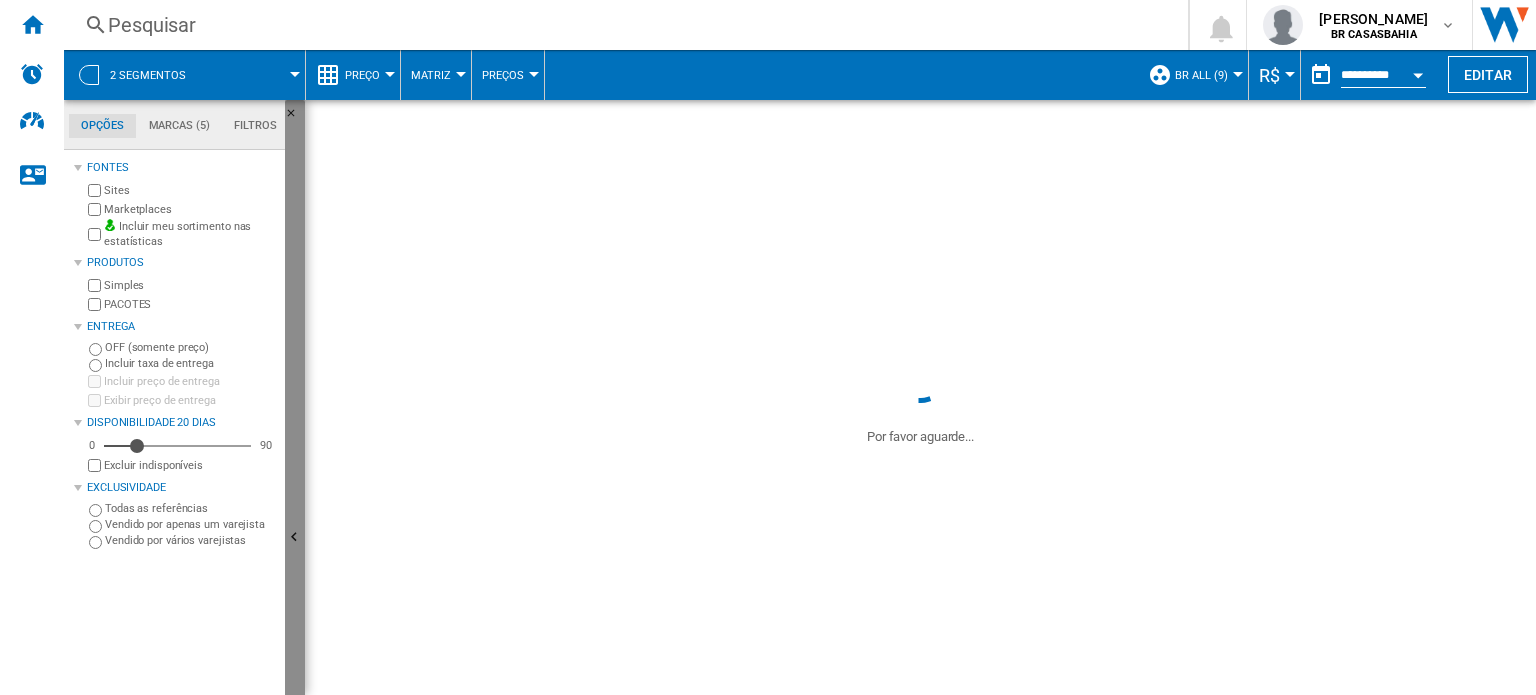 click at bounding box center [297, 540] 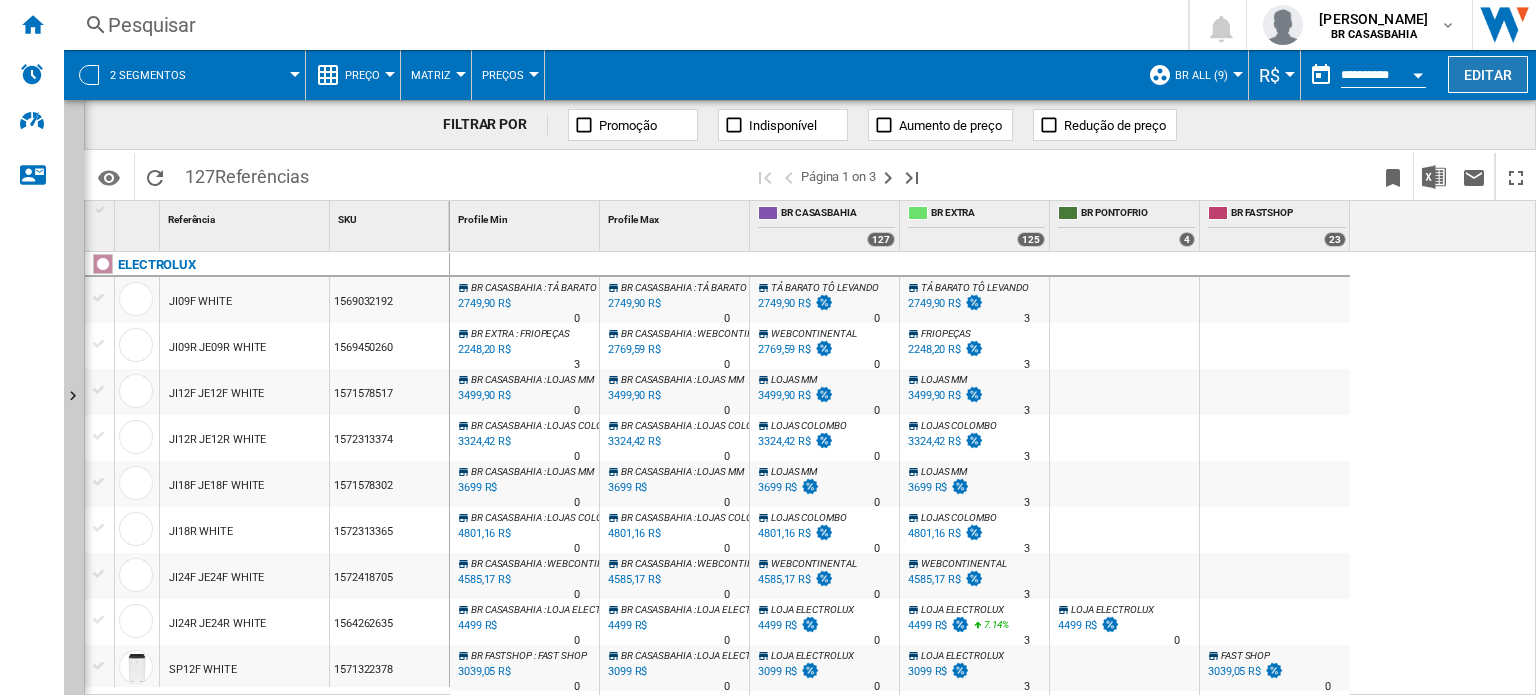 click on "Editar" at bounding box center [1488, 74] 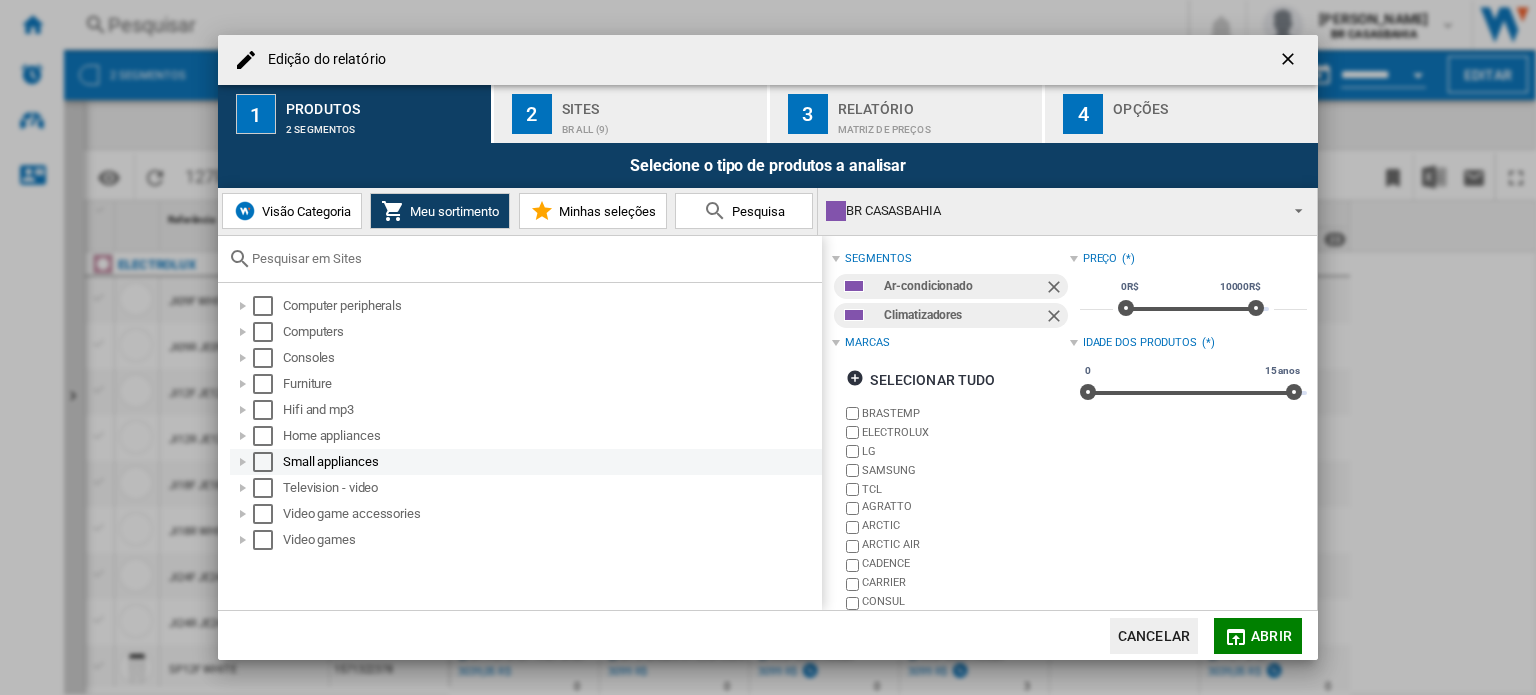 click at bounding box center (243, 462) 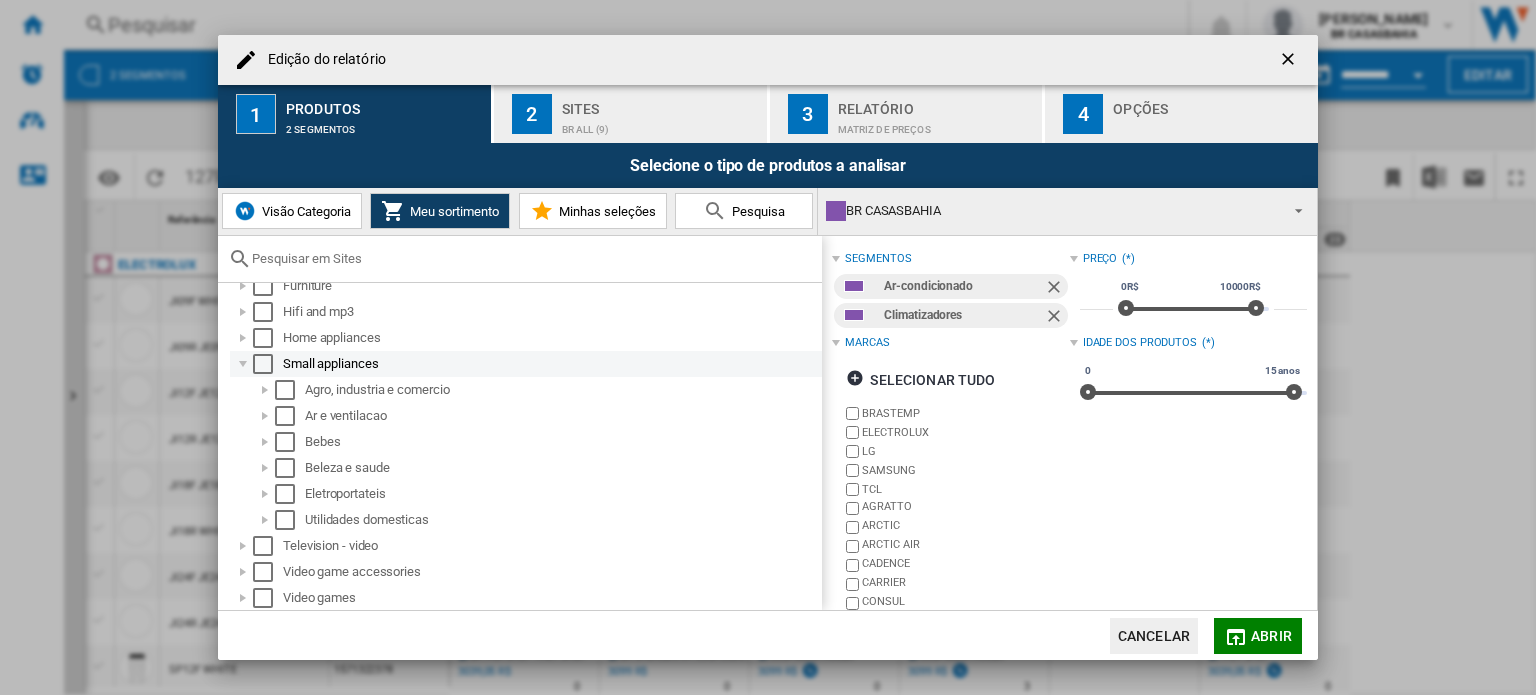 scroll, scrollTop: 97, scrollLeft: 0, axis: vertical 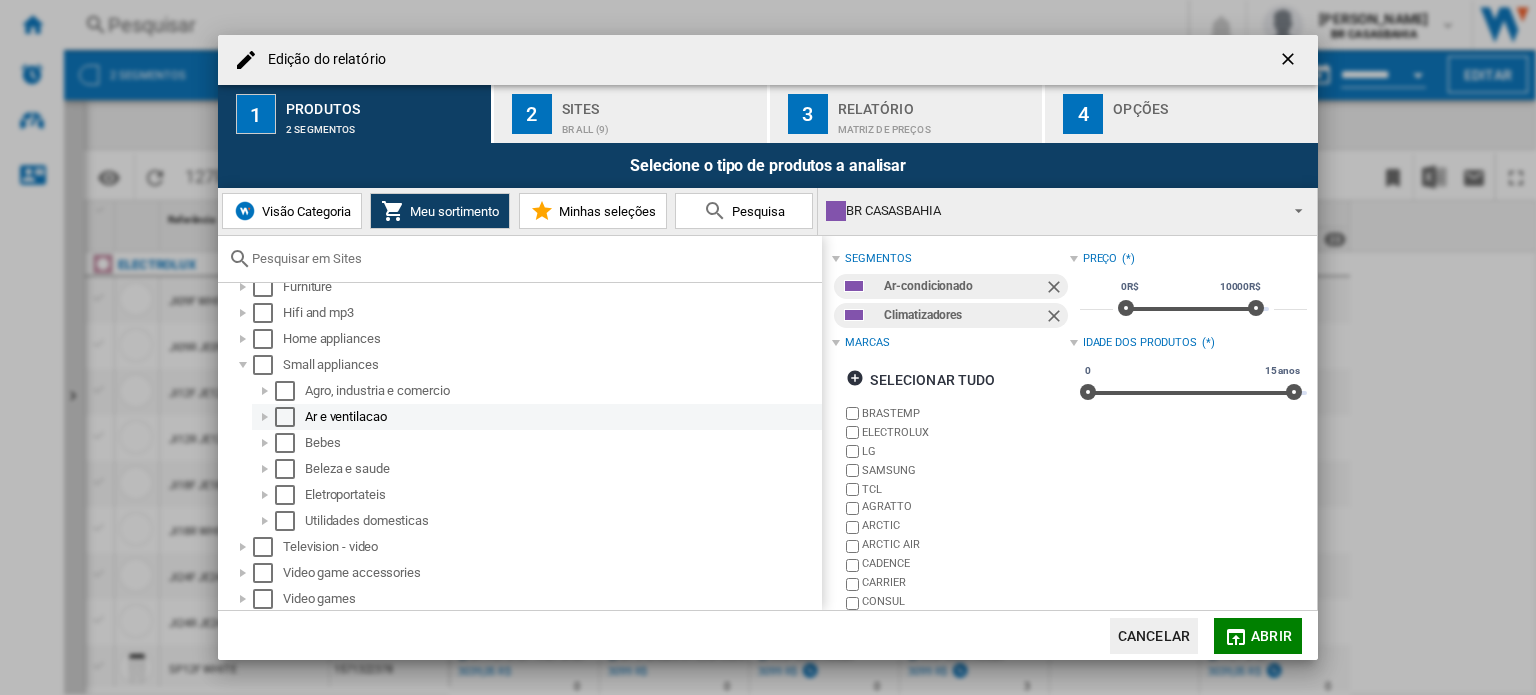 click at bounding box center [265, 417] 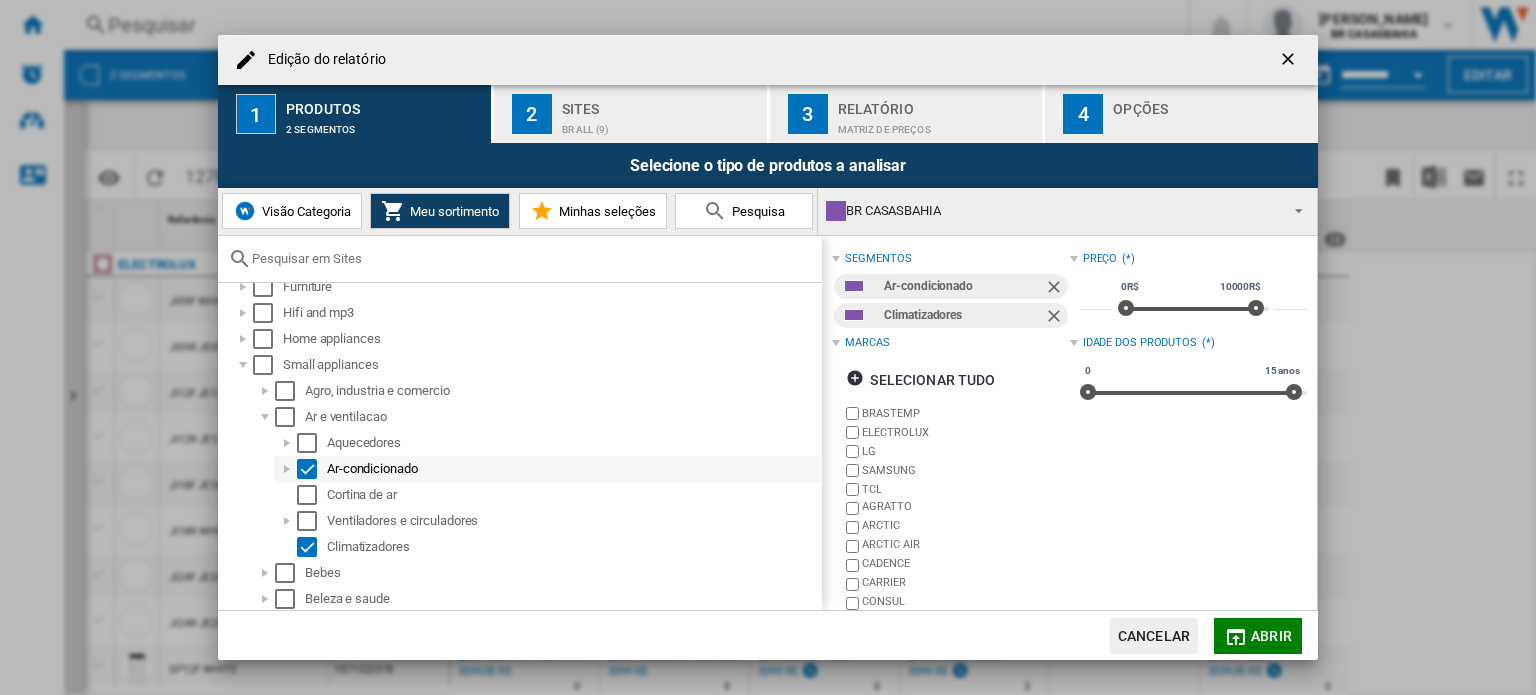 click at bounding box center [287, 469] 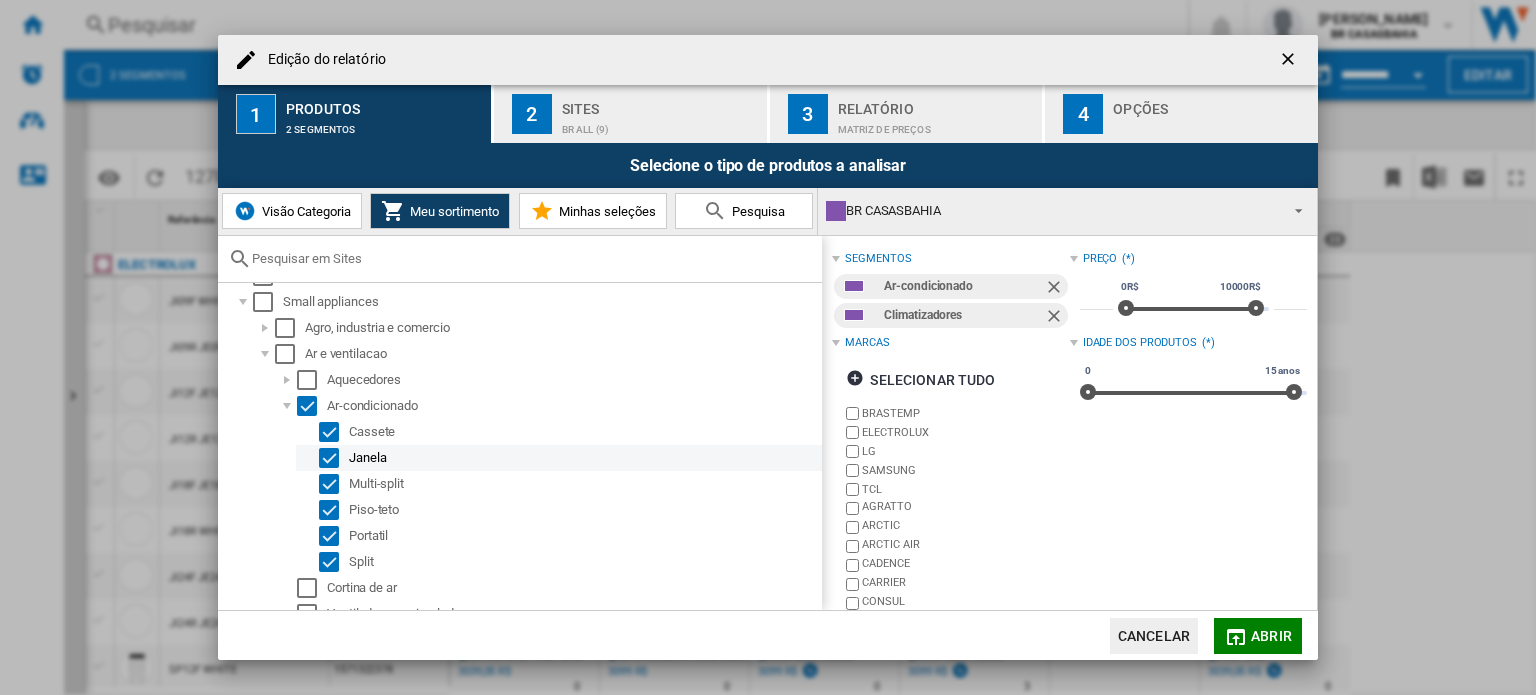scroll, scrollTop: 160, scrollLeft: 0, axis: vertical 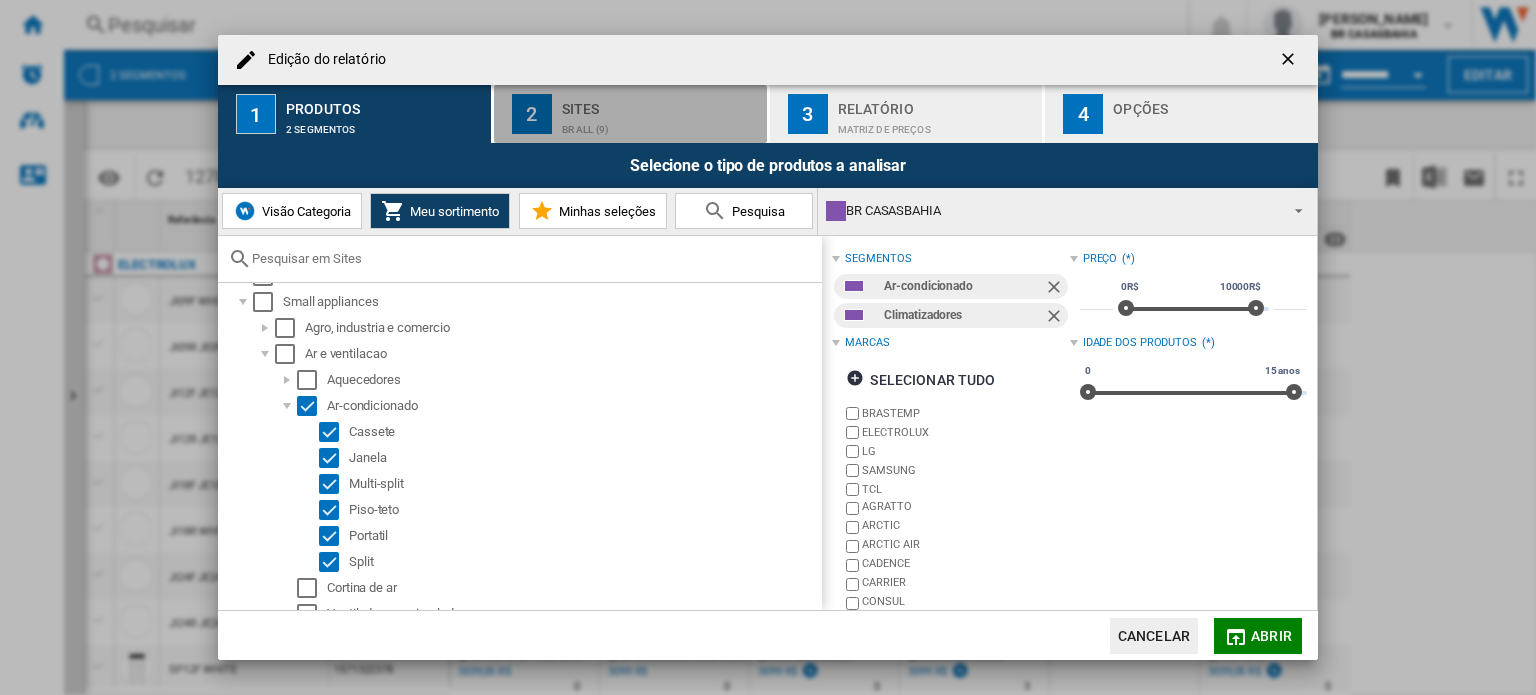 click on "BR ALL (9)" at bounding box center [660, 124] 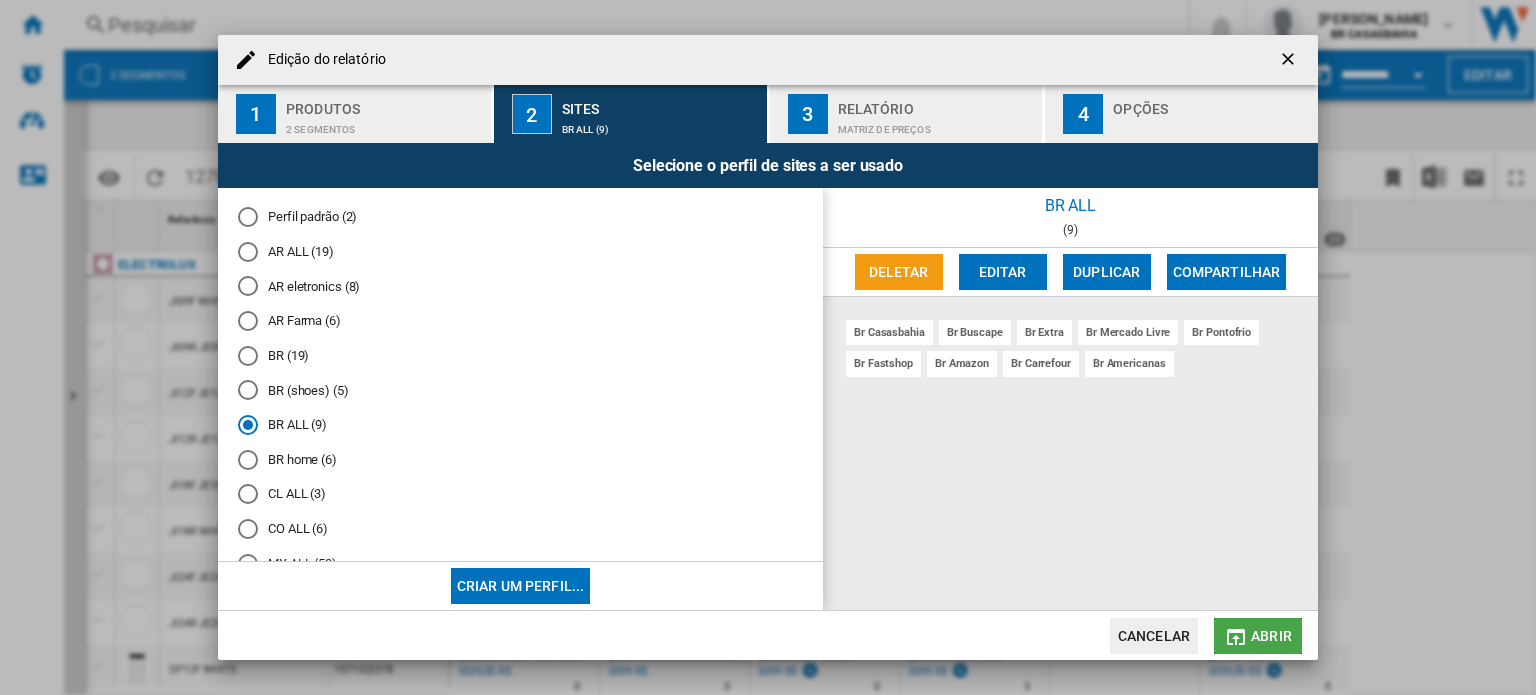 click on "Abrir" 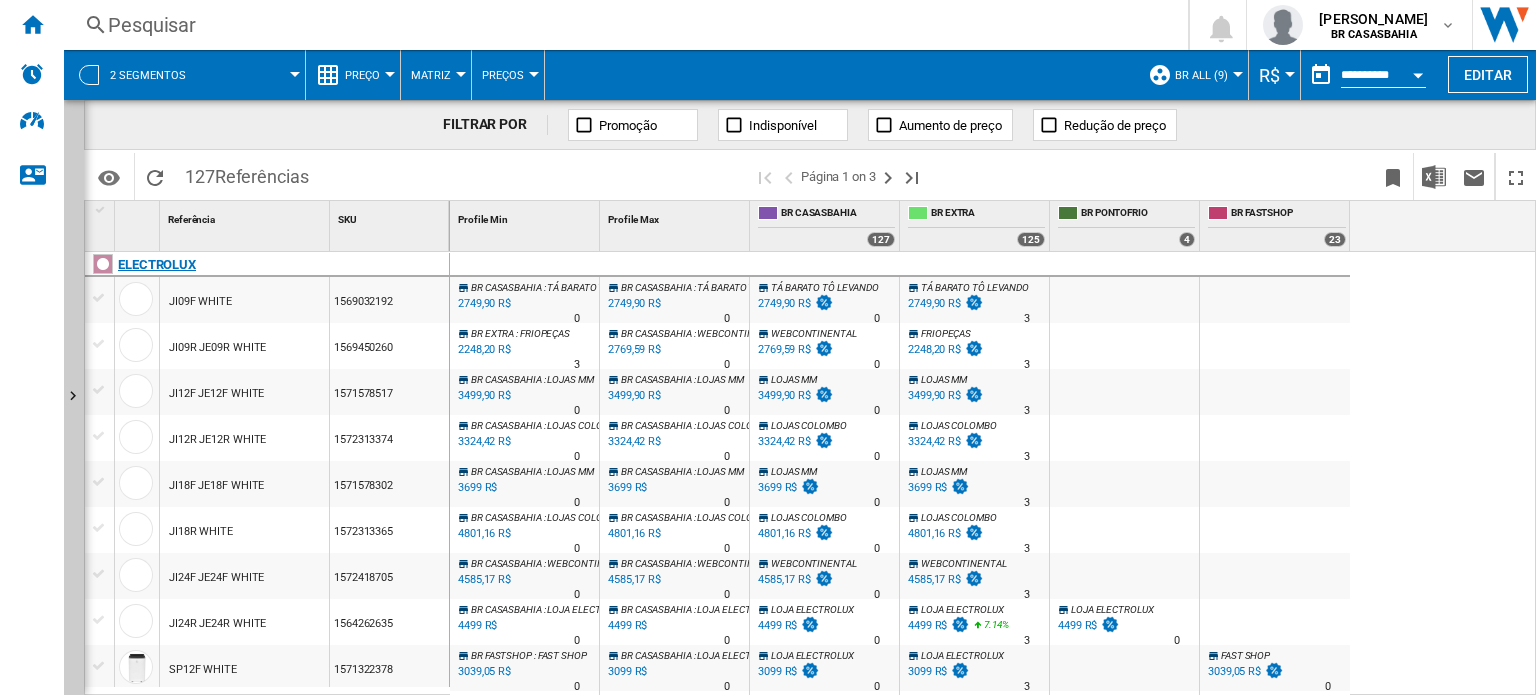 scroll, scrollTop: 184, scrollLeft: 0, axis: vertical 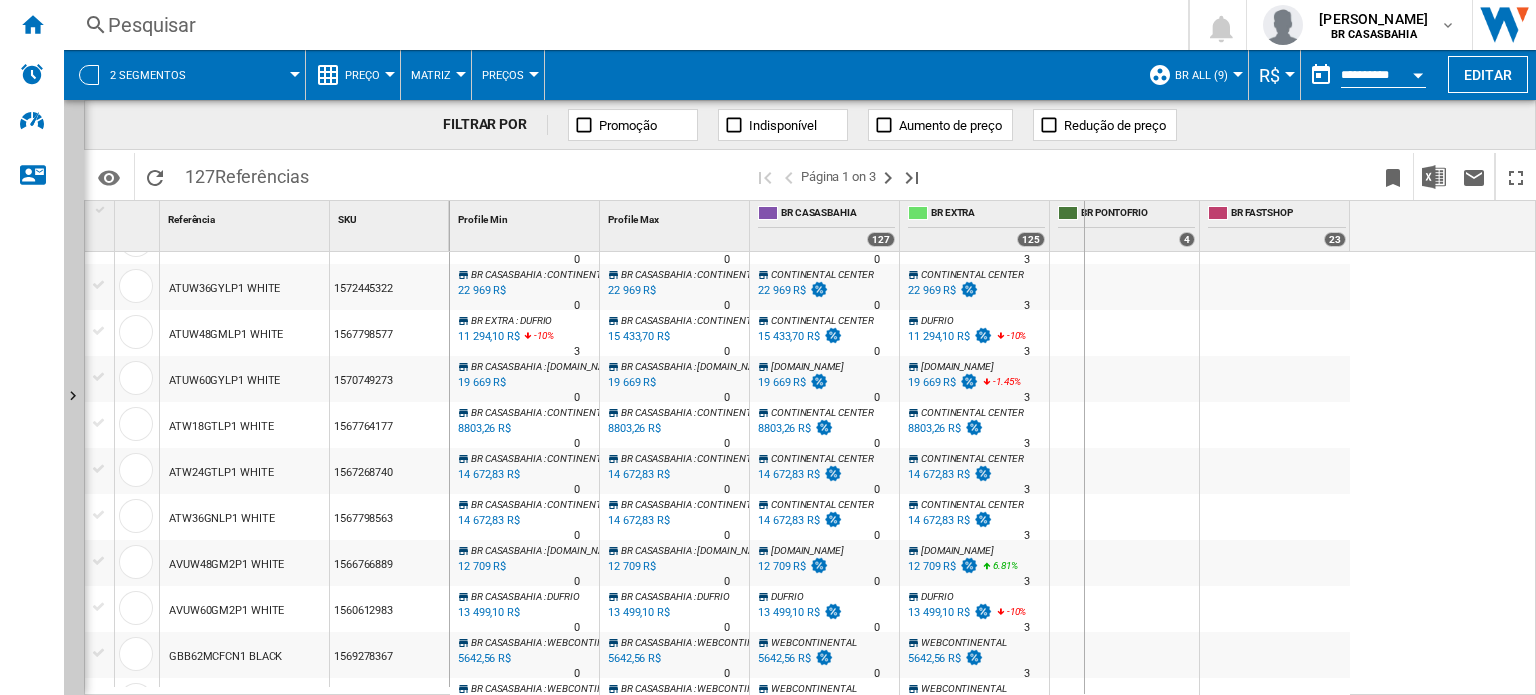drag, startPoint x: 1050, startPoint y: 223, endPoint x: 1083, endPoint y: 218, distance: 33.37664 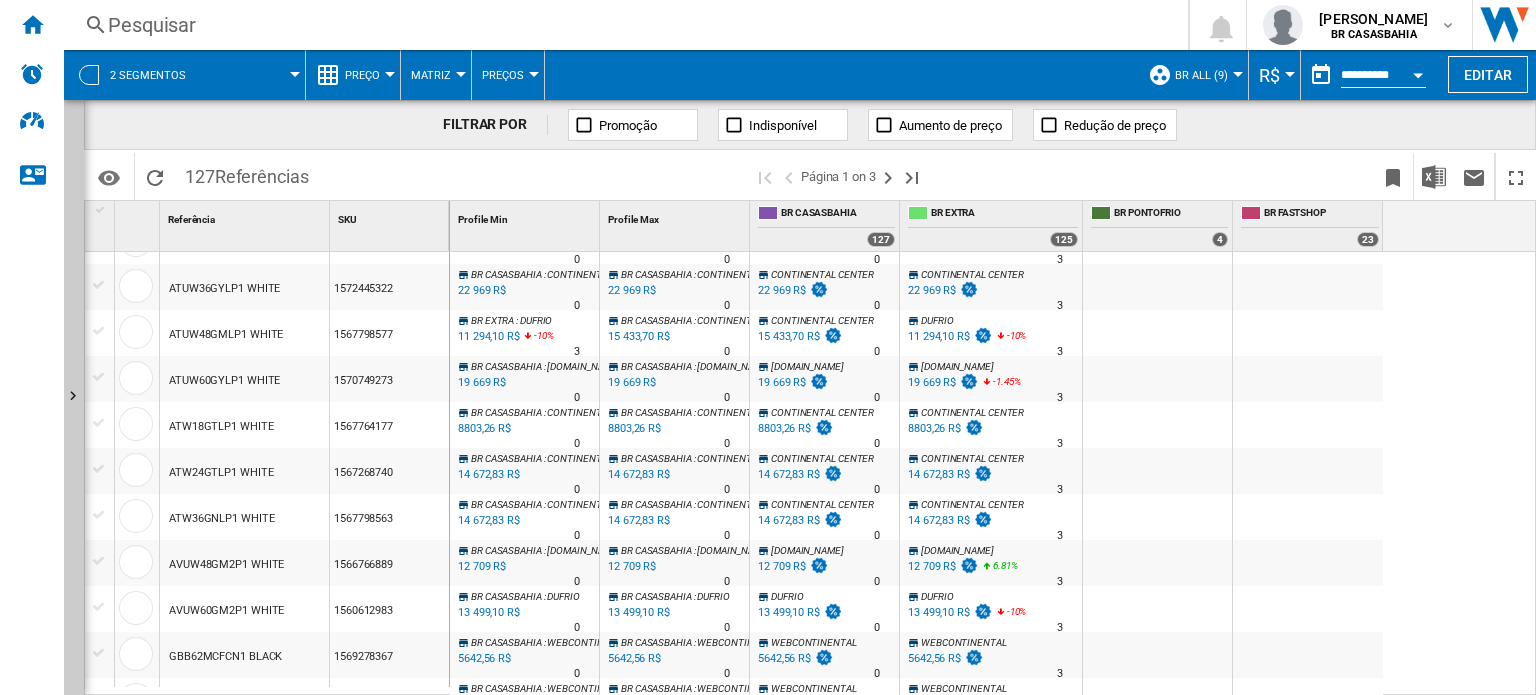 scroll, scrollTop: 1599, scrollLeft: 0, axis: vertical 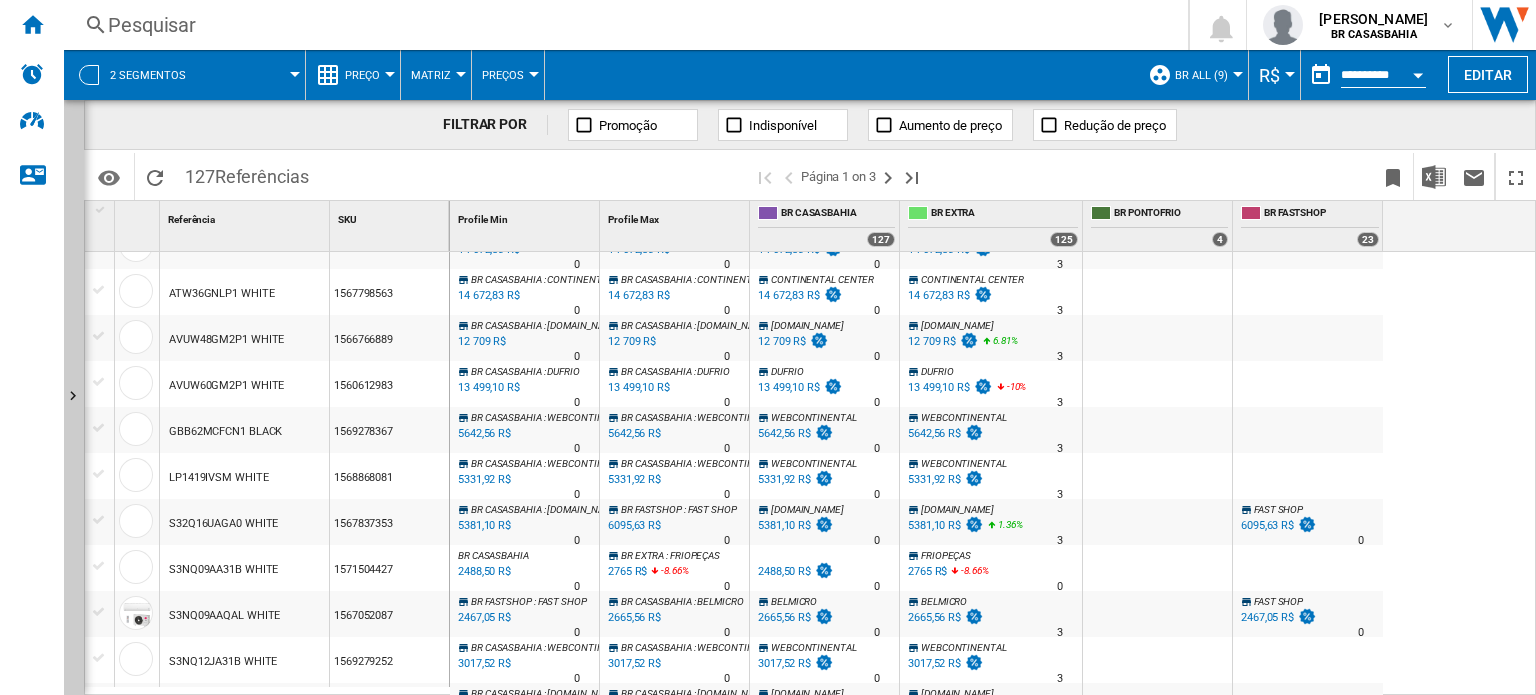 click at bounding box center (1157, 430) 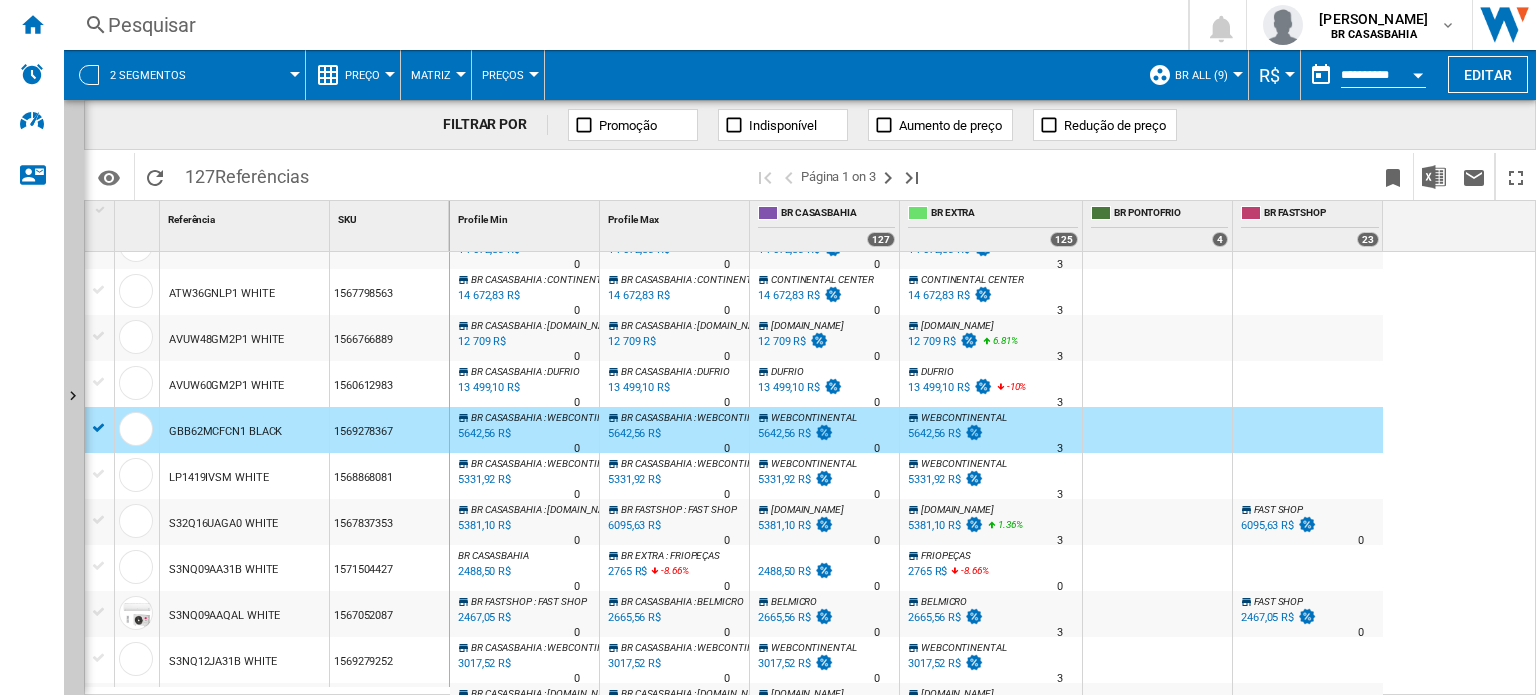 scroll, scrollTop: 1903, scrollLeft: 0, axis: vertical 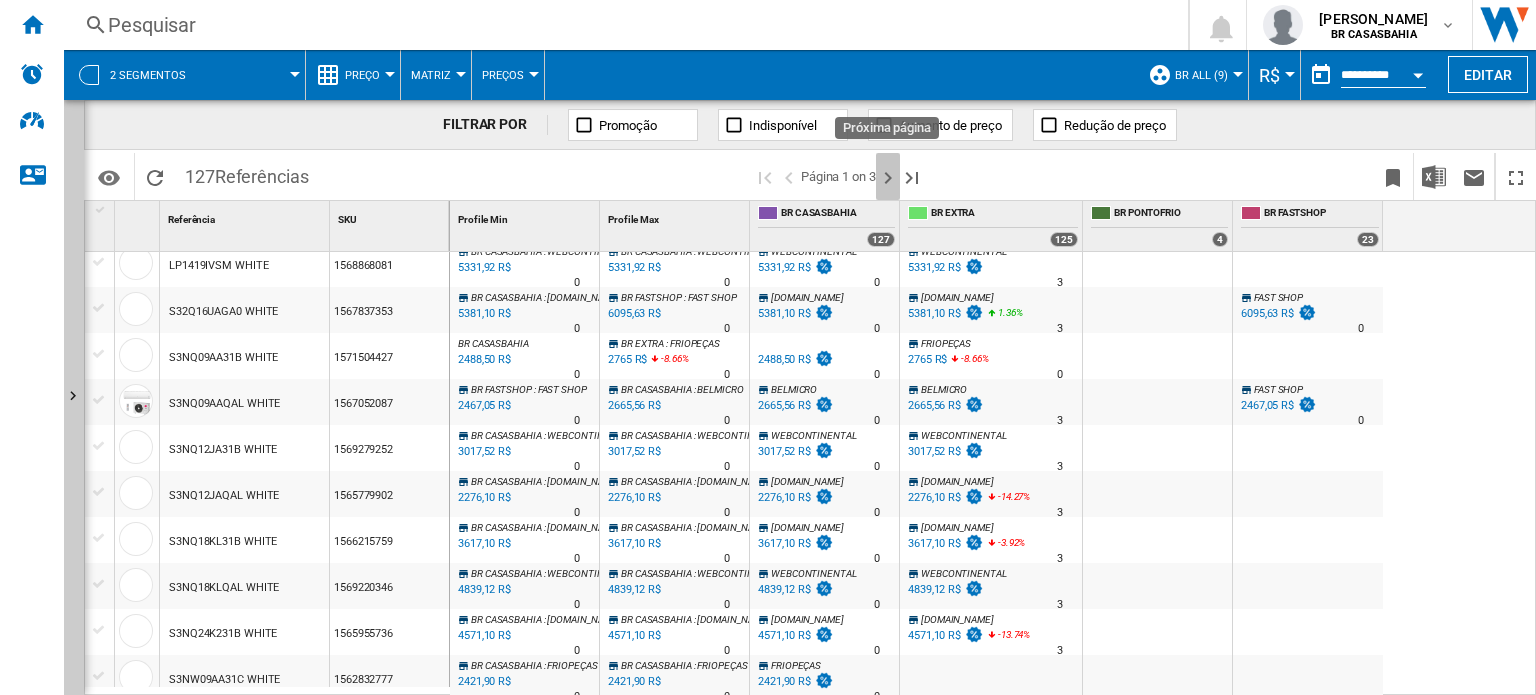 click at bounding box center (888, 178) 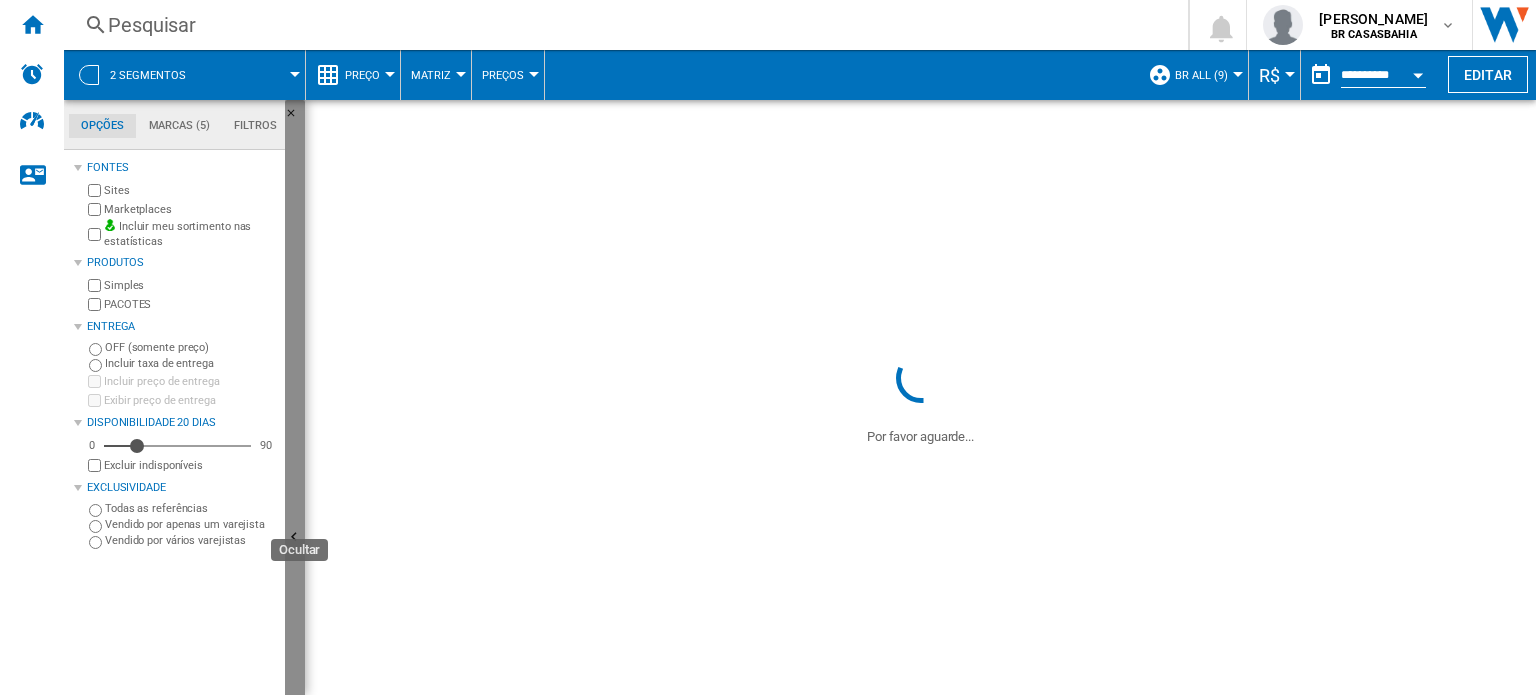click at bounding box center (297, 540) 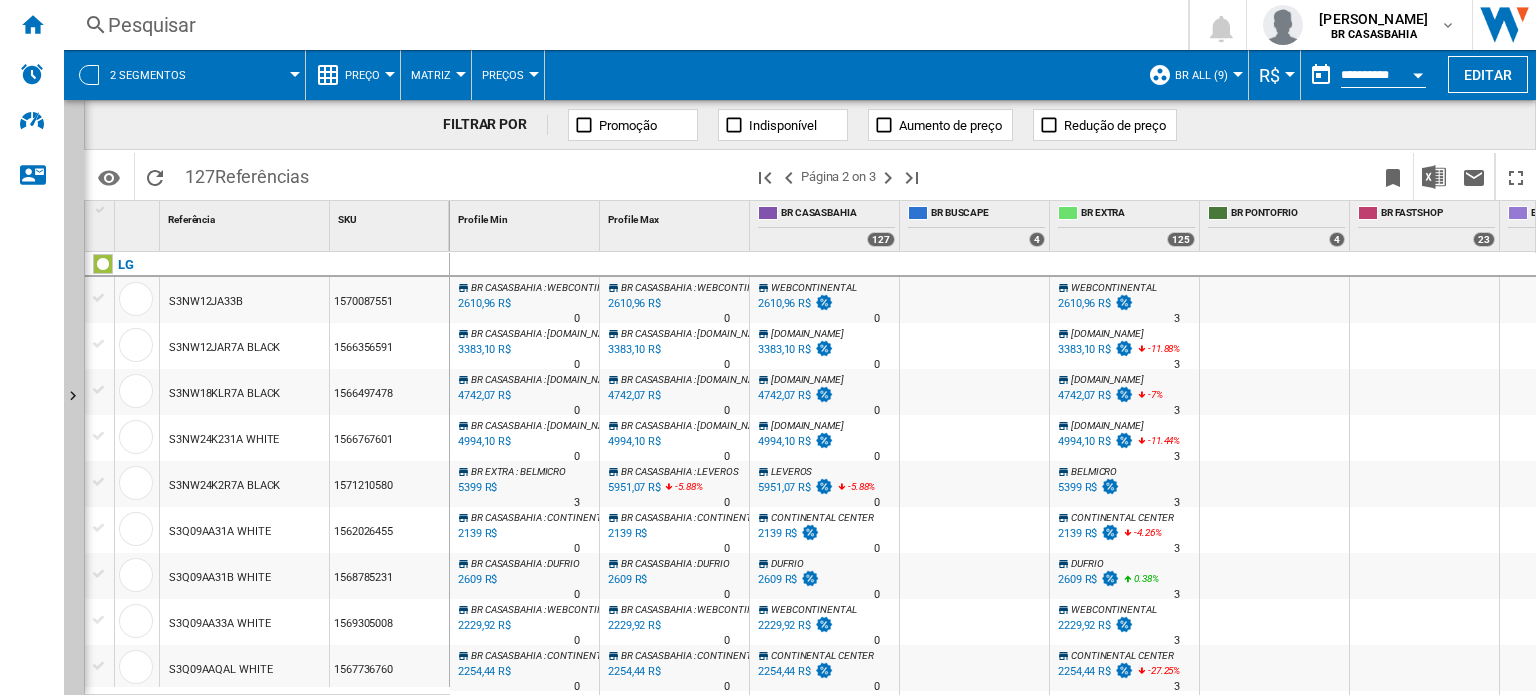 scroll, scrollTop: 469, scrollLeft: 0, axis: vertical 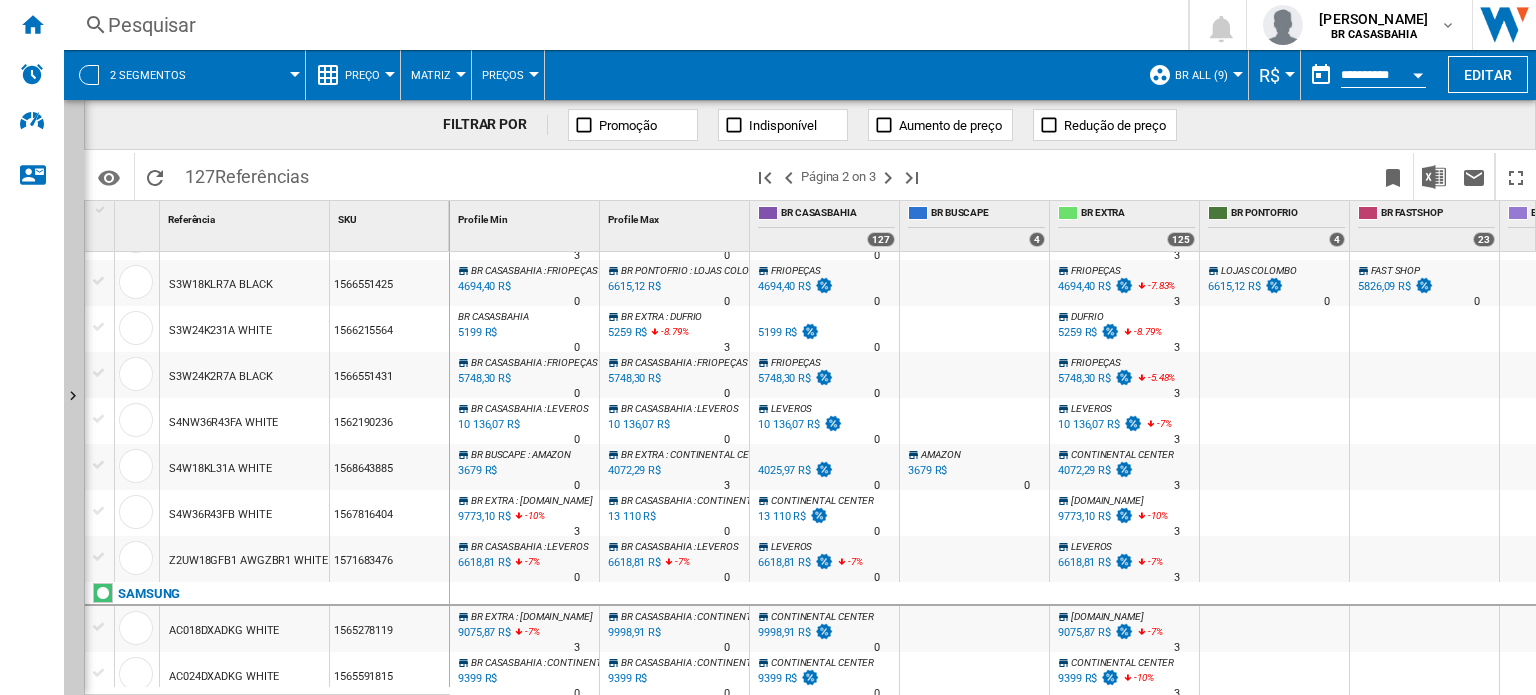 click at bounding box center [390, 74] 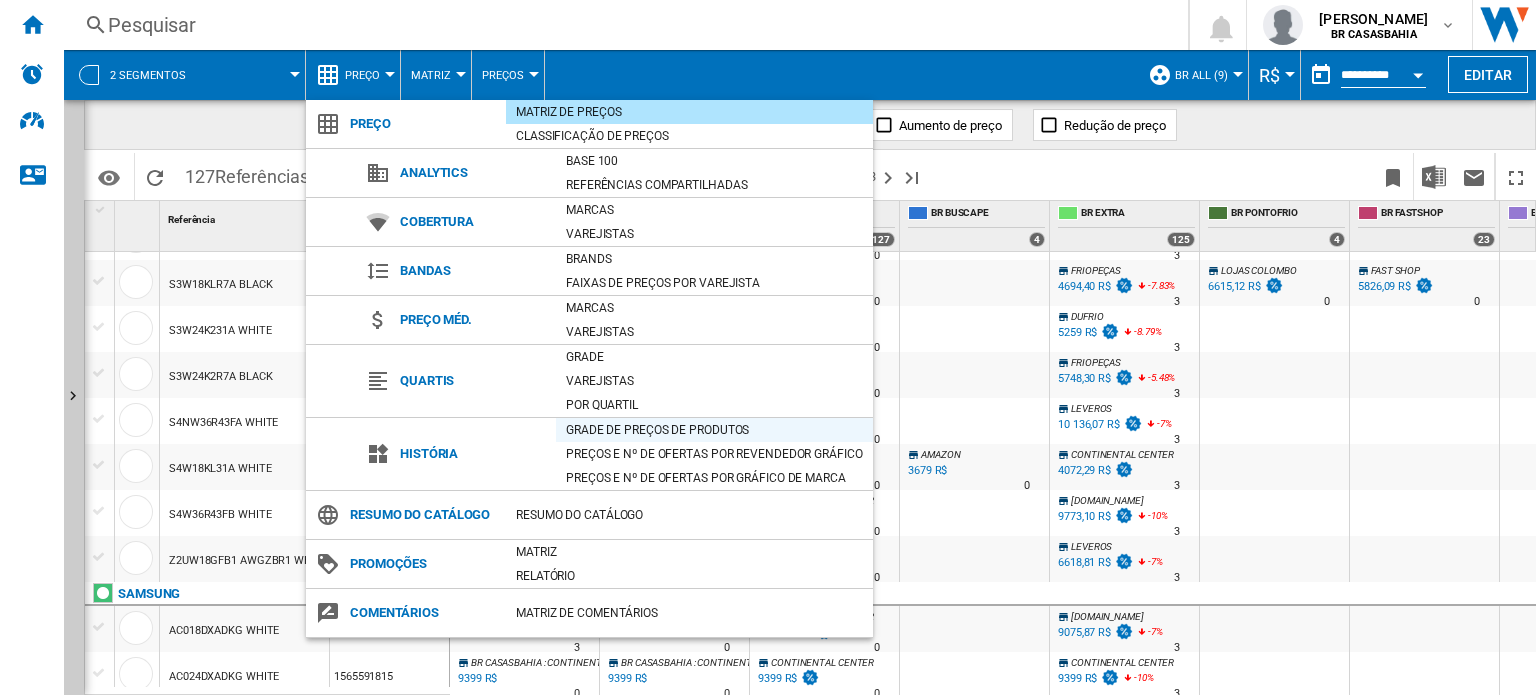 click on "Grade de preços de produtos" at bounding box center (714, 430) 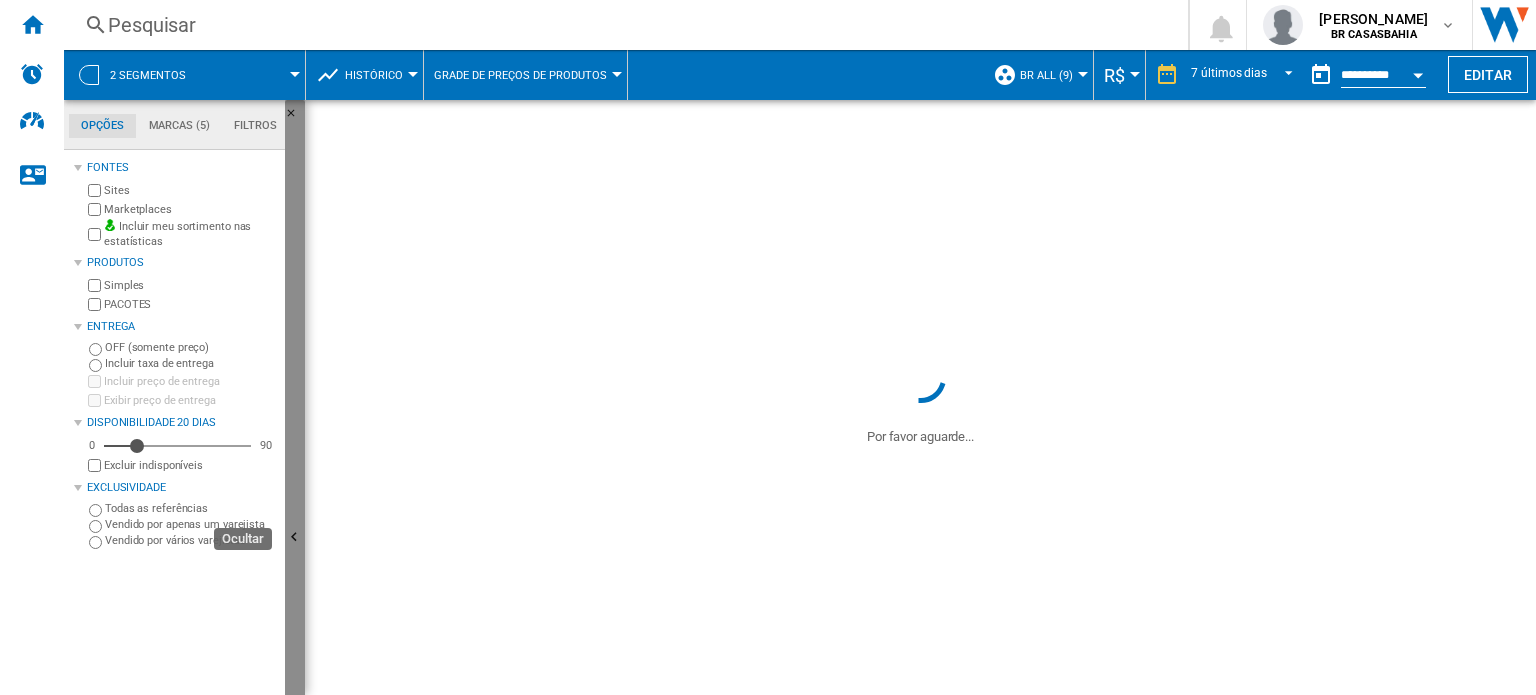 click at bounding box center (295, 538) 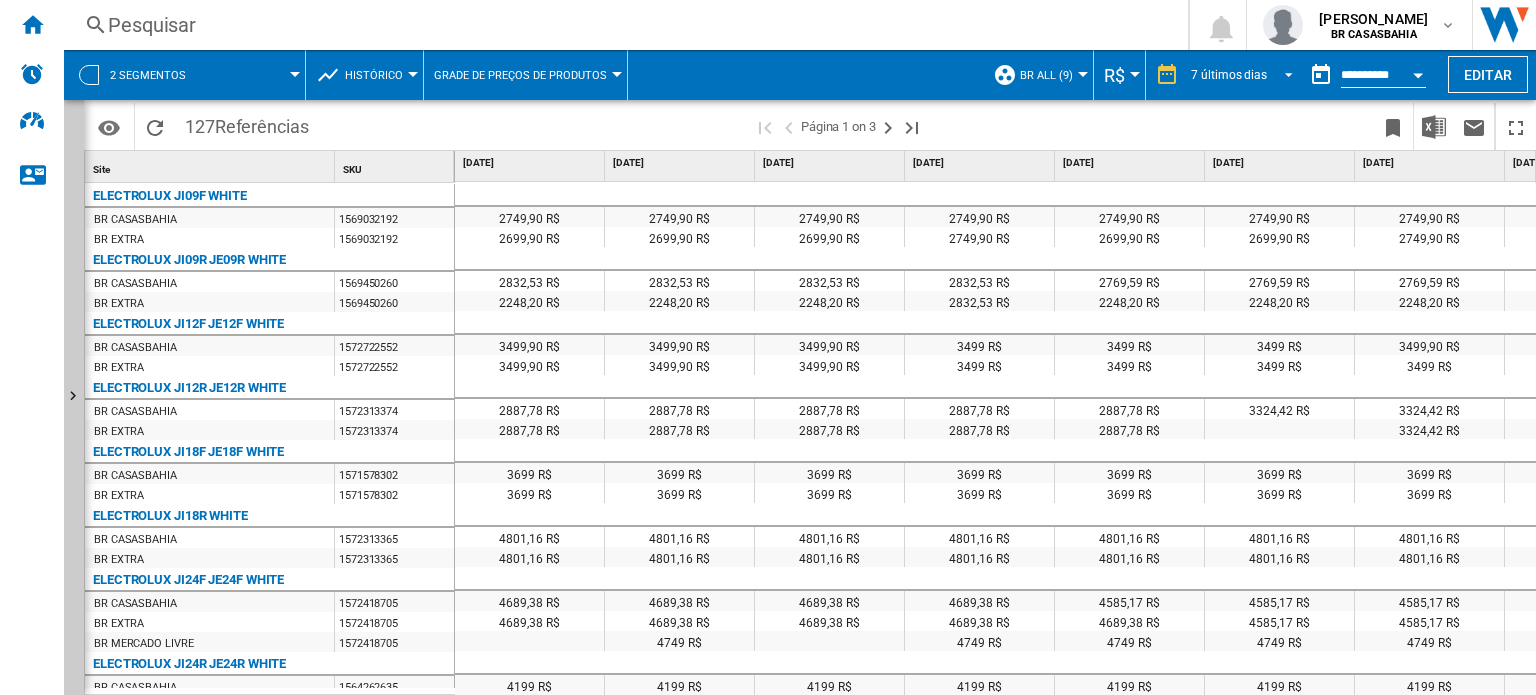 click at bounding box center (1283, 73) 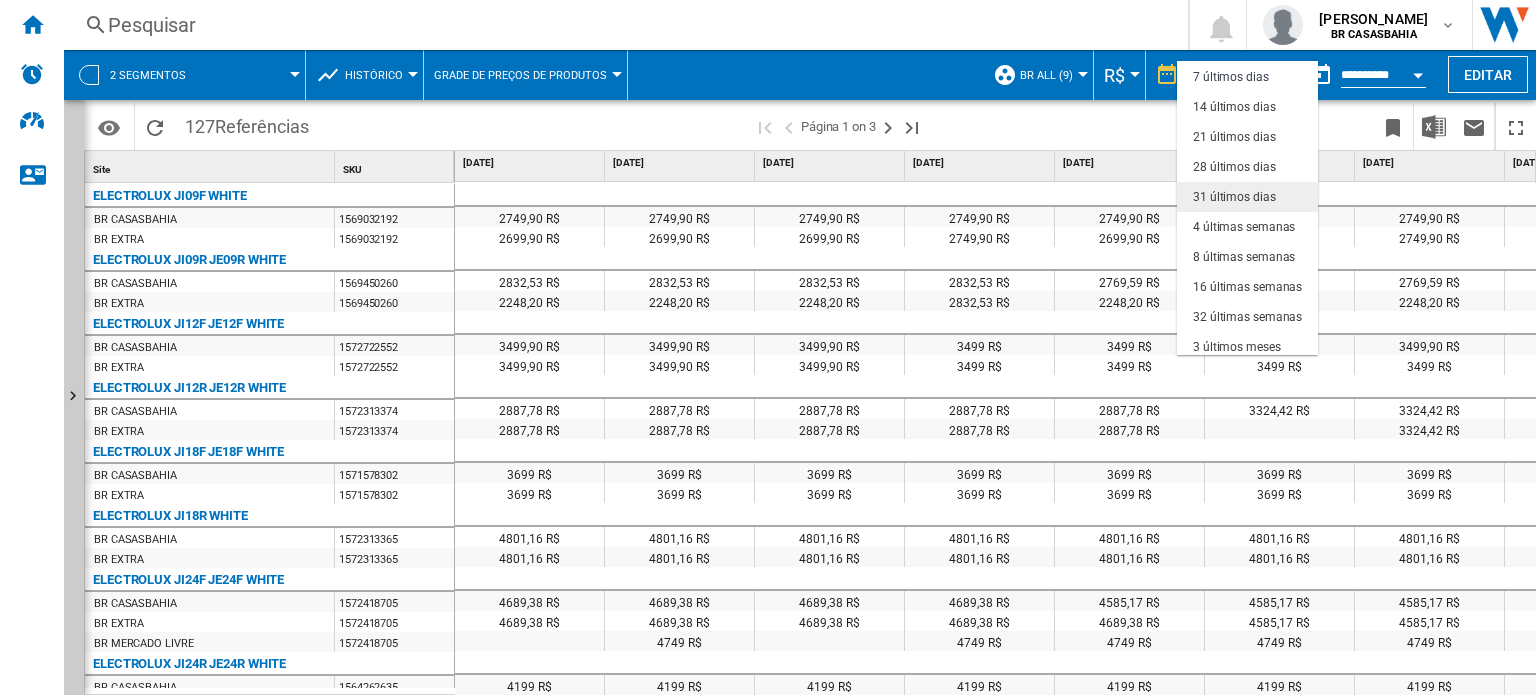 scroll, scrollTop: 125, scrollLeft: 0, axis: vertical 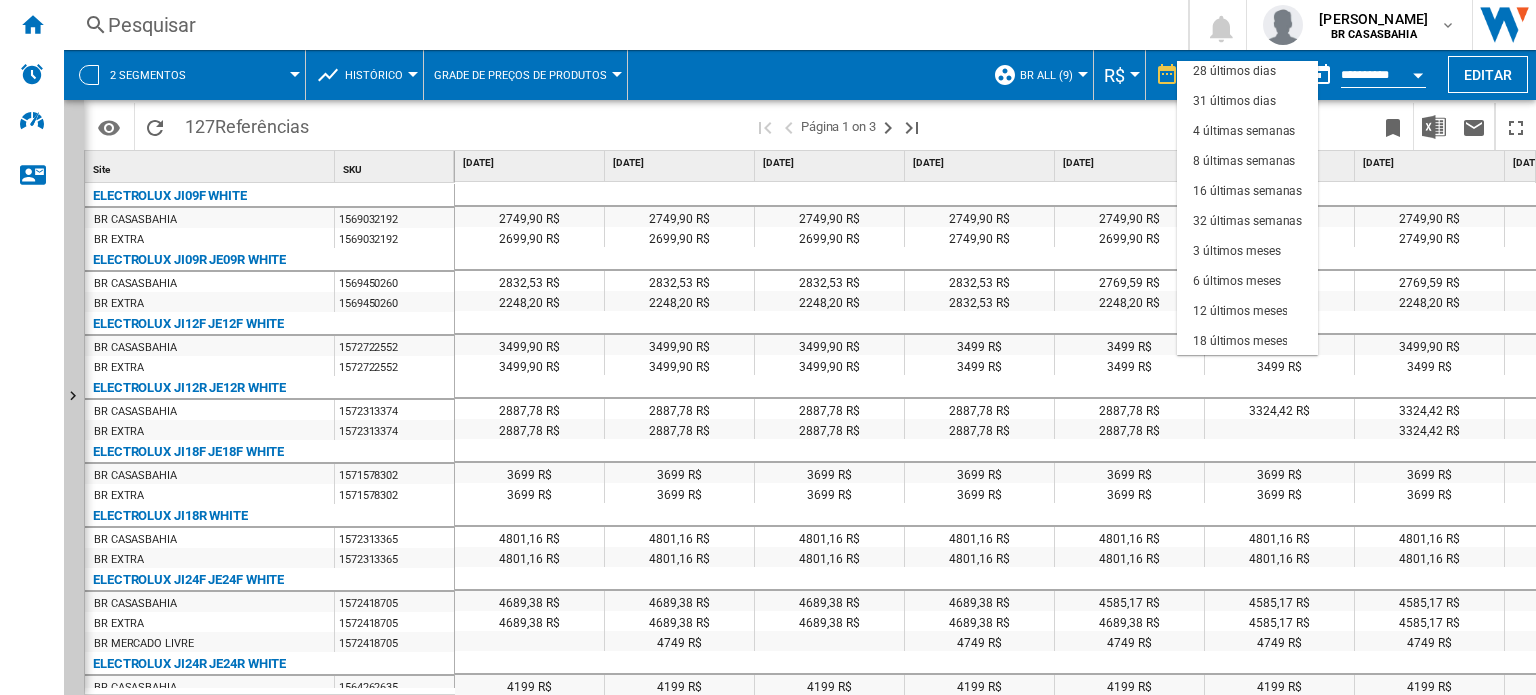 click at bounding box center [768, 347] 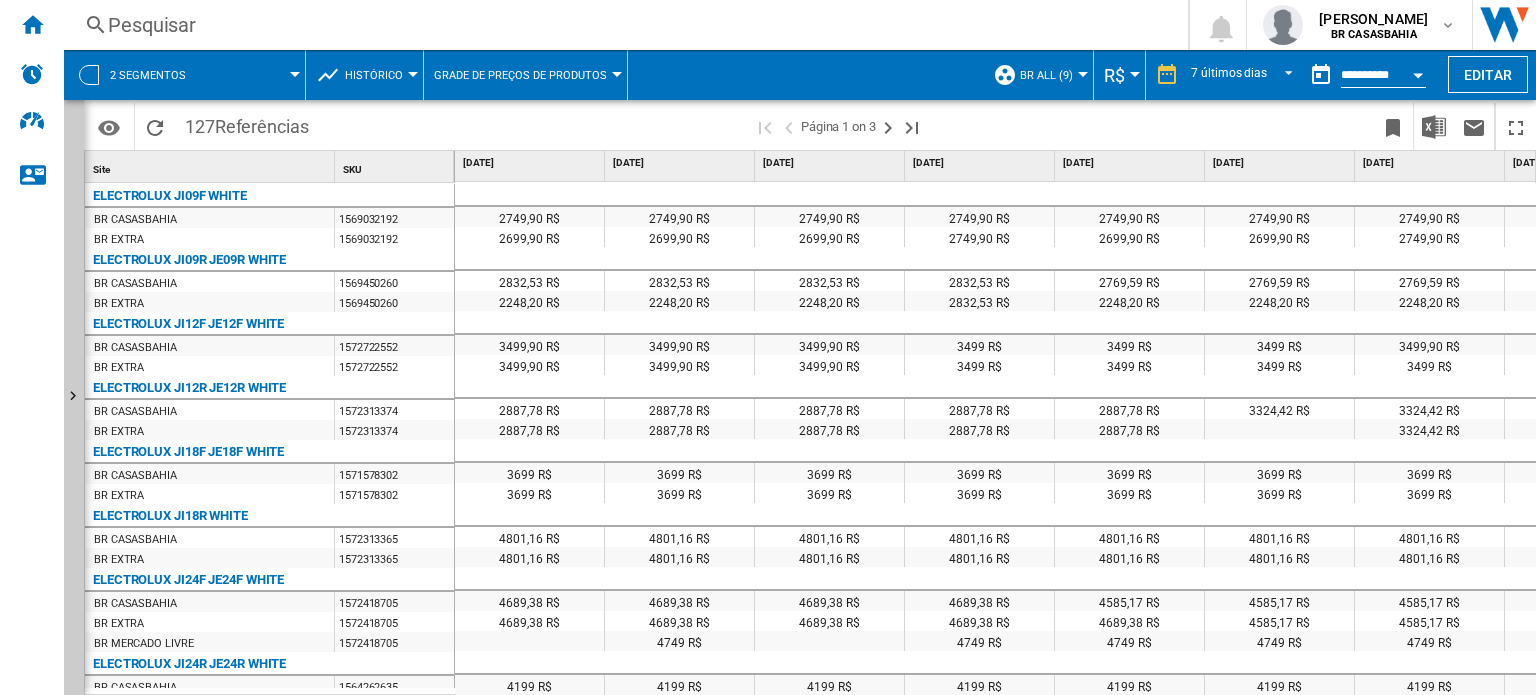 click at bounding box center [1418, 72] 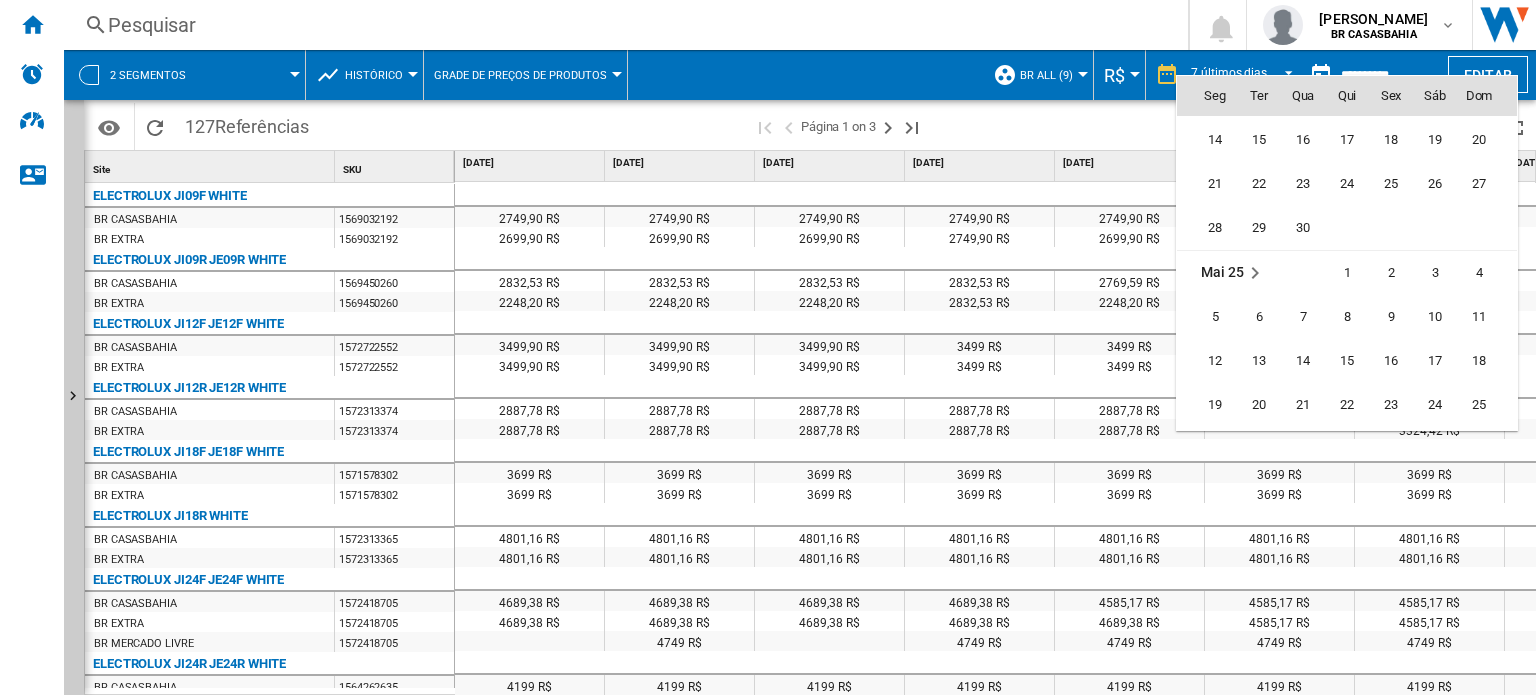 scroll, scrollTop: 8875, scrollLeft: 0, axis: vertical 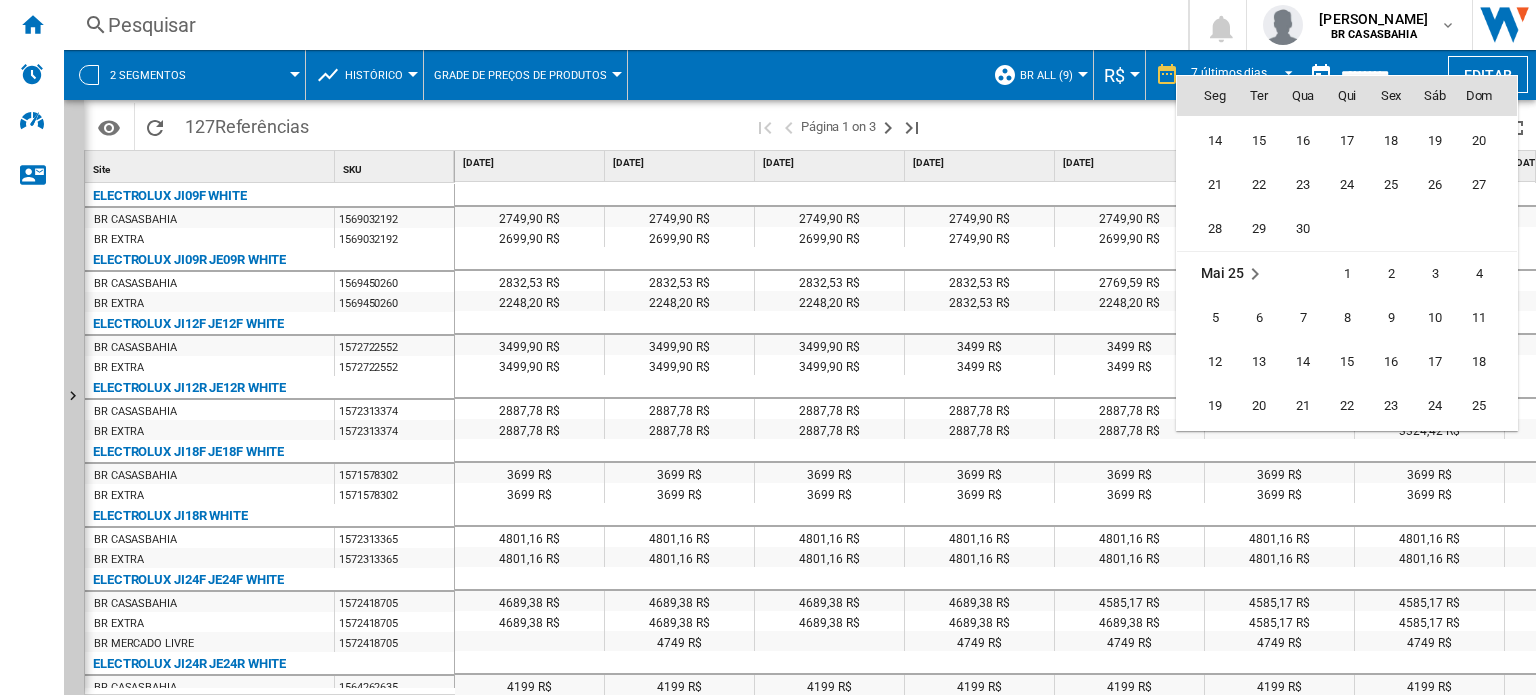 click at bounding box center (768, 347) 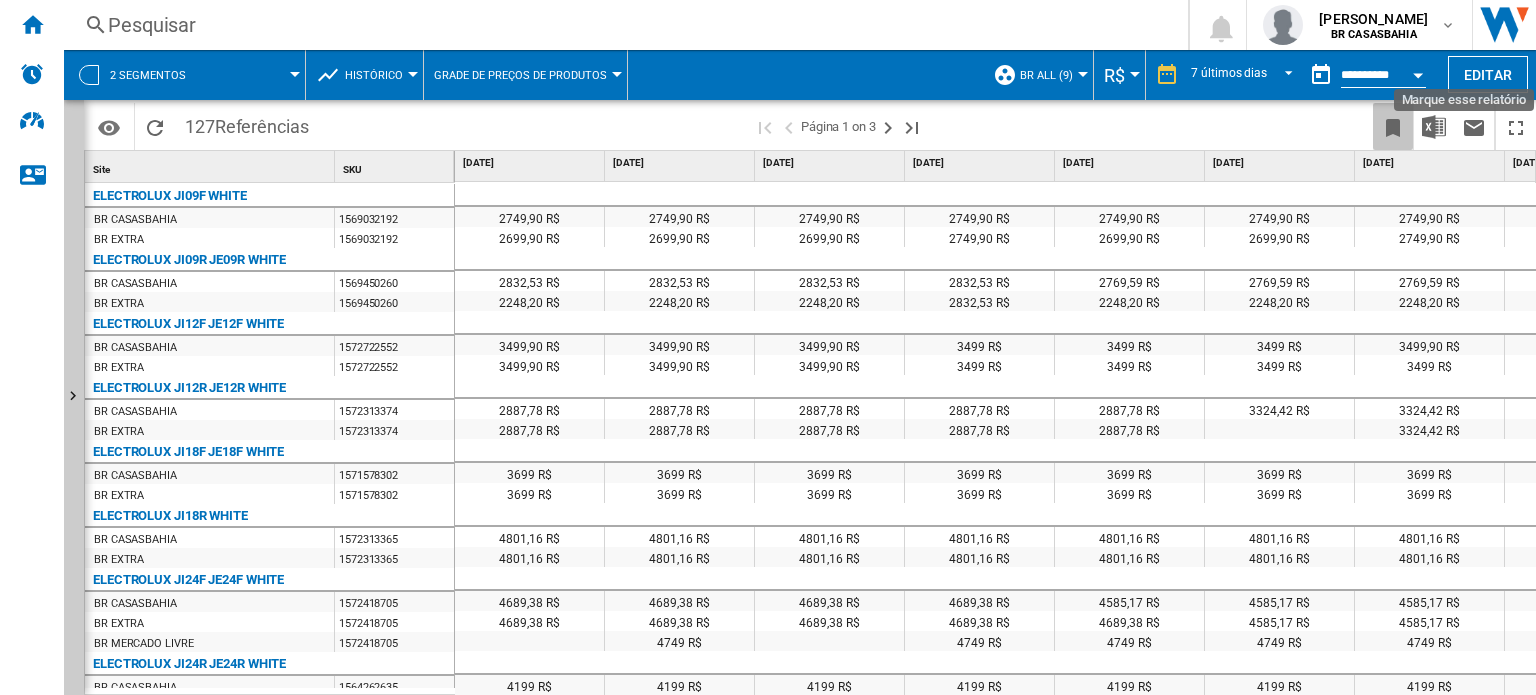 click at bounding box center (1393, 128) 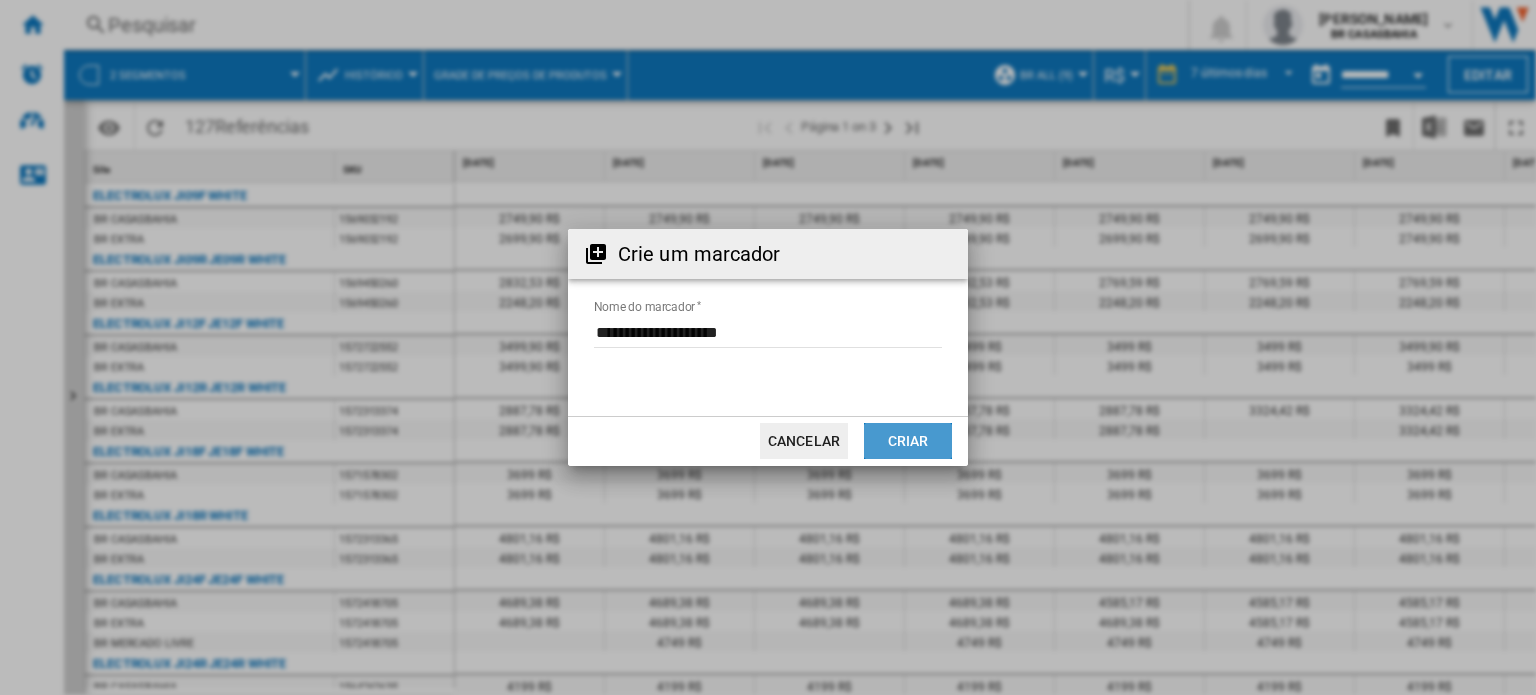 click on "Criar" 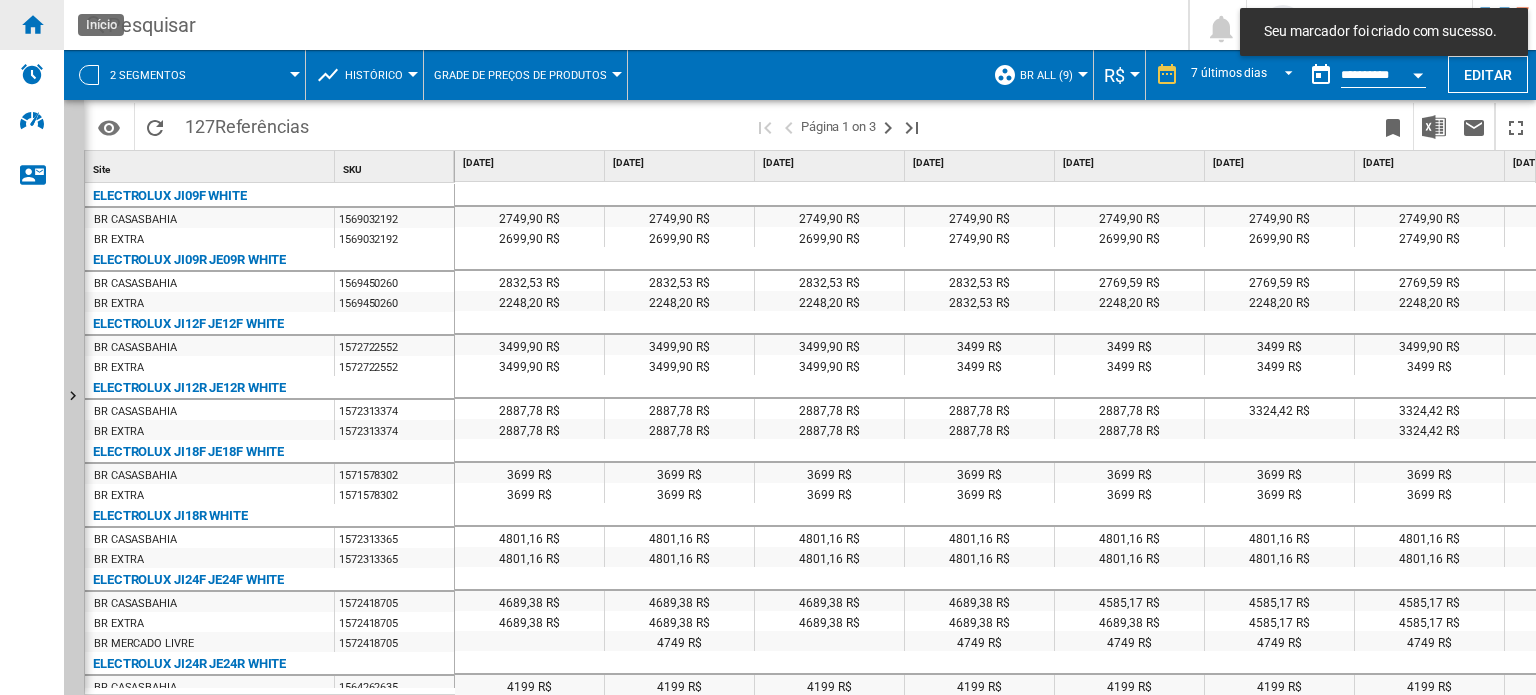 click at bounding box center [32, 24] 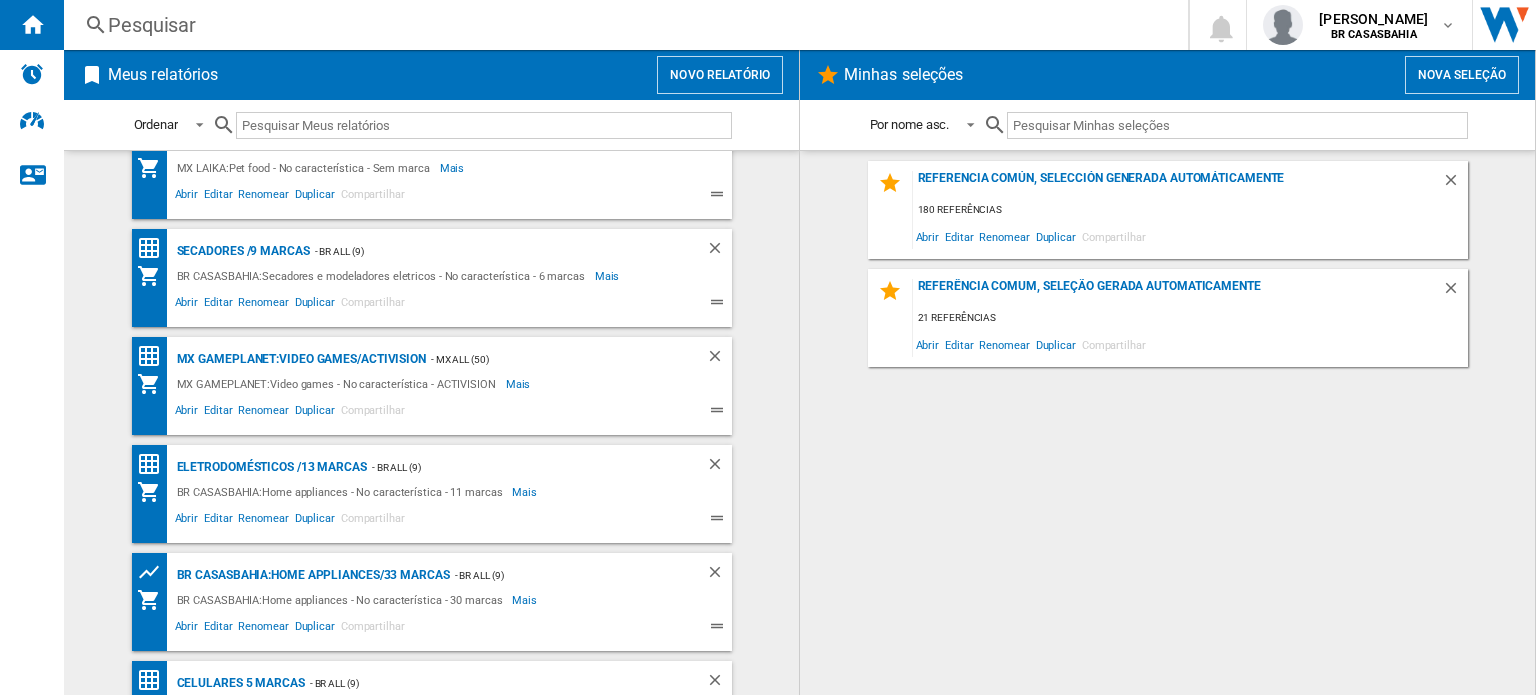 scroll, scrollTop: 319, scrollLeft: 0, axis: vertical 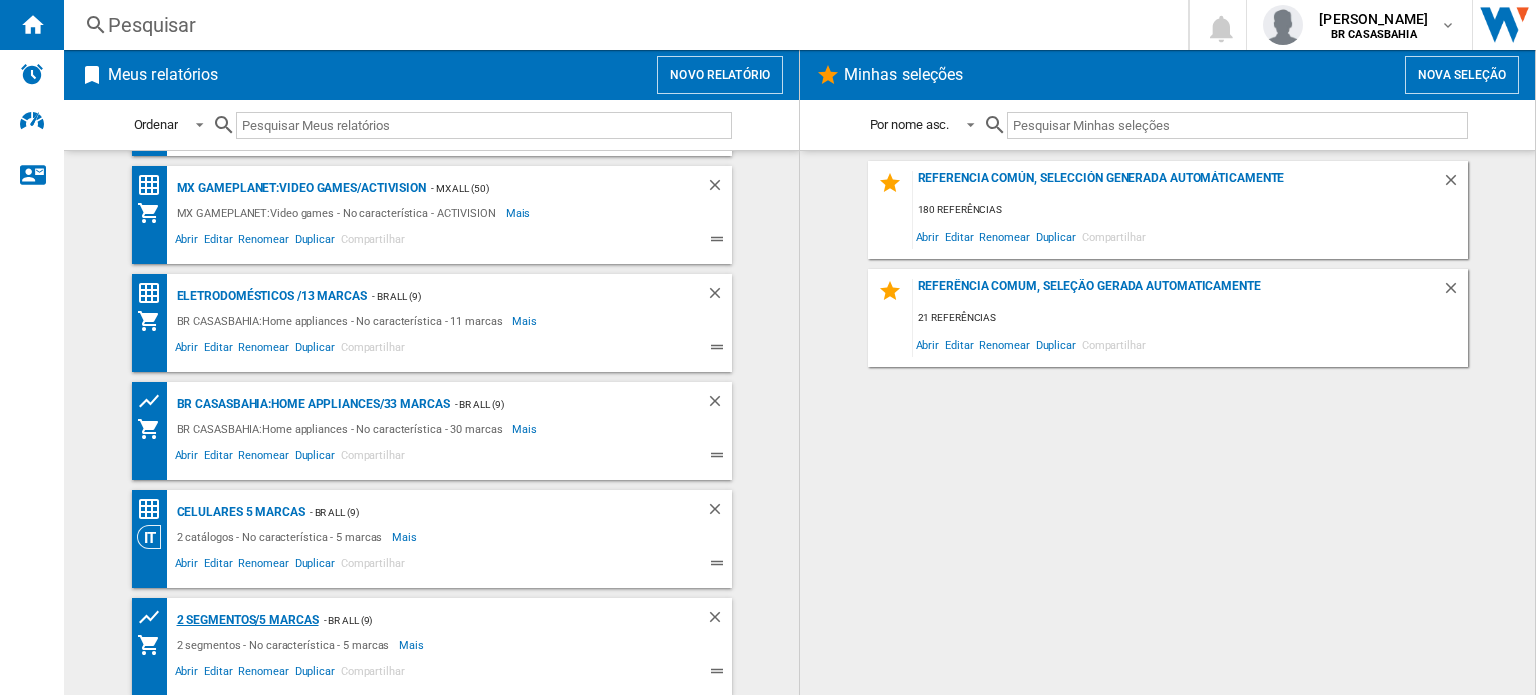 click on "2 segmentos/5 marcas" 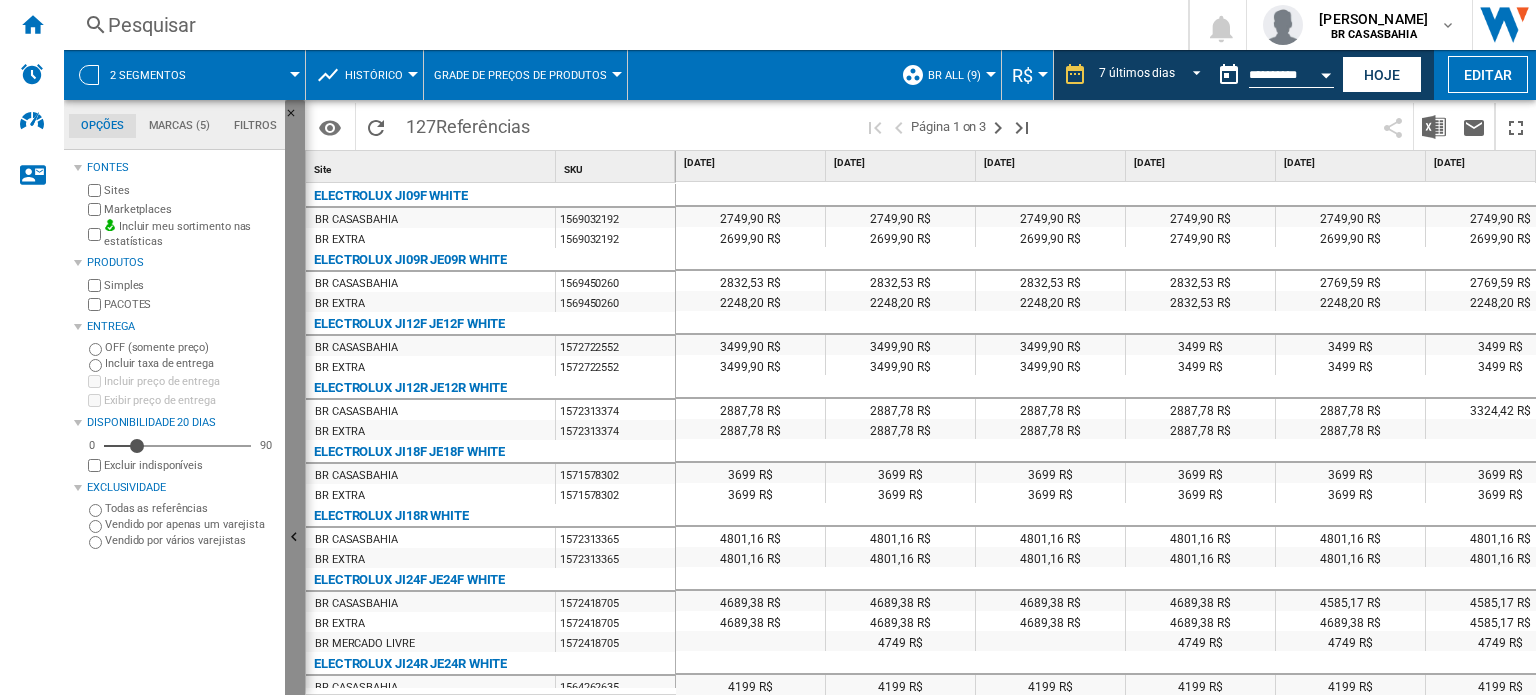 click at bounding box center (297, 540) 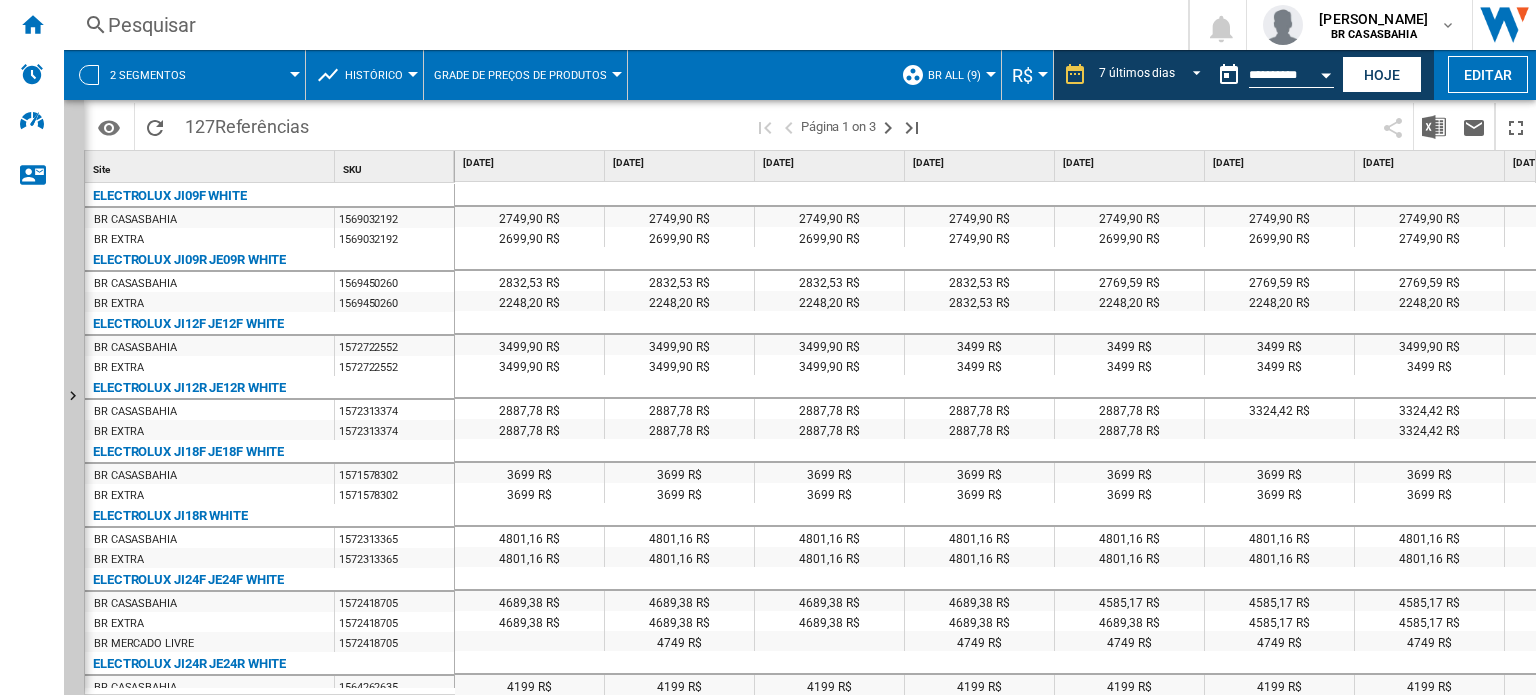 click on "Histórico
Preço
Matriz de preços
Classificação de preços
Analytics
Base 100
Referências compartilhadas
[GEOGRAPHIC_DATA]
Marcas
[GEOGRAPHIC_DATA]
Bandas" at bounding box center (365, 75) 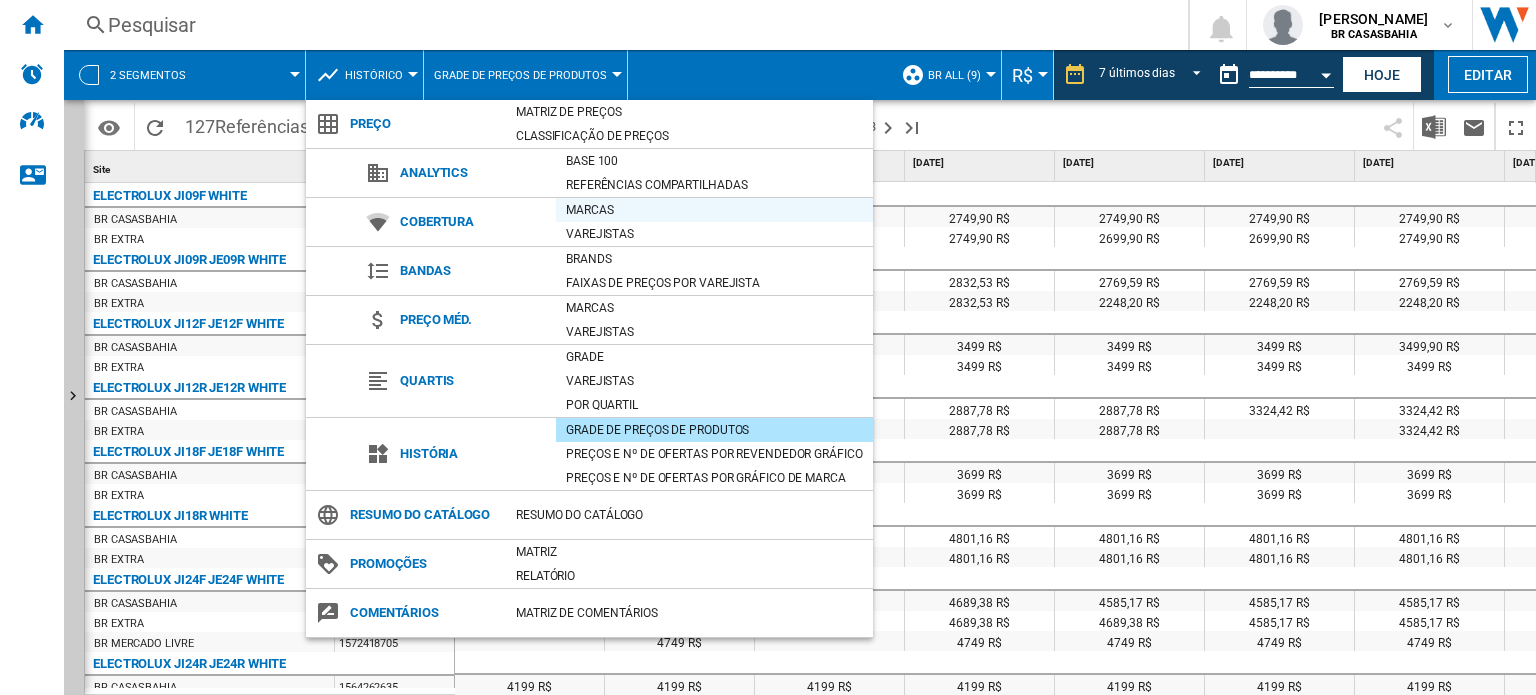 click on "Marcas" at bounding box center (714, 210) 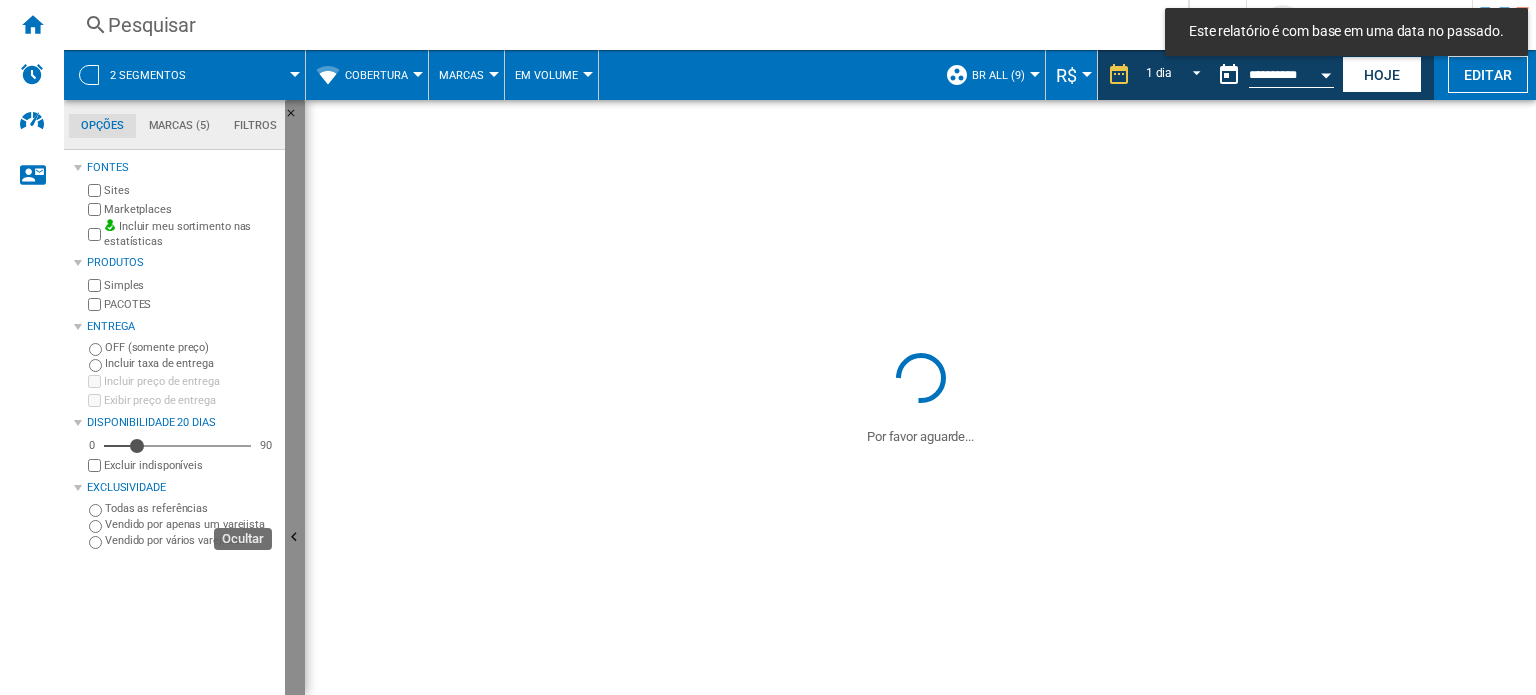 click at bounding box center [295, 538] 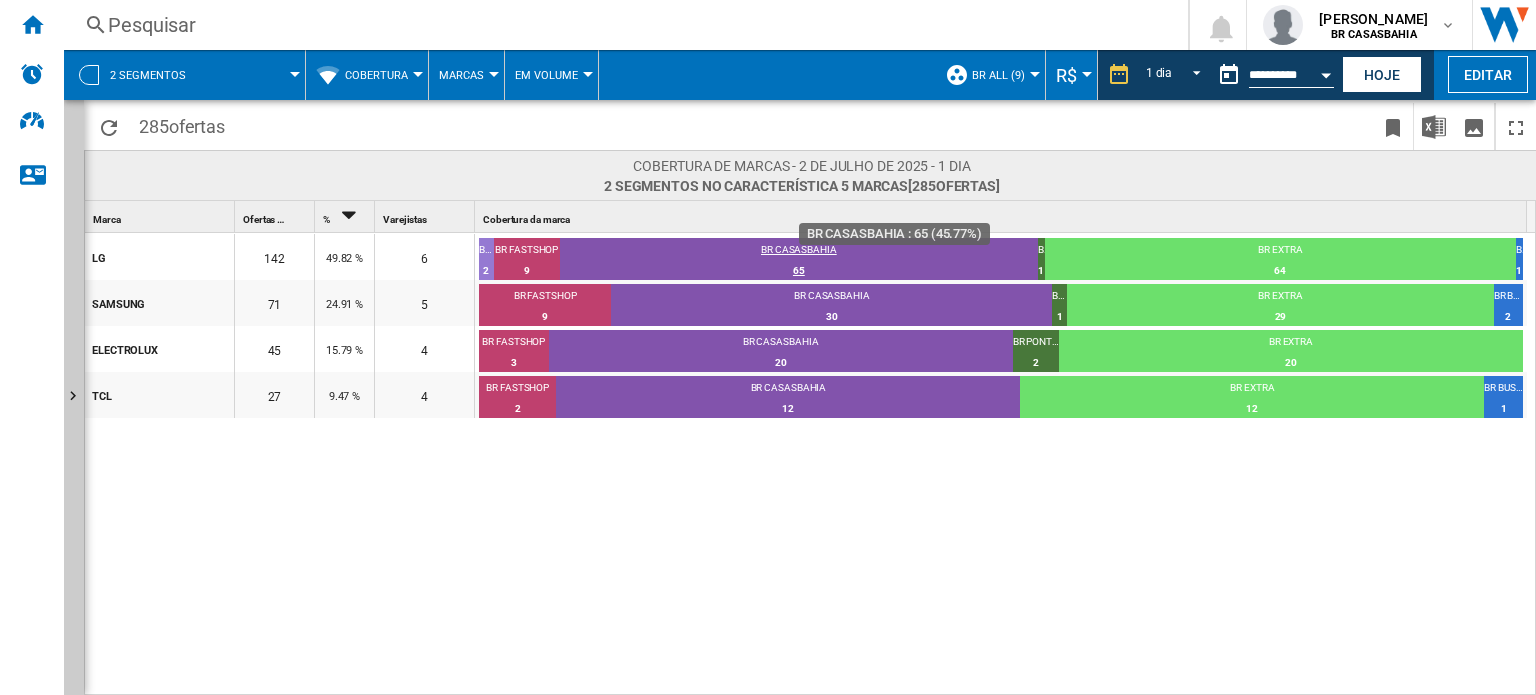 click on "BR CASASBAHIA" at bounding box center (799, 252) 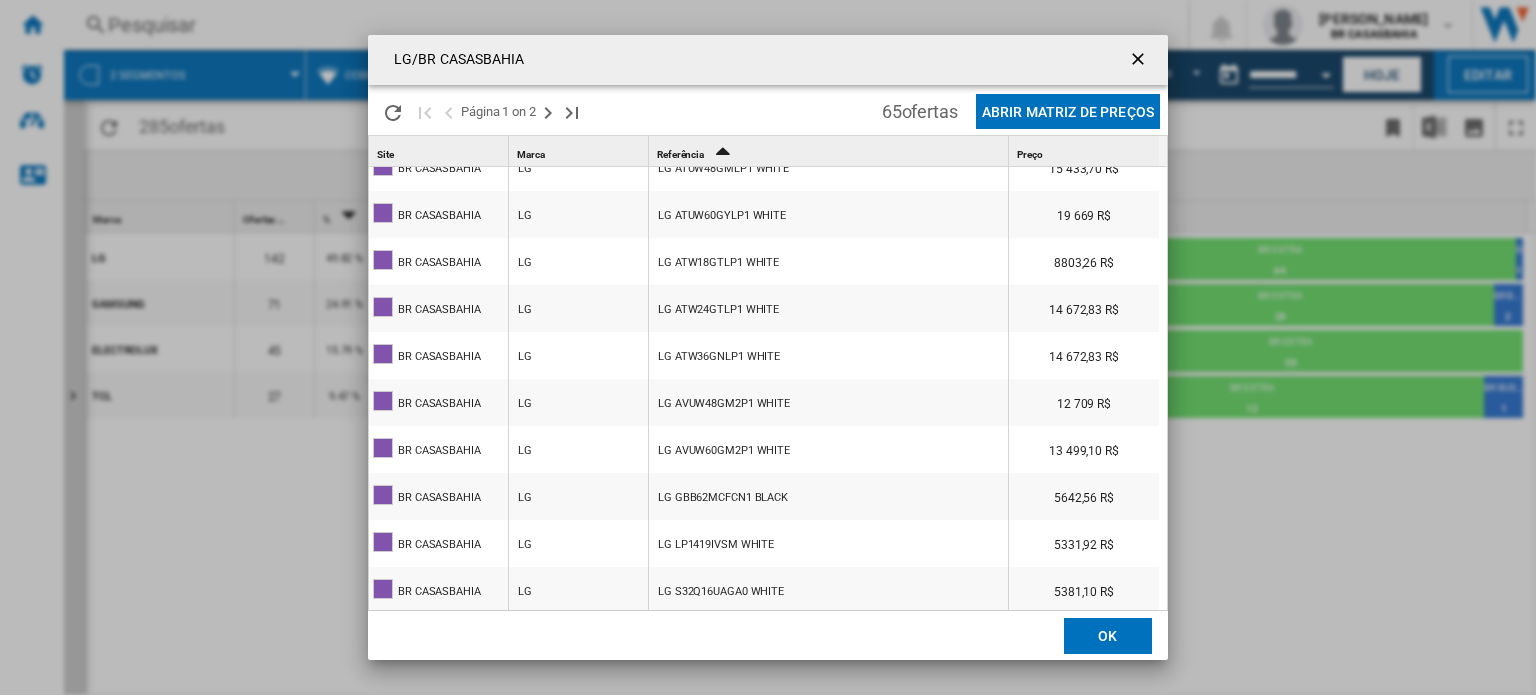scroll, scrollTop: 588, scrollLeft: 0, axis: vertical 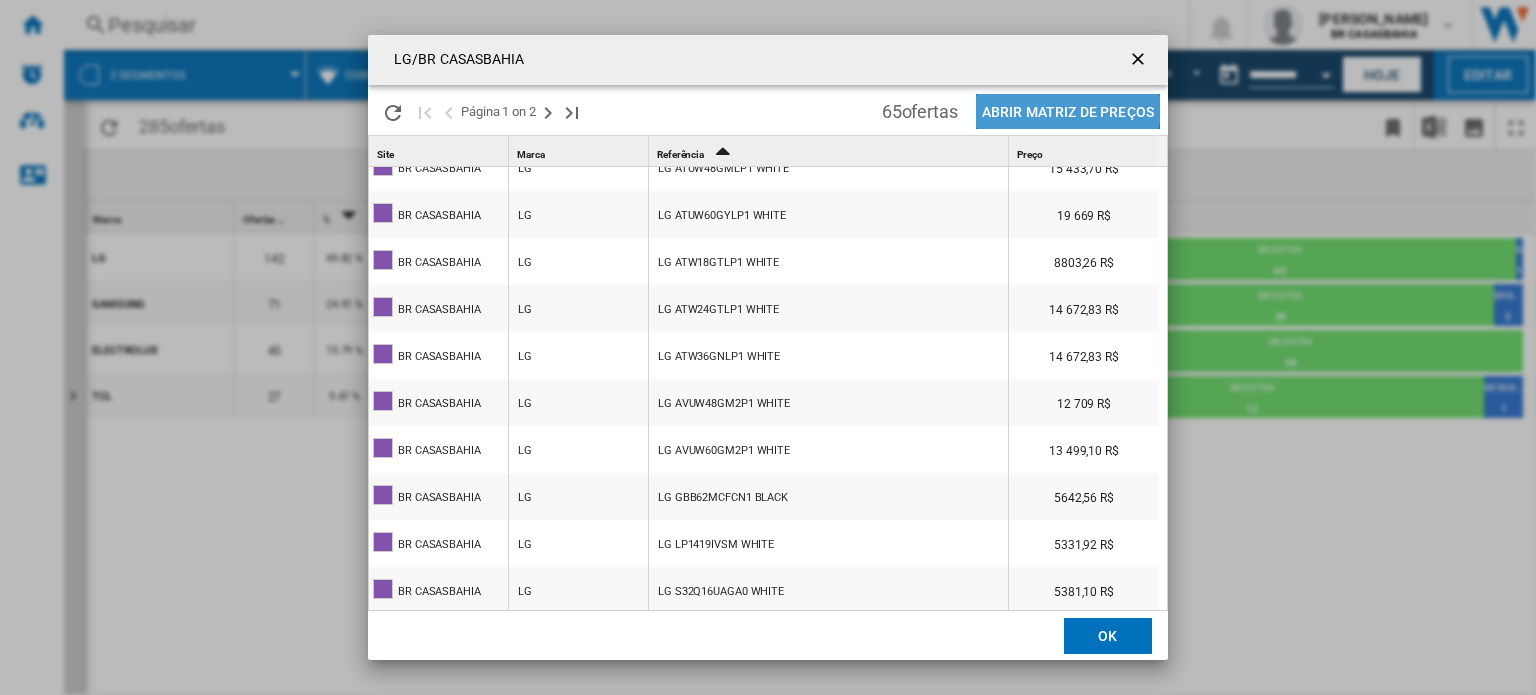 click on "Abrir Matriz de preços" 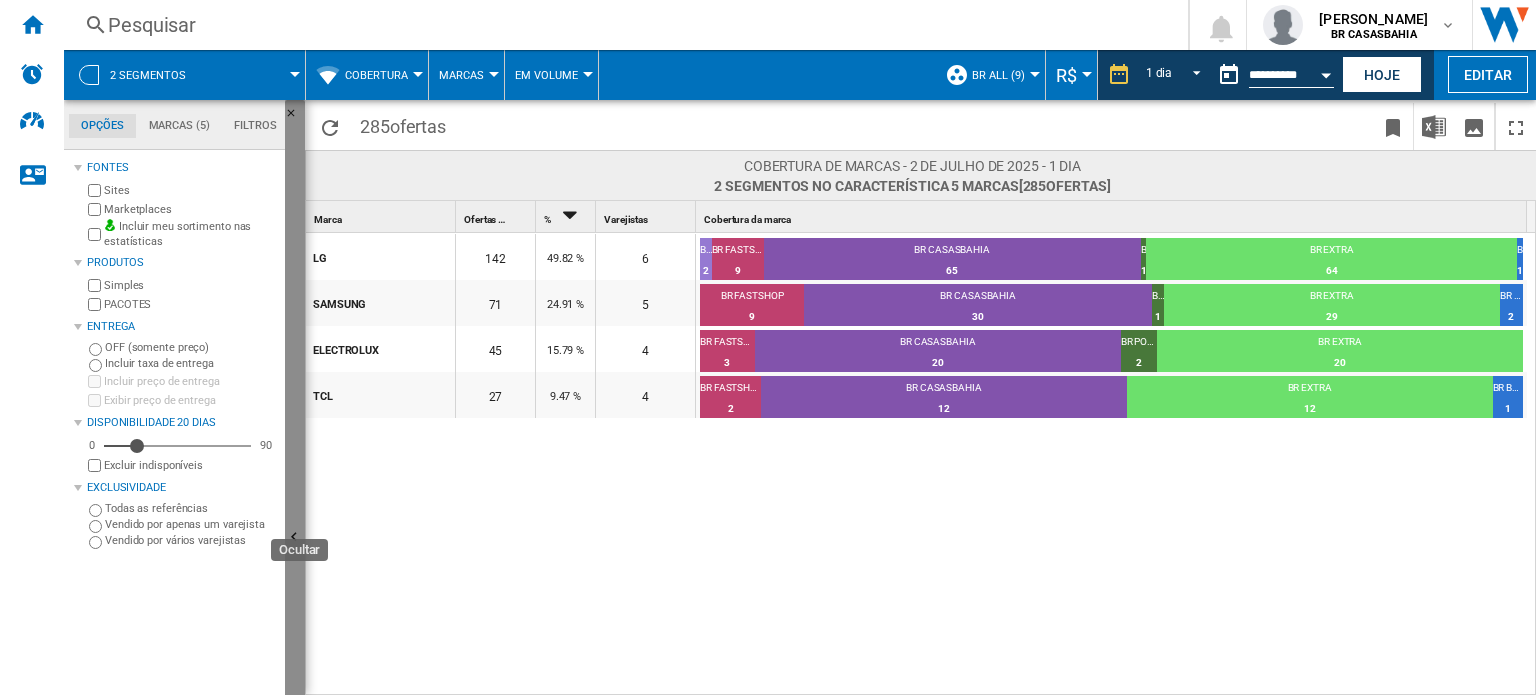 click at bounding box center (295, 538) 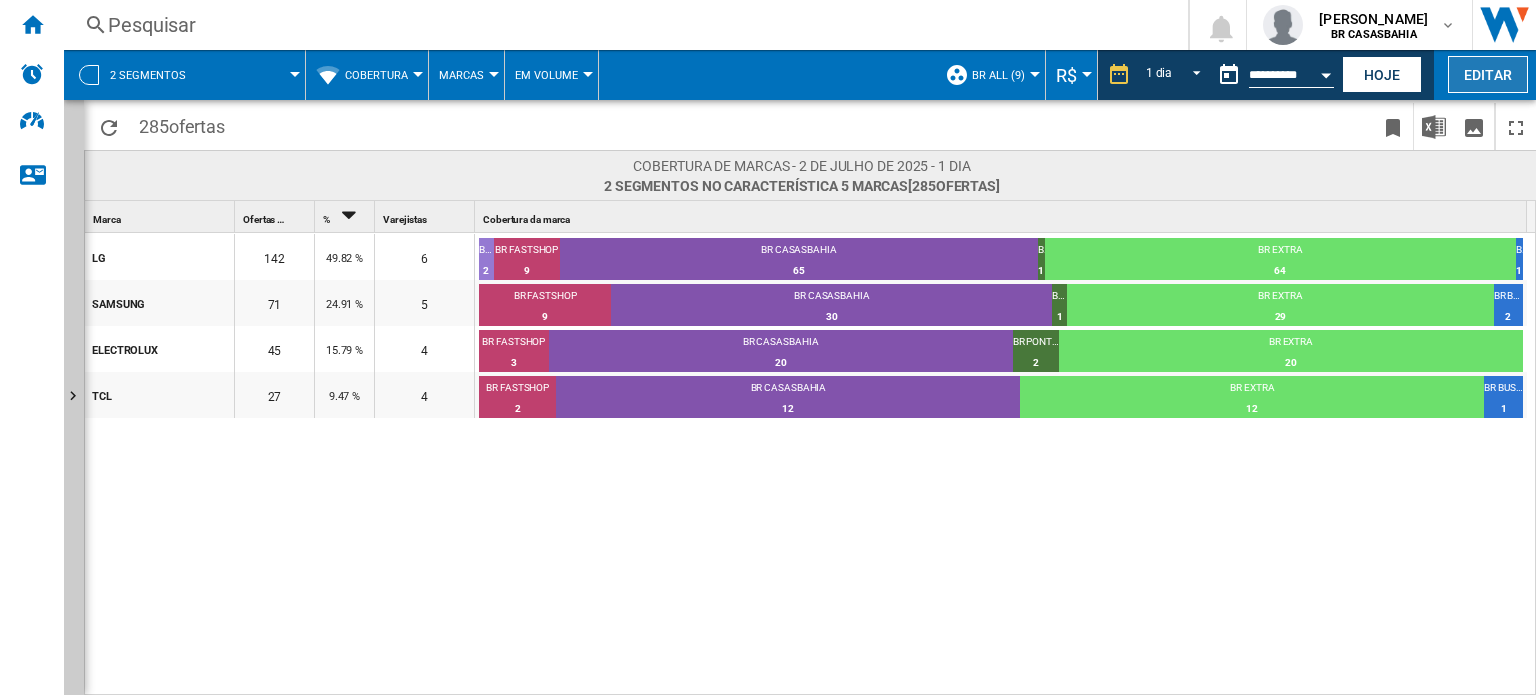 click on "Editar" at bounding box center (1488, 74) 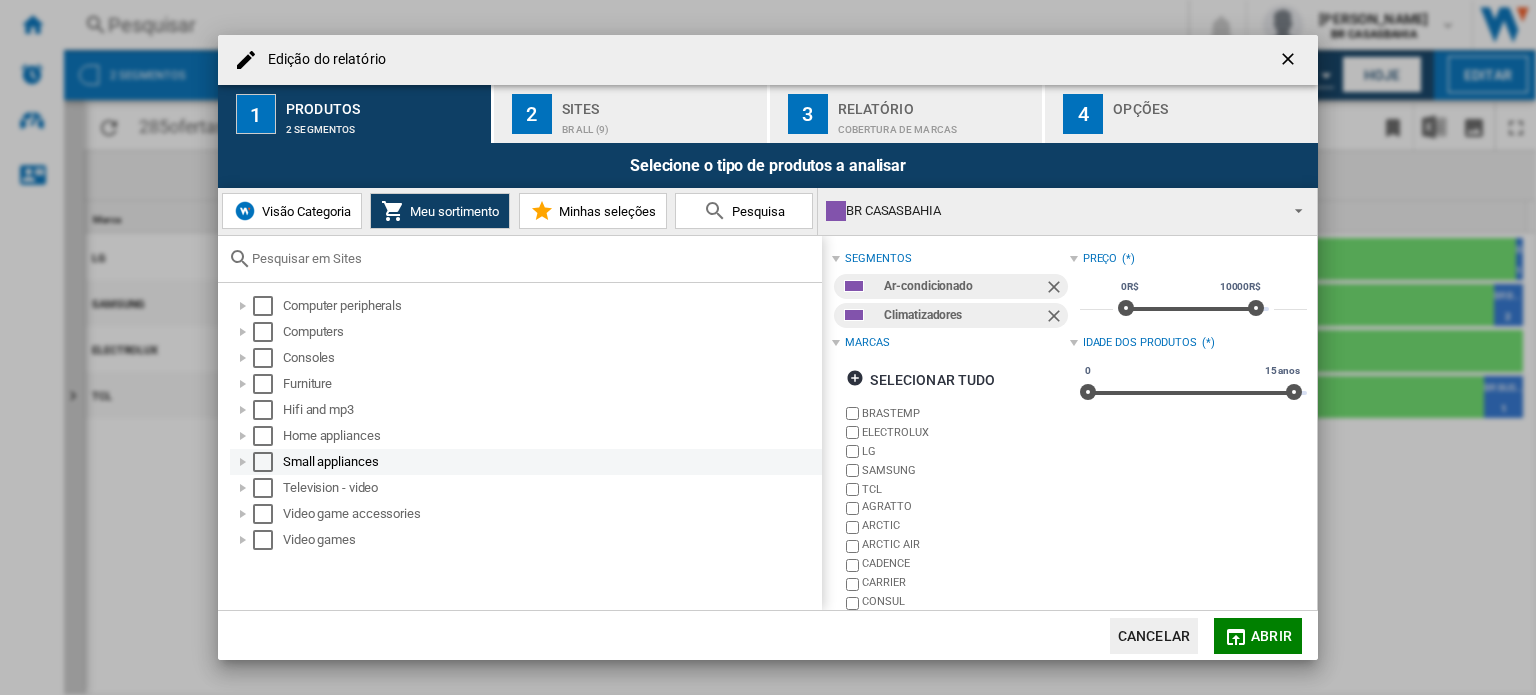 click at bounding box center [243, 462] 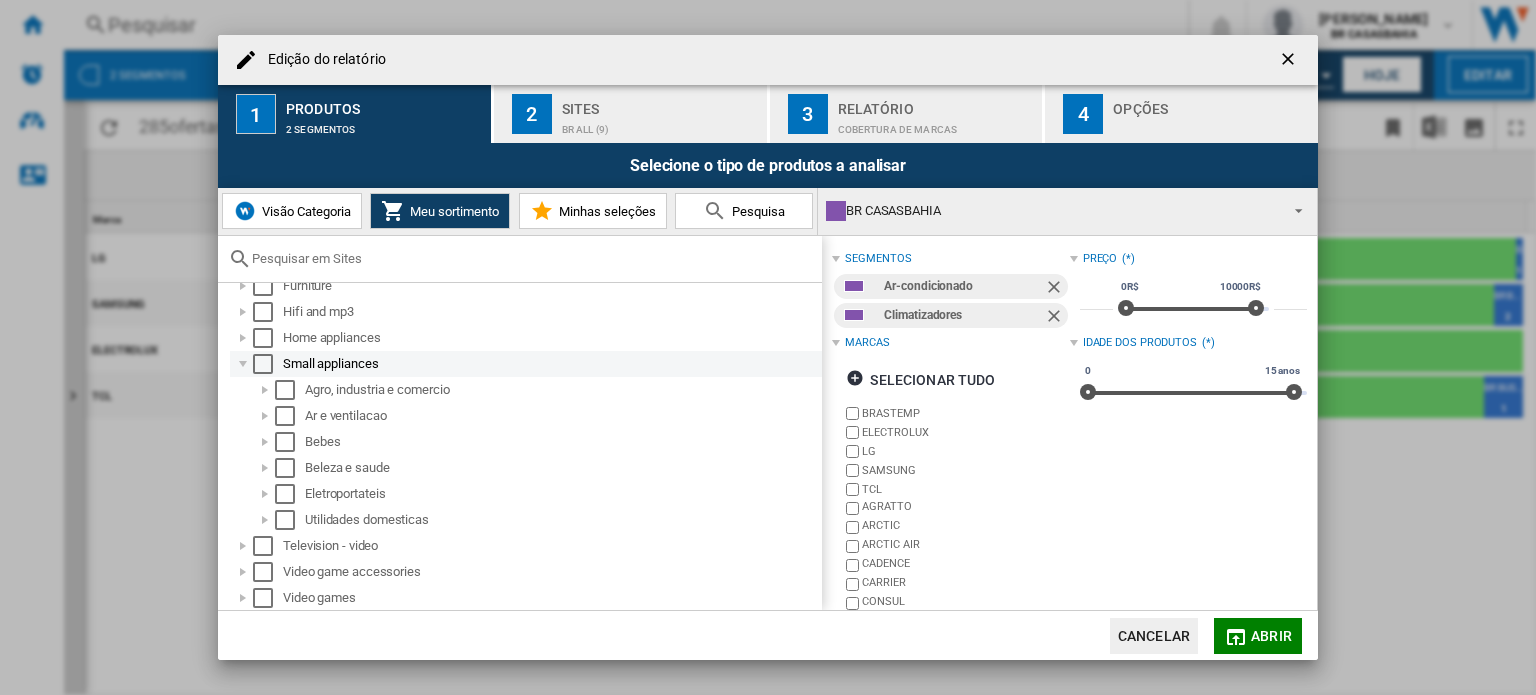 scroll, scrollTop: 97, scrollLeft: 0, axis: vertical 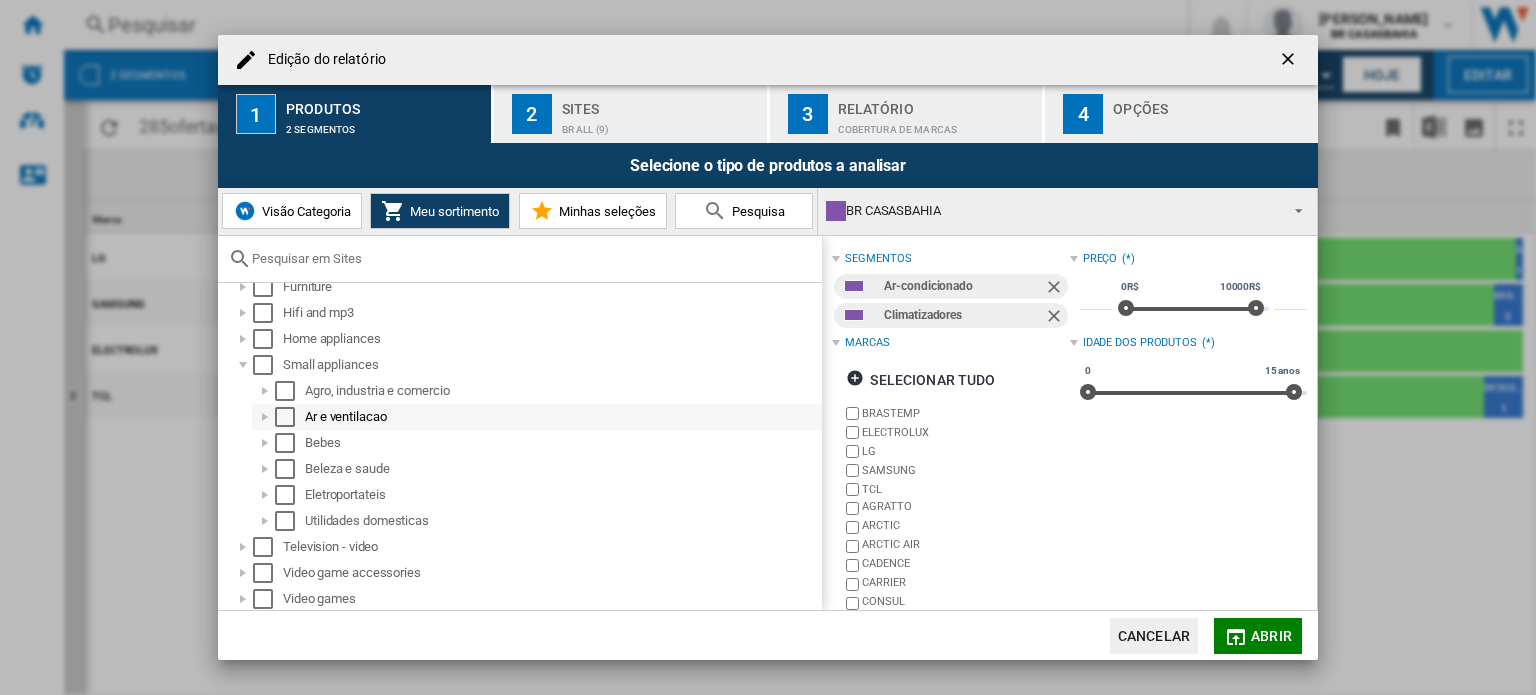 click at bounding box center [265, 417] 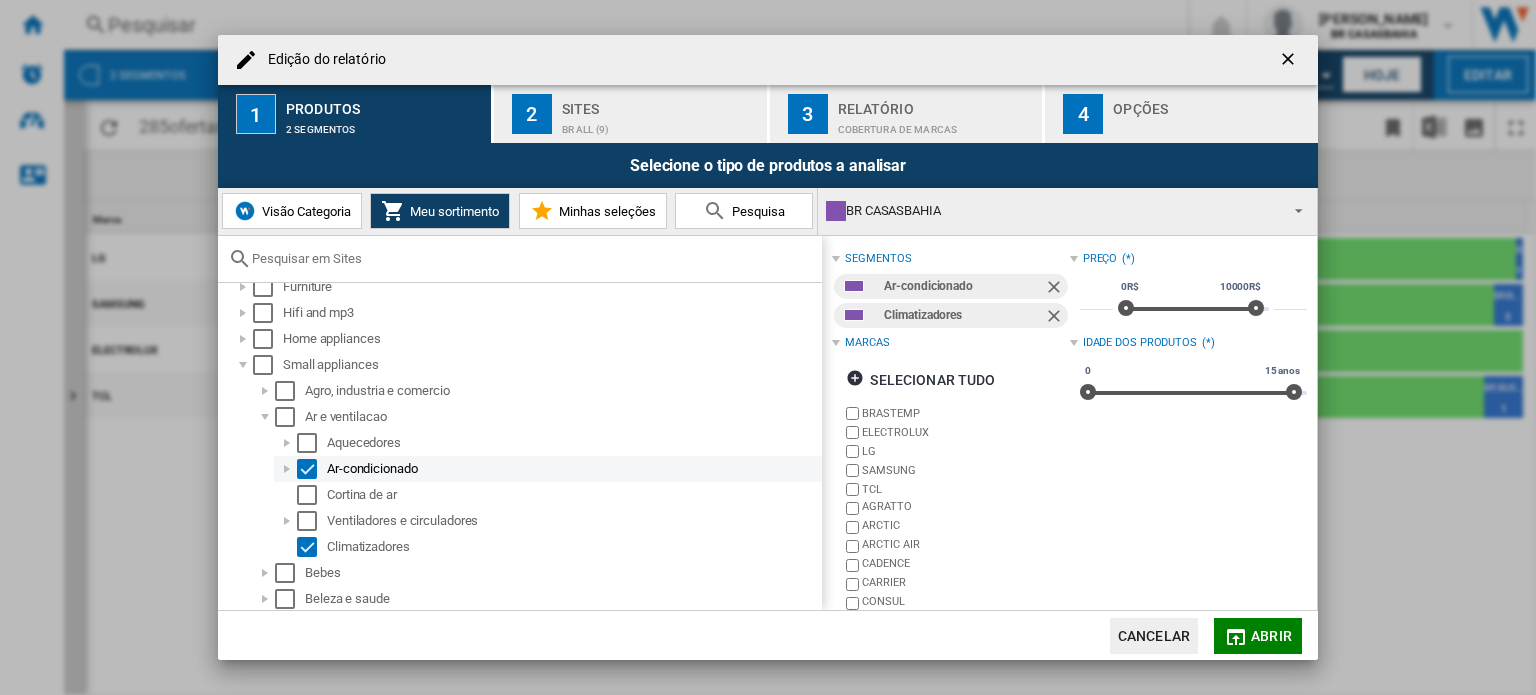 click at bounding box center [287, 469] 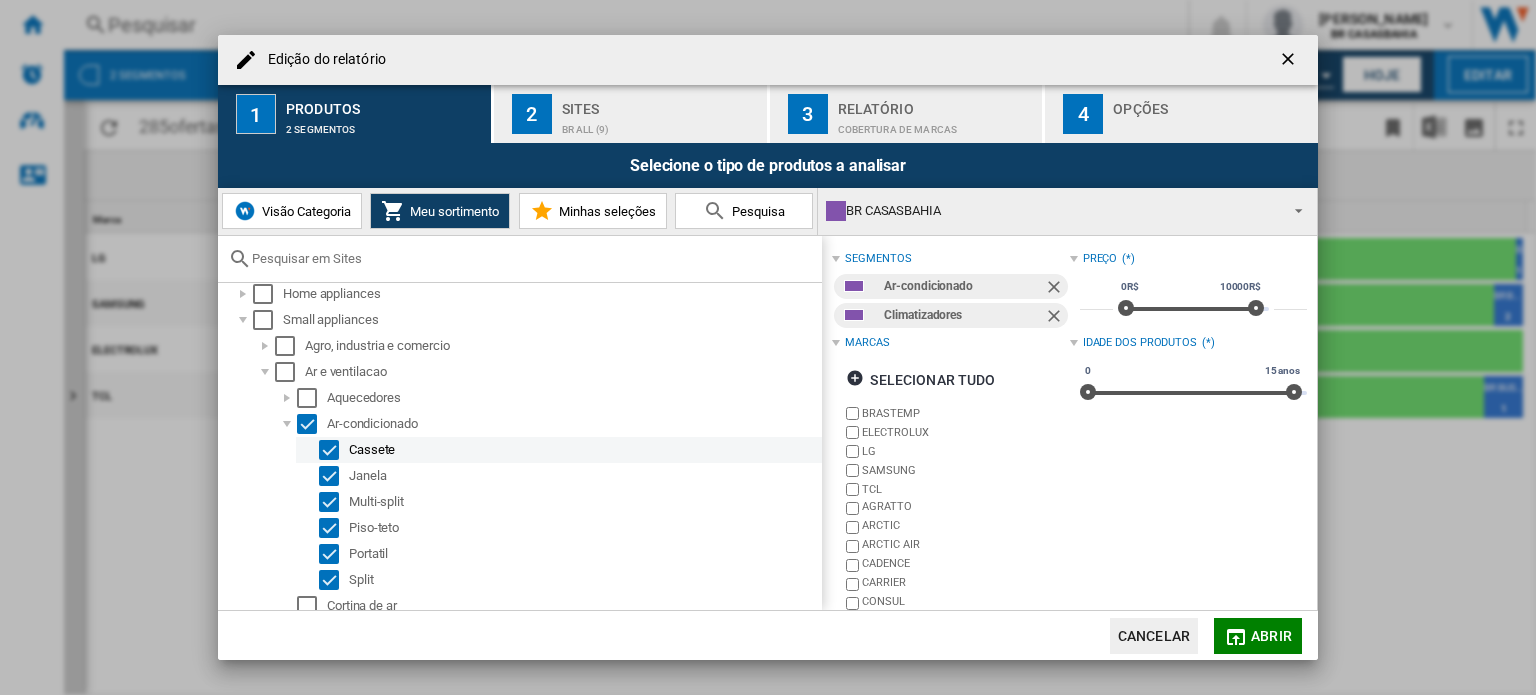 scroll, scrollTop: 161, scrollLeft: 0, axis: vertical 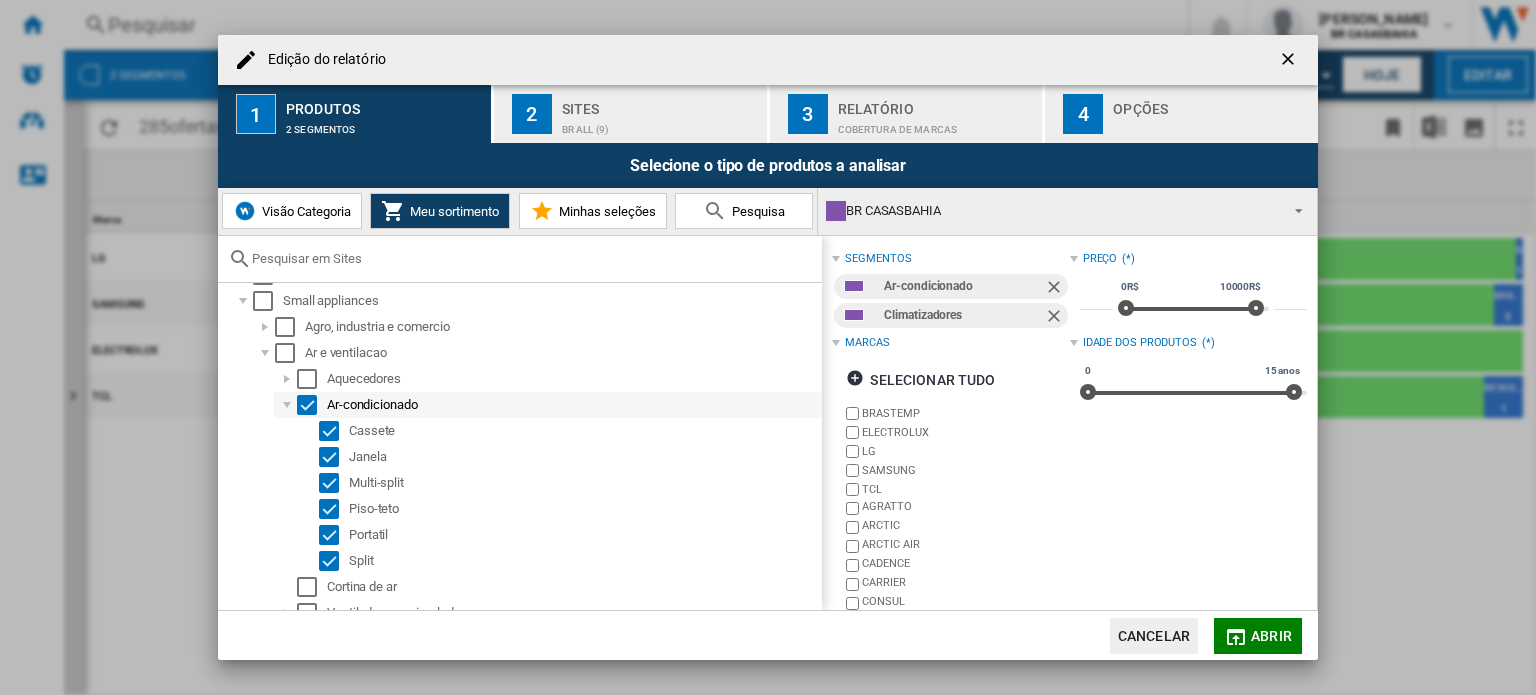 click at bounding box center [287, 405] 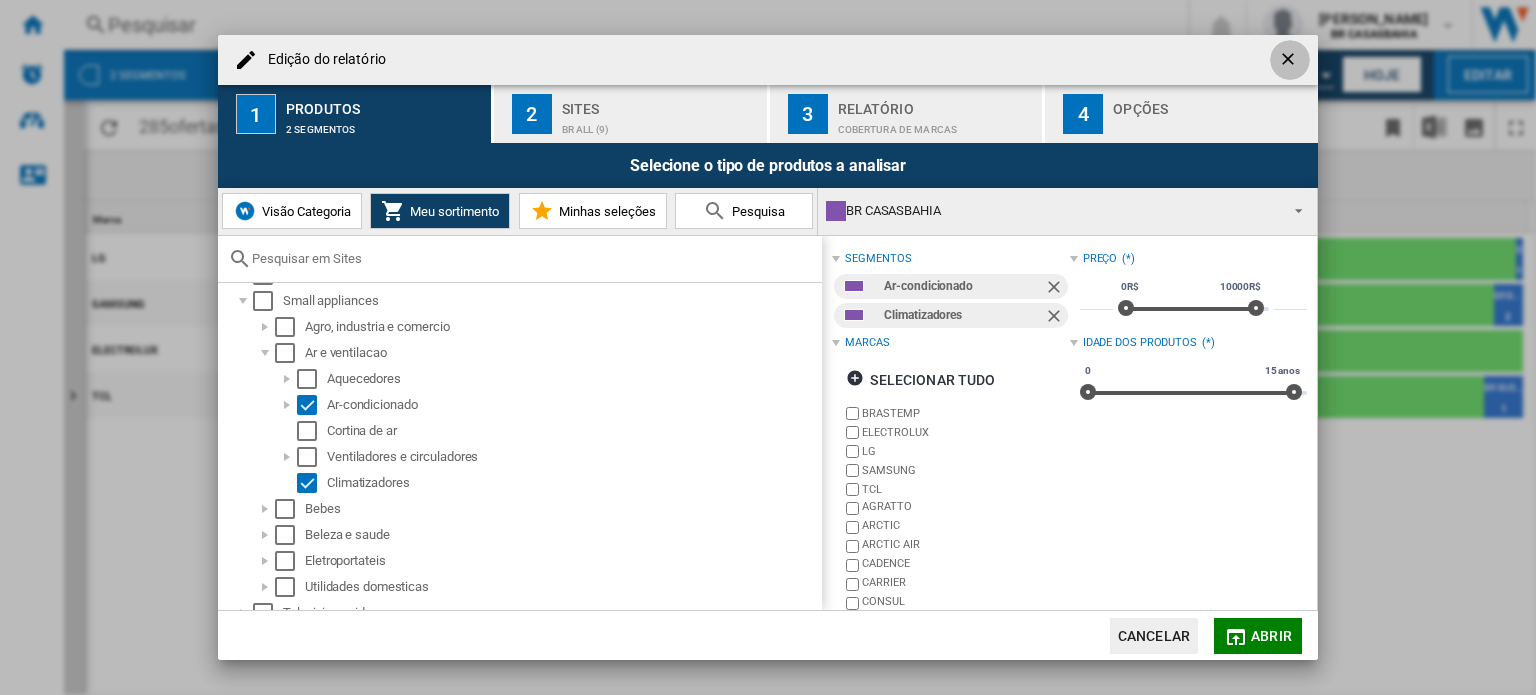 click at bounding box center [1290, 61] 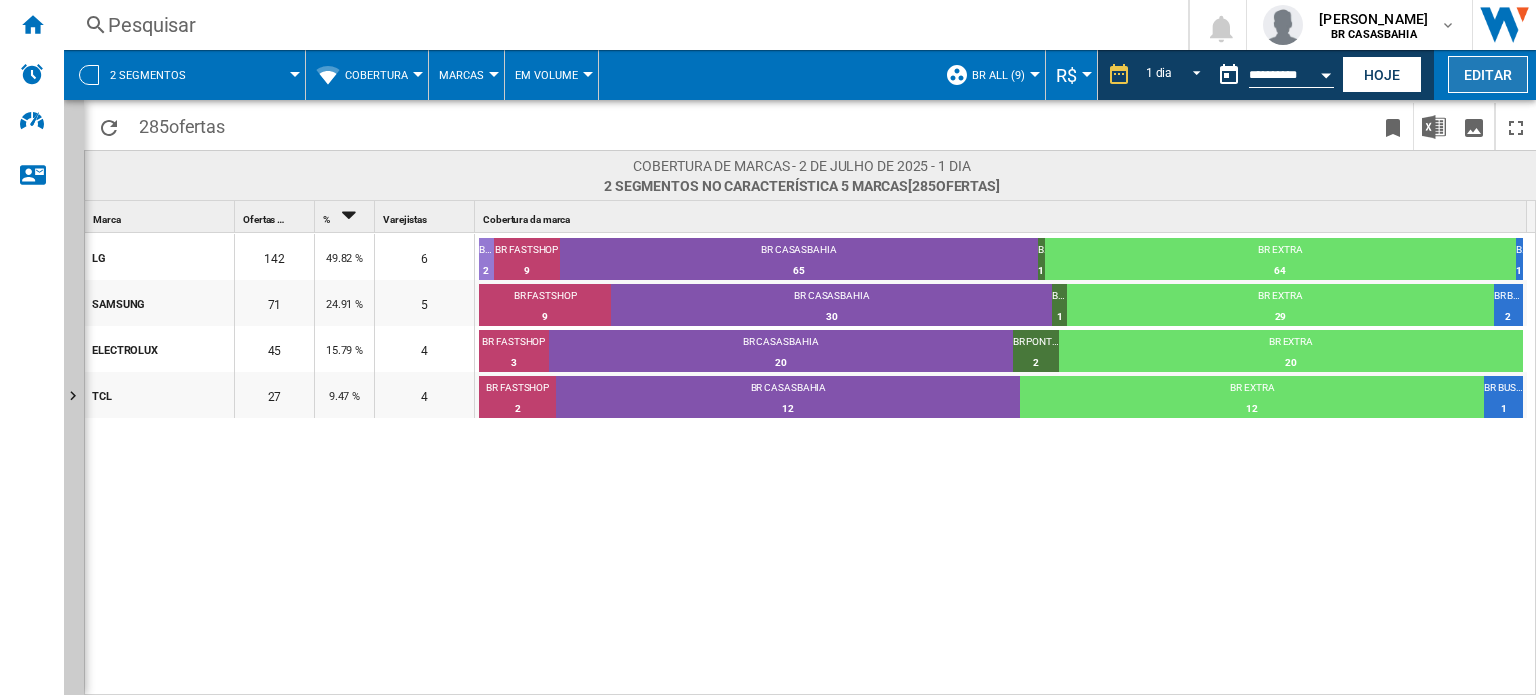 click on "Editar" at bounding box center (1488, 74) 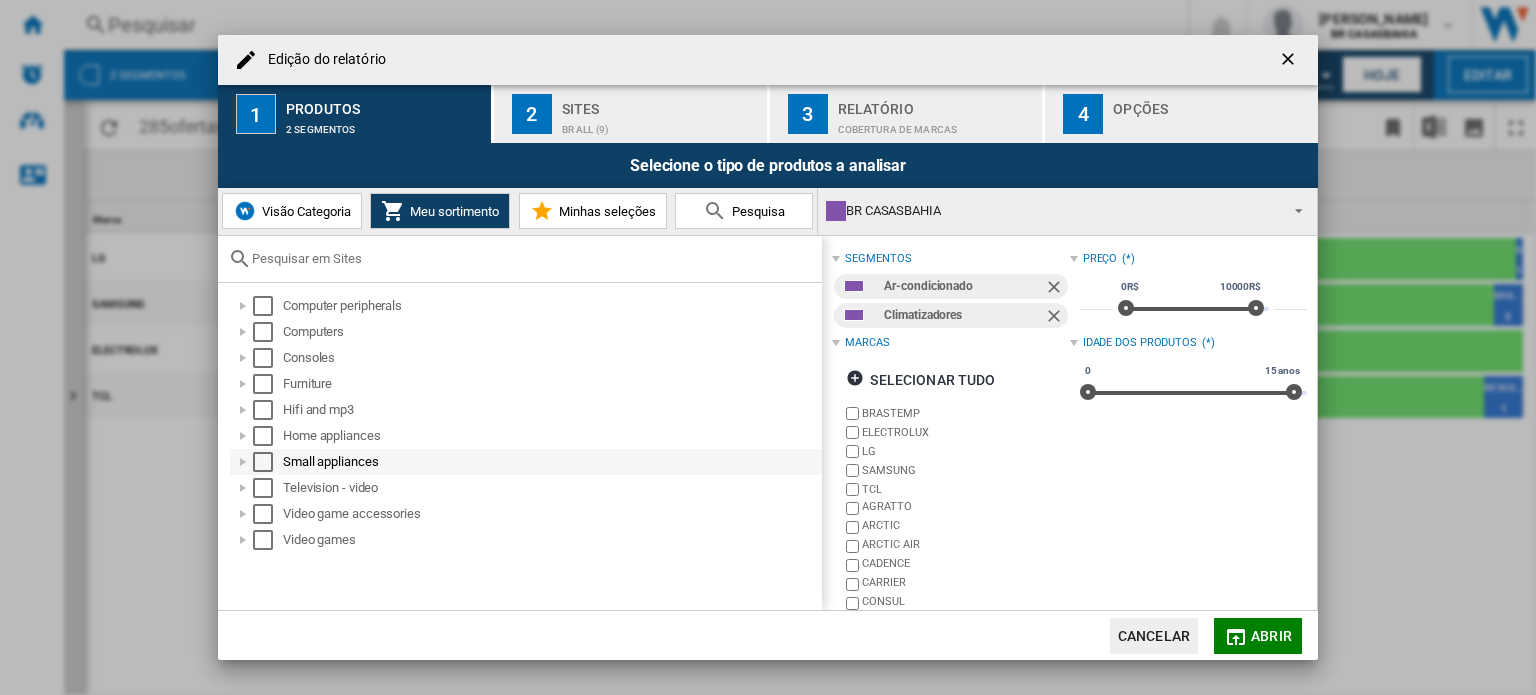 click at bounding box center [243, 462] 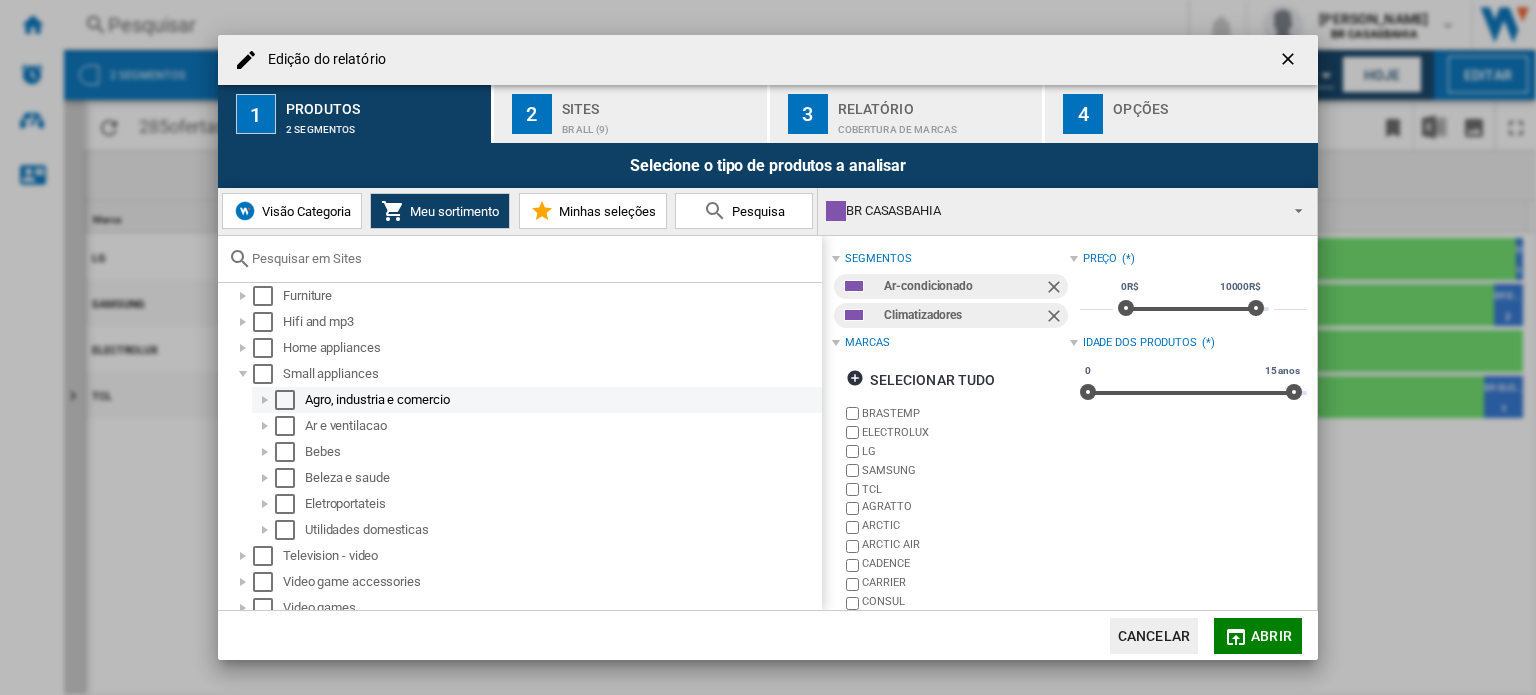 scroll, scrollTop: 90, scrollLeft: 0, axis: vertical 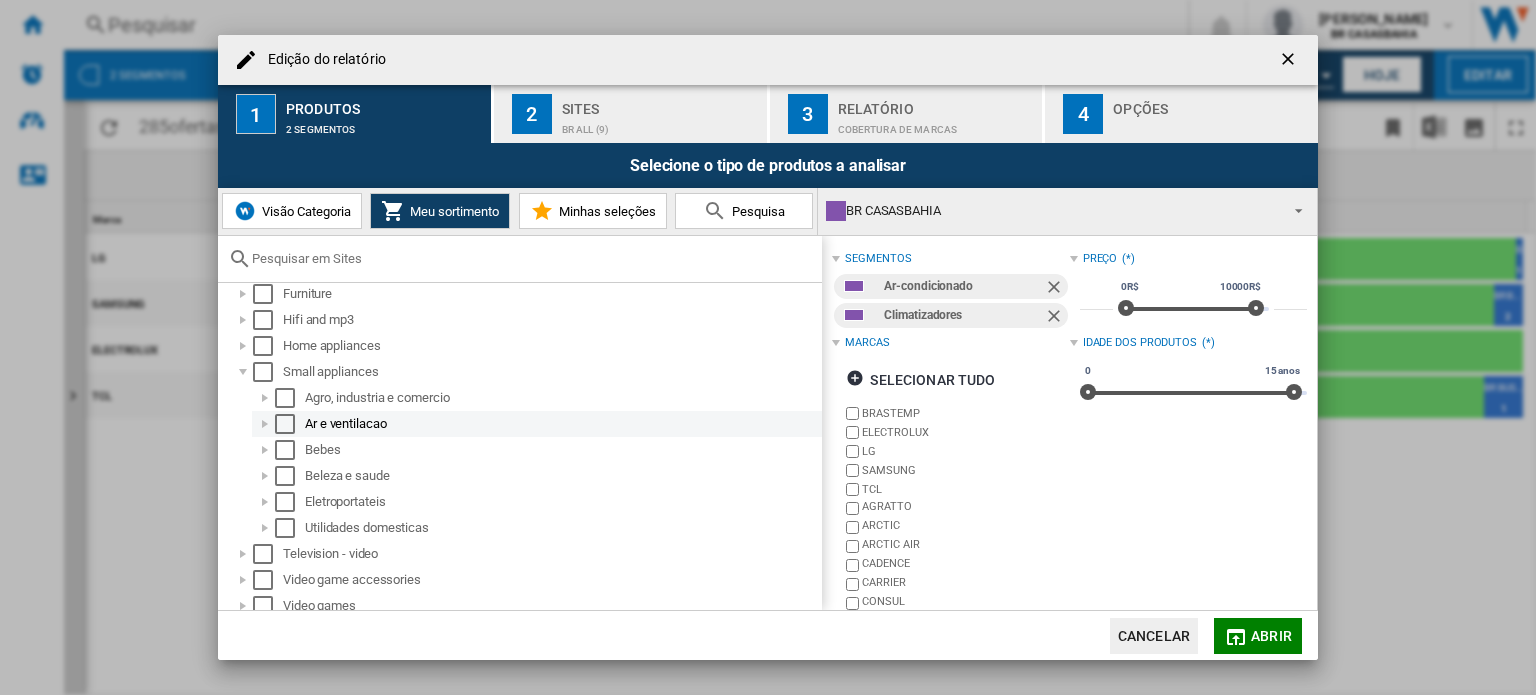 click at bounding box center [265, 424] 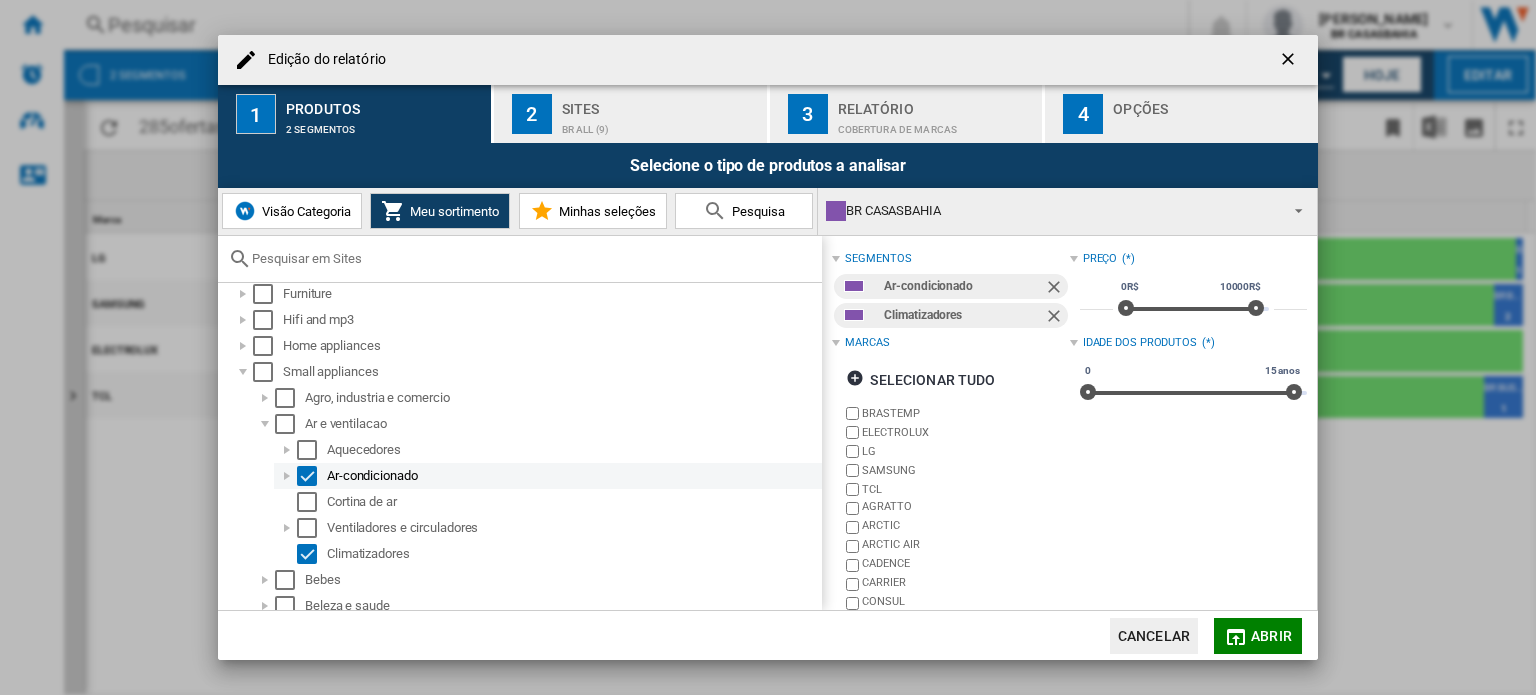 click at bounding box center [287, 476] 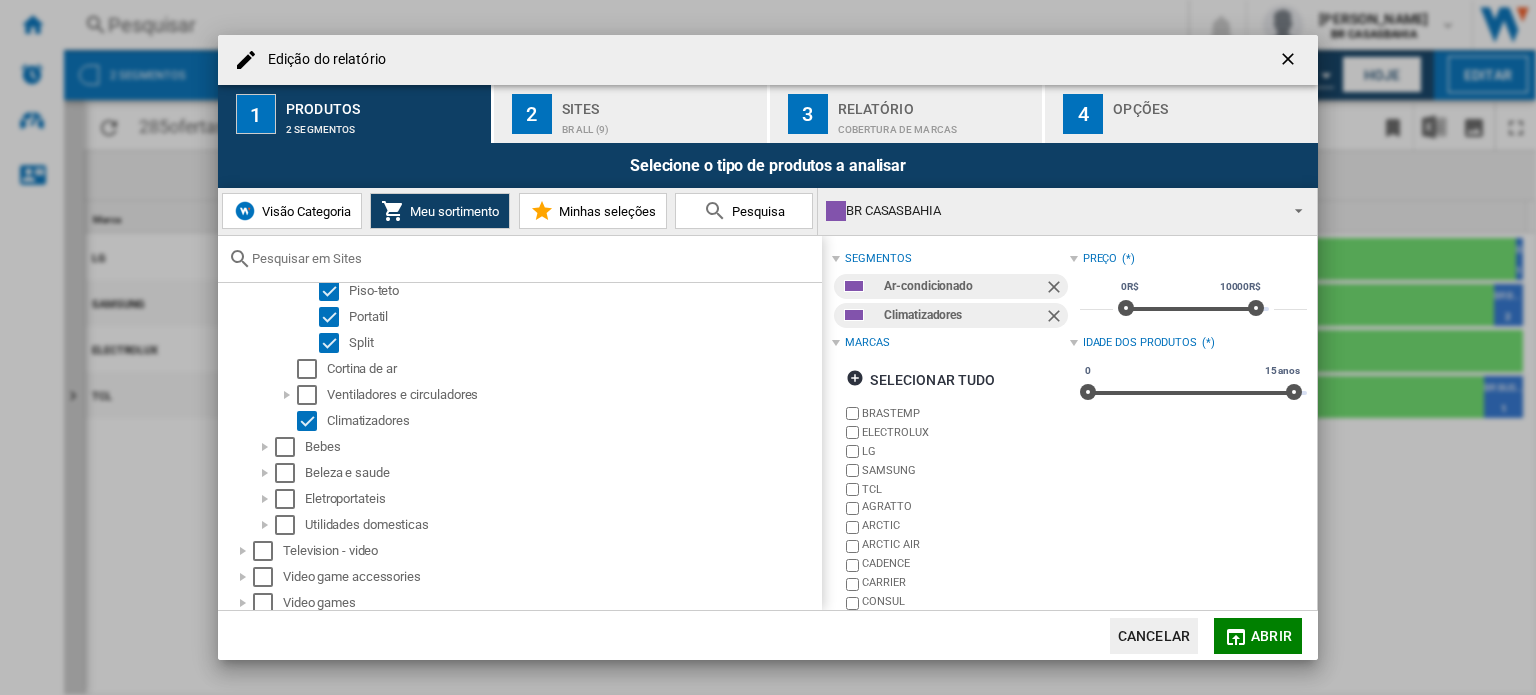 scroll, scrollTop: 384, scrollLeft: 0, axis: vertical 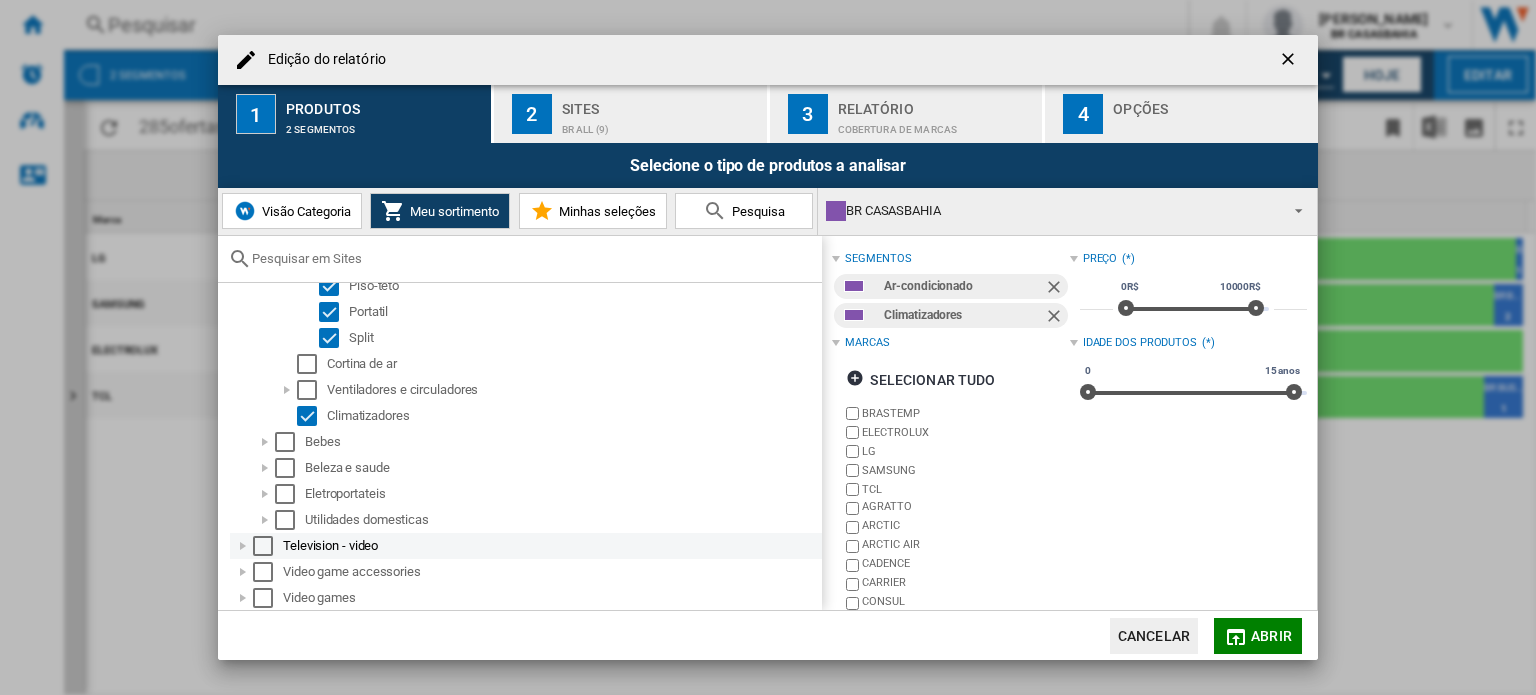 click at bounding box center (243, 546) 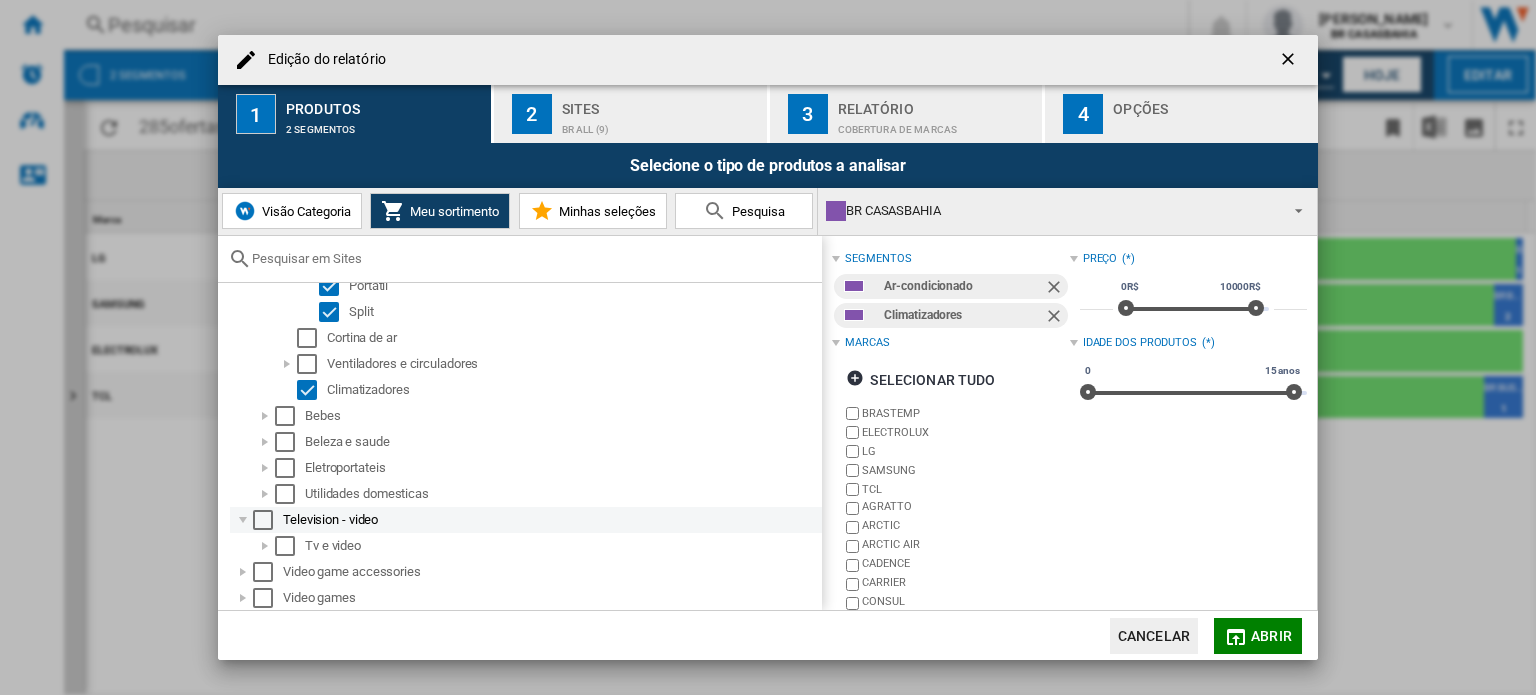 scroll, scrollTop: 409, scrollLeft: 0, axis: vertical 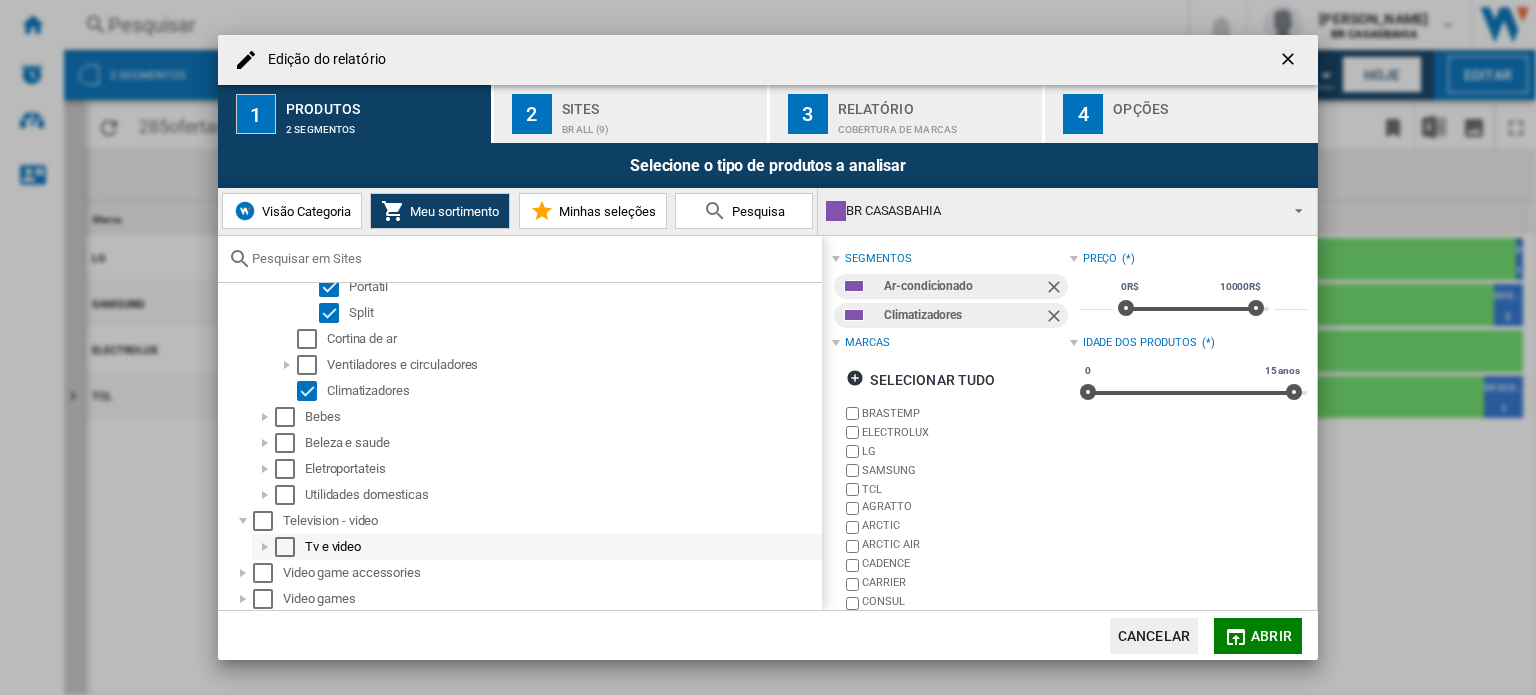 click at bounding box center [265, 547] 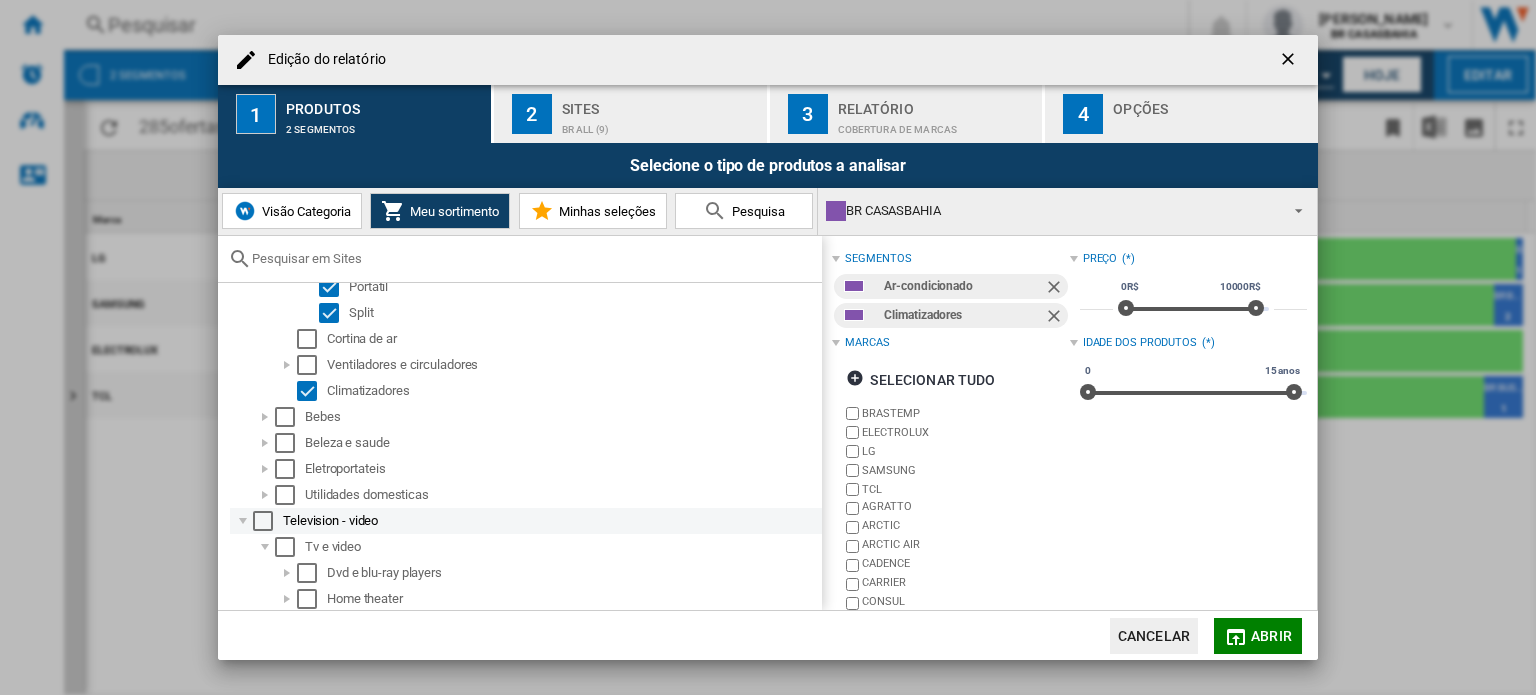 scroll, scrollTop: 488, scrollLeft: 0, axis: vertical 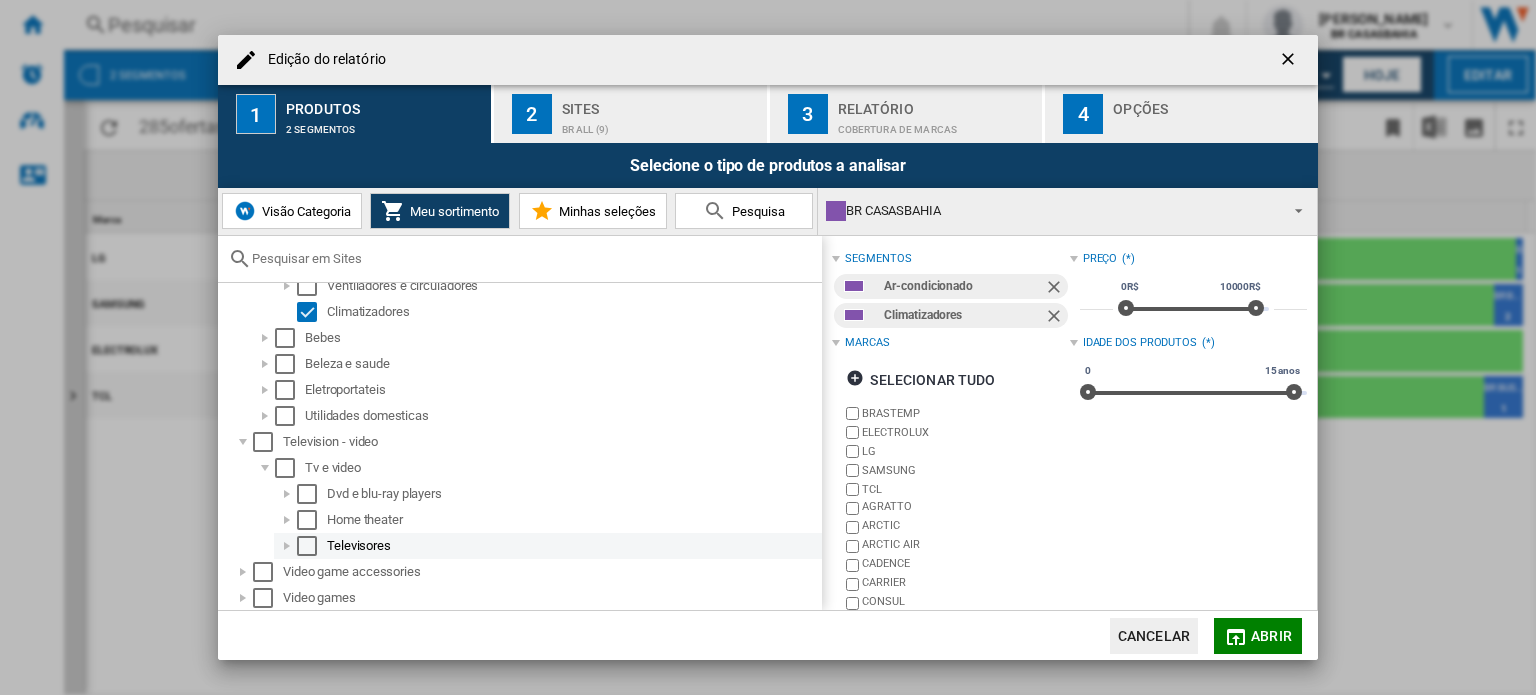 click at bounding box center [287, 546] 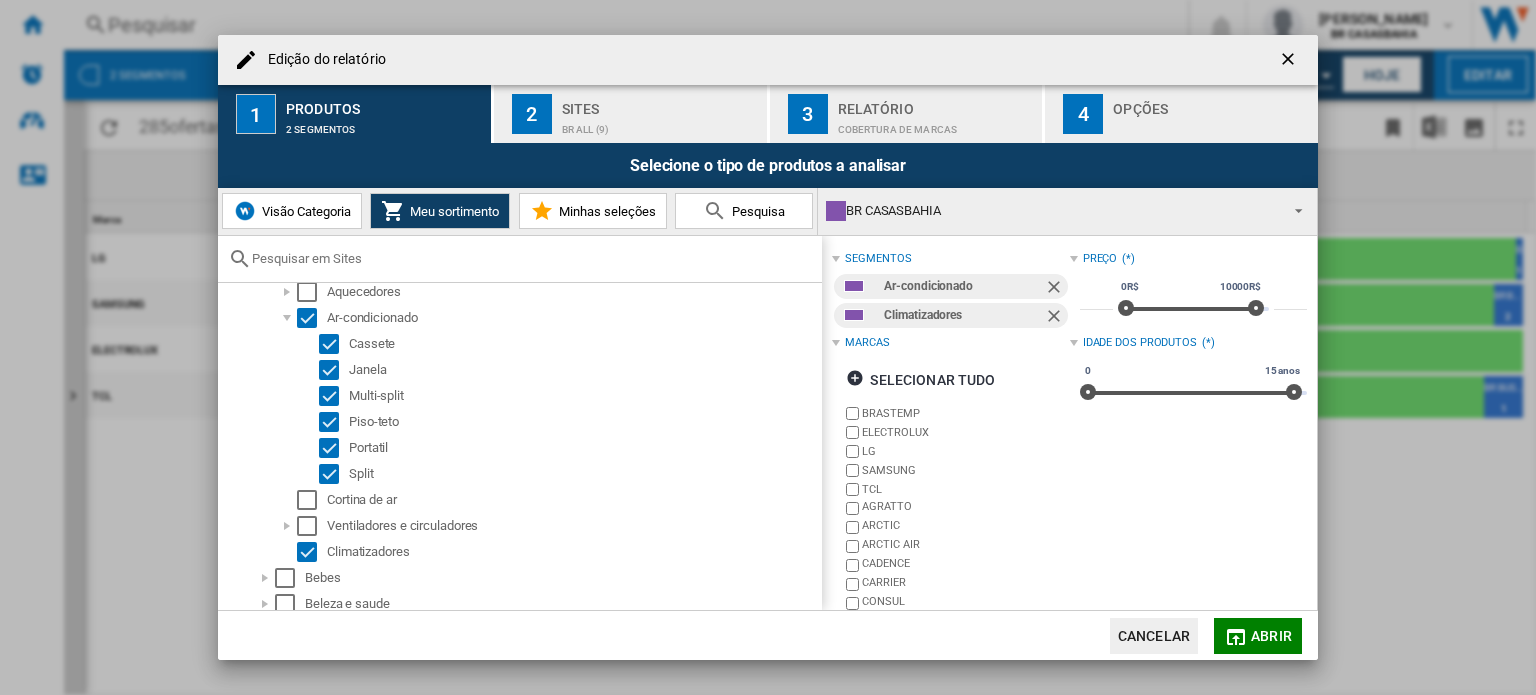 scroll, scrollTop: 239, scrollLeft: 0, axis: vertical 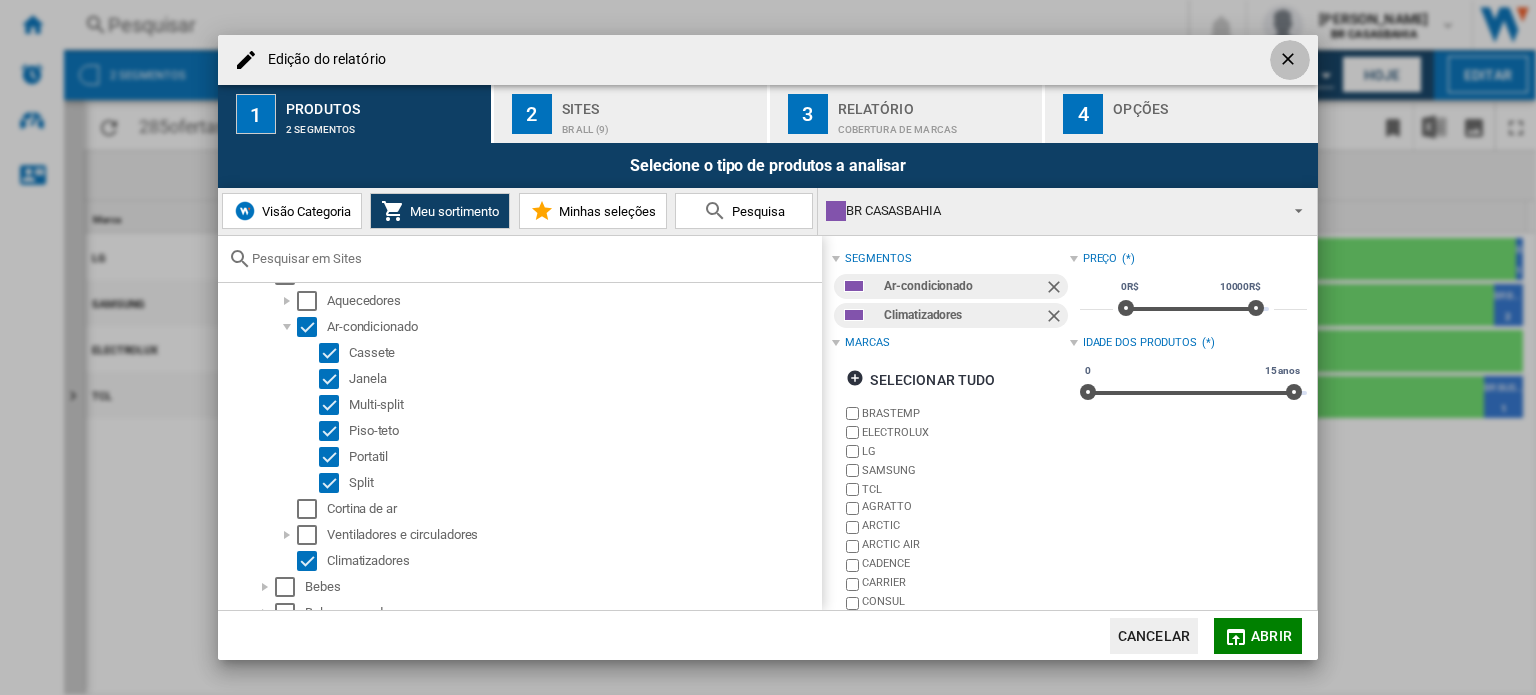 click at bounding box center [1290, 61] 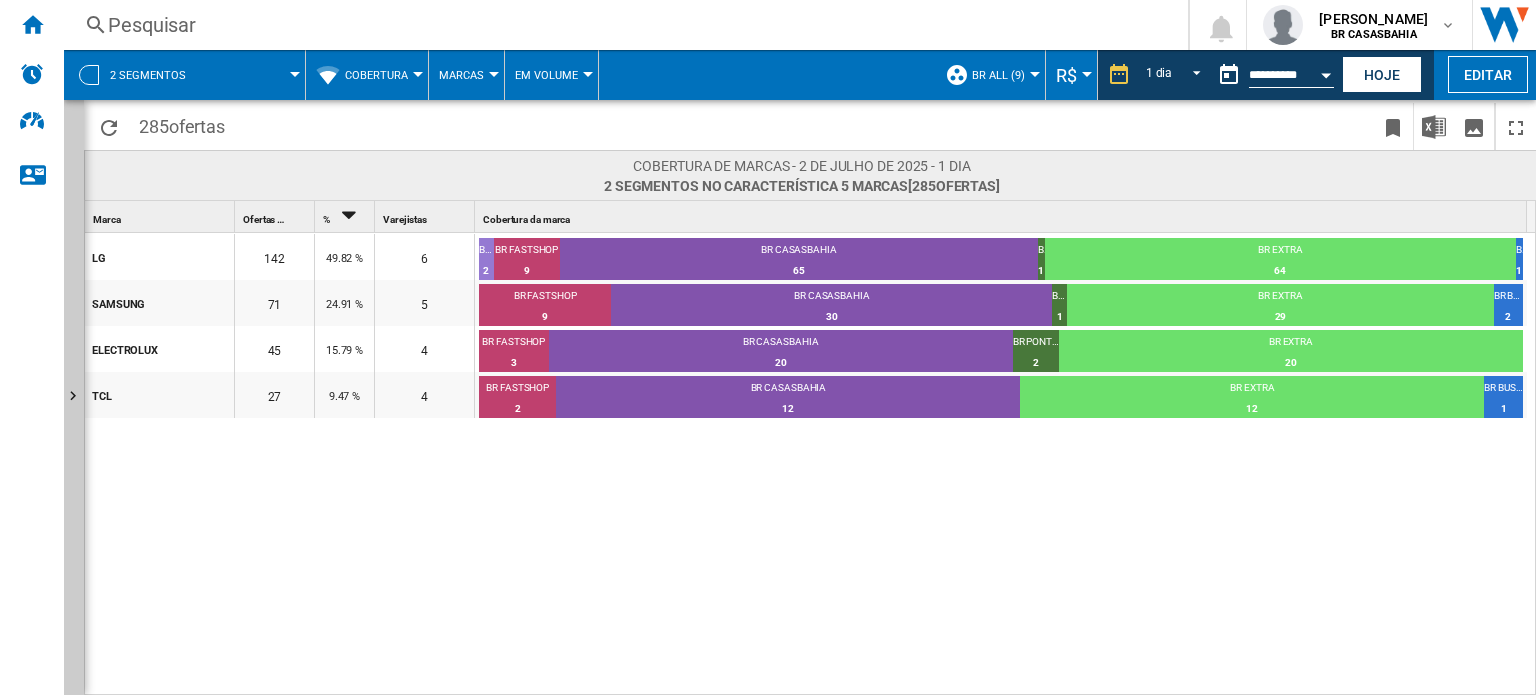 click on "Cobertura" at bounding box center (381, 75) 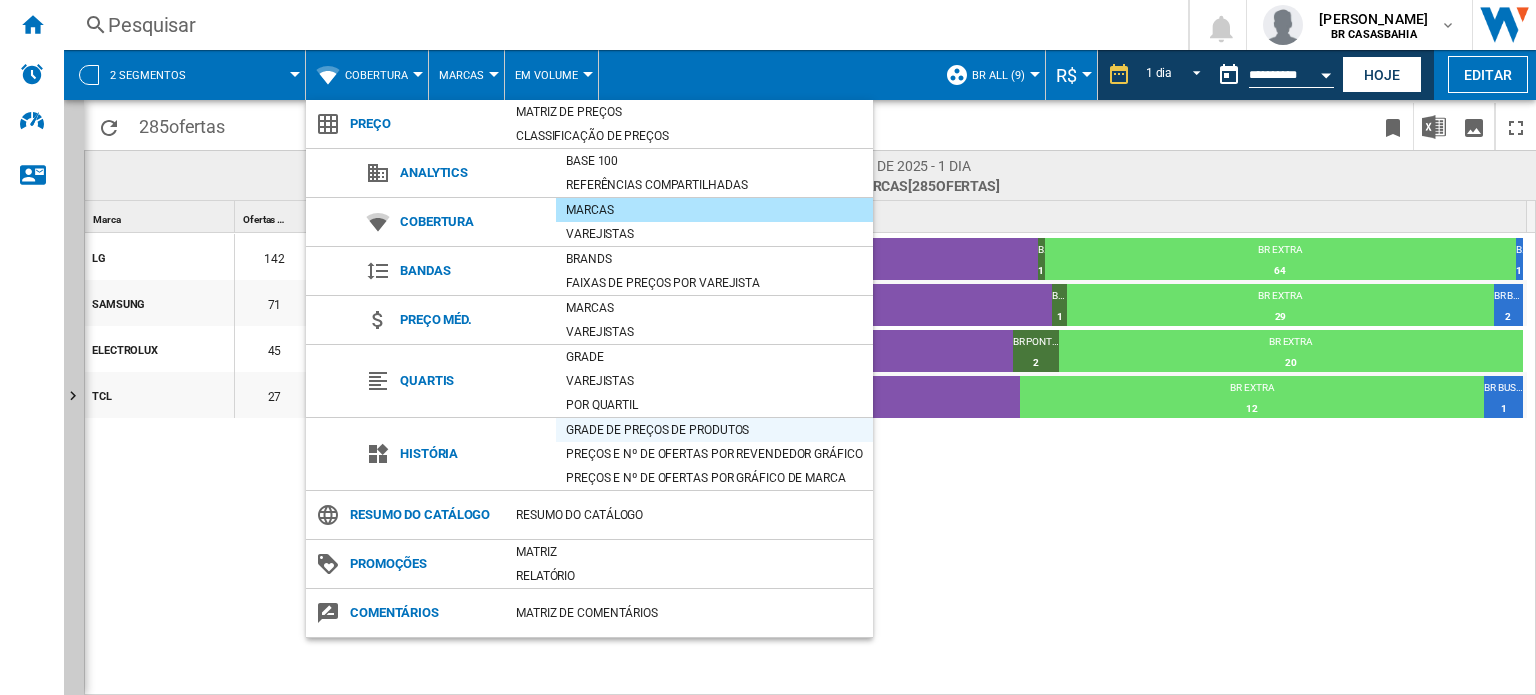 click on "Grade de preços de produtos" at bounding box center [714, 430] 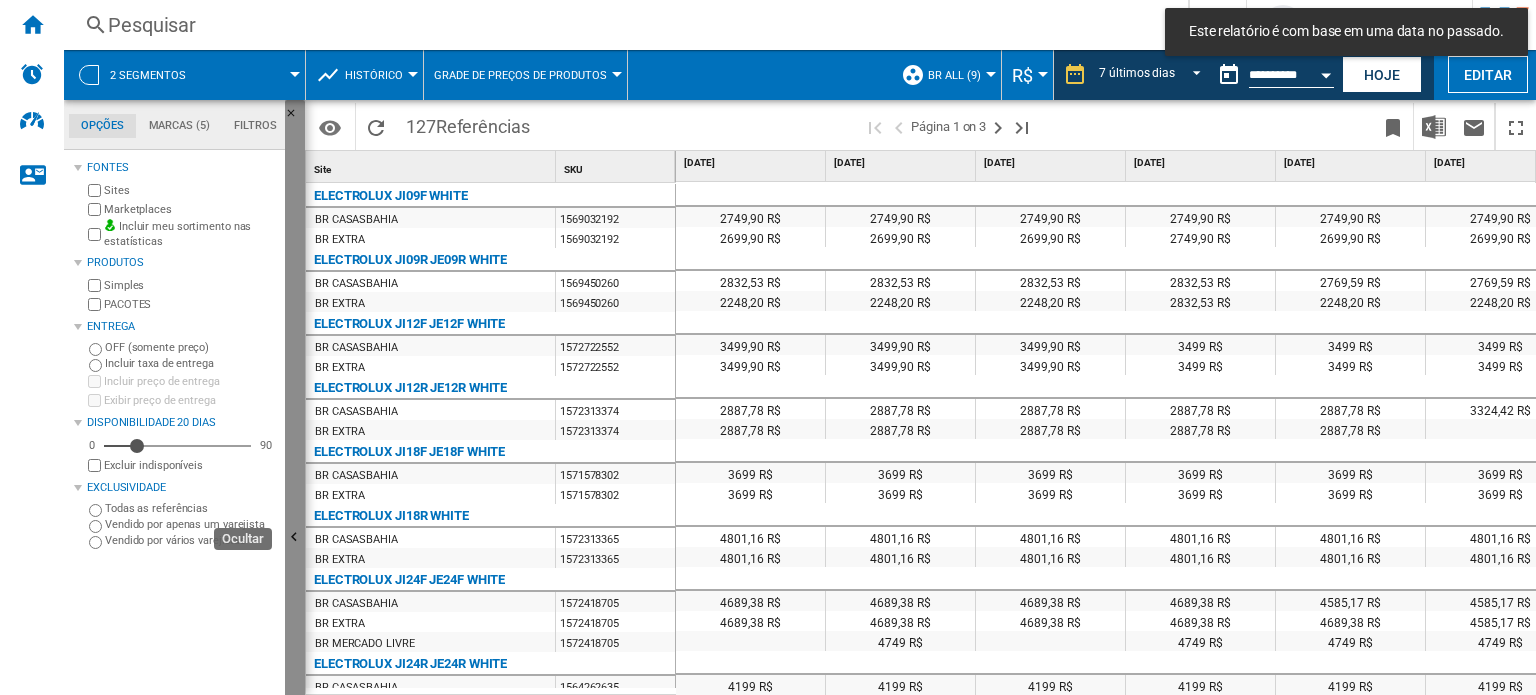 click at bounding box center (297, 540) 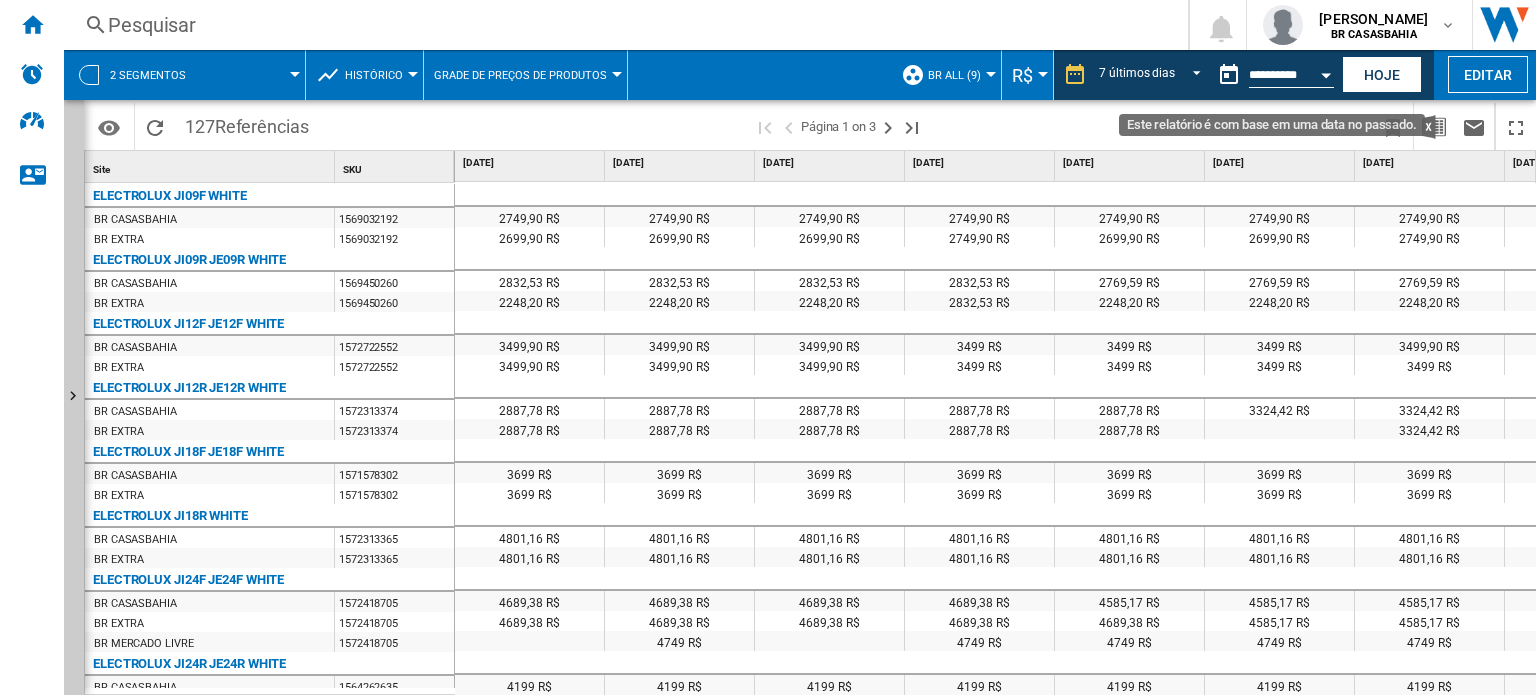 click at bounding box center [1326, 72] 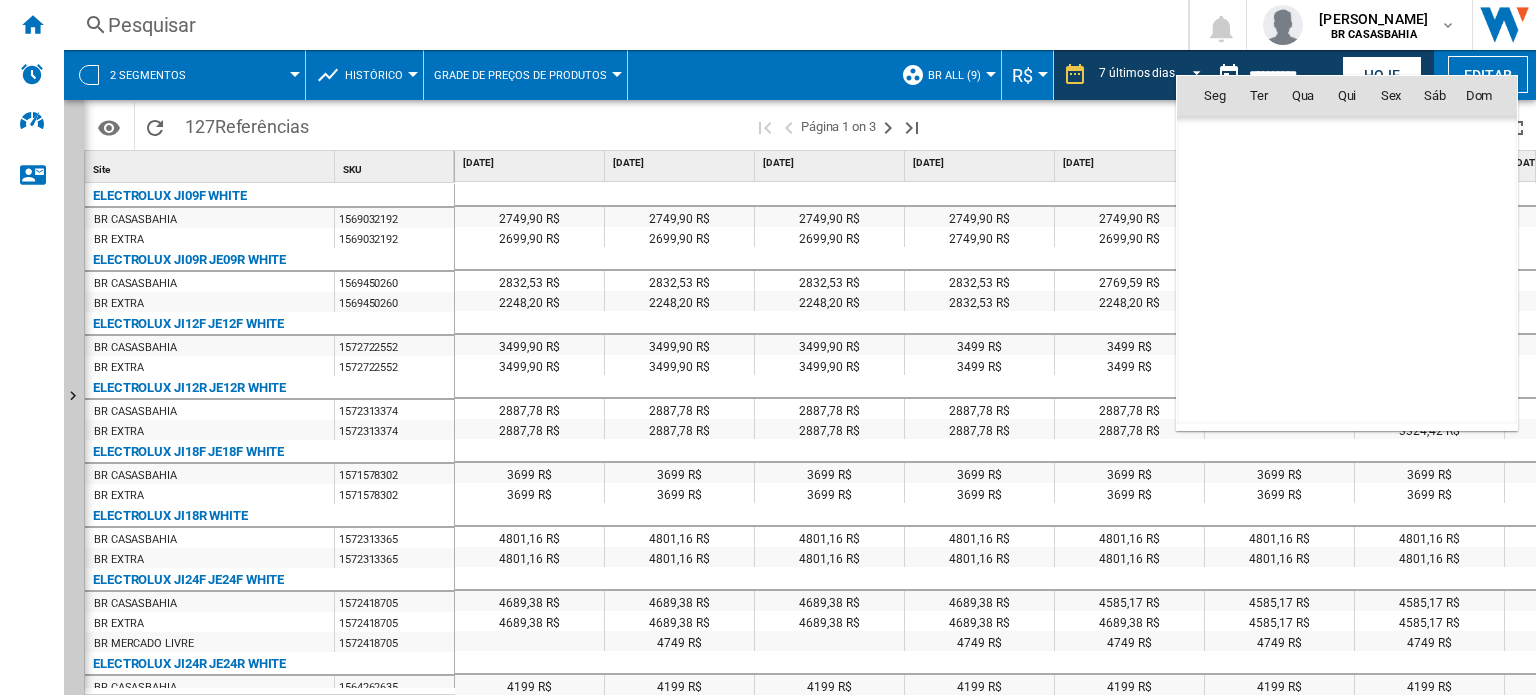 scroll, scrollTop: 9540, scrollLeft: 0, axis: vertical 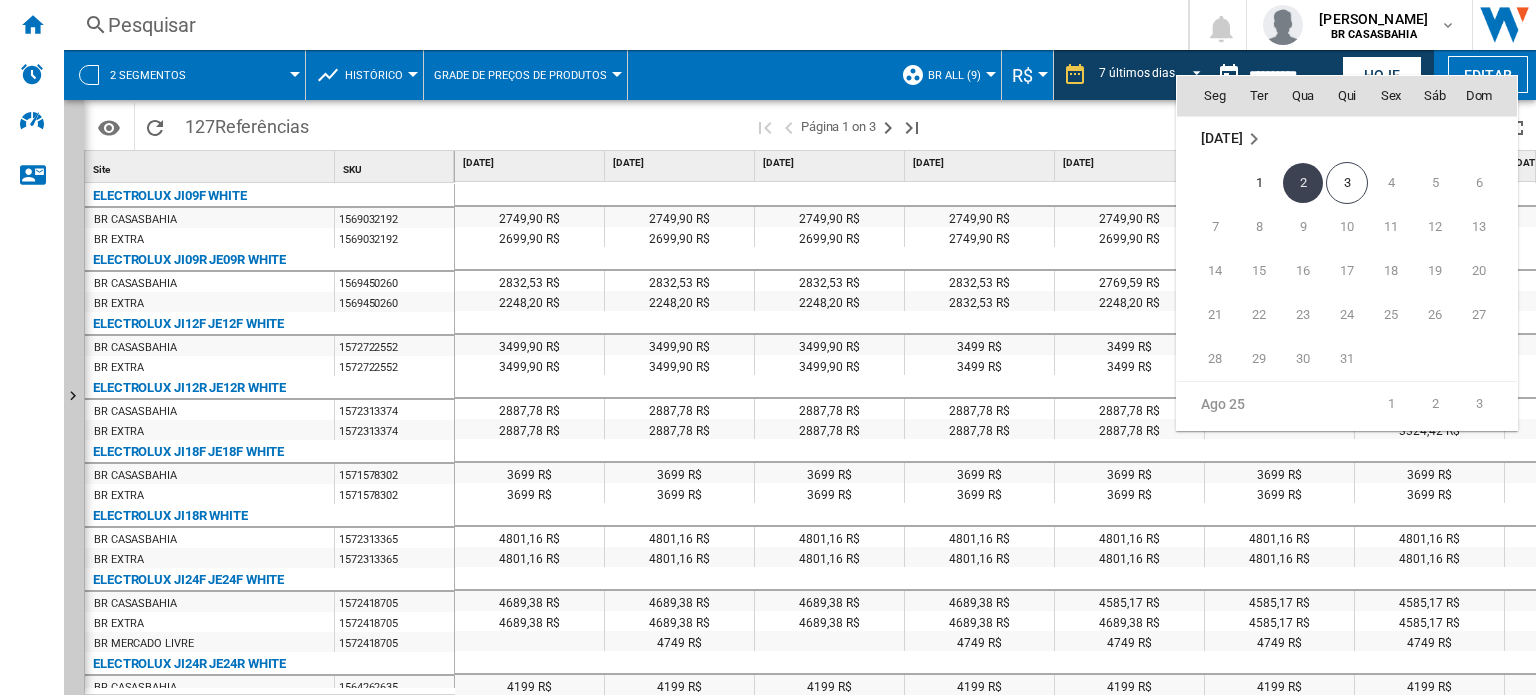 click at bounding box center [768, 347] 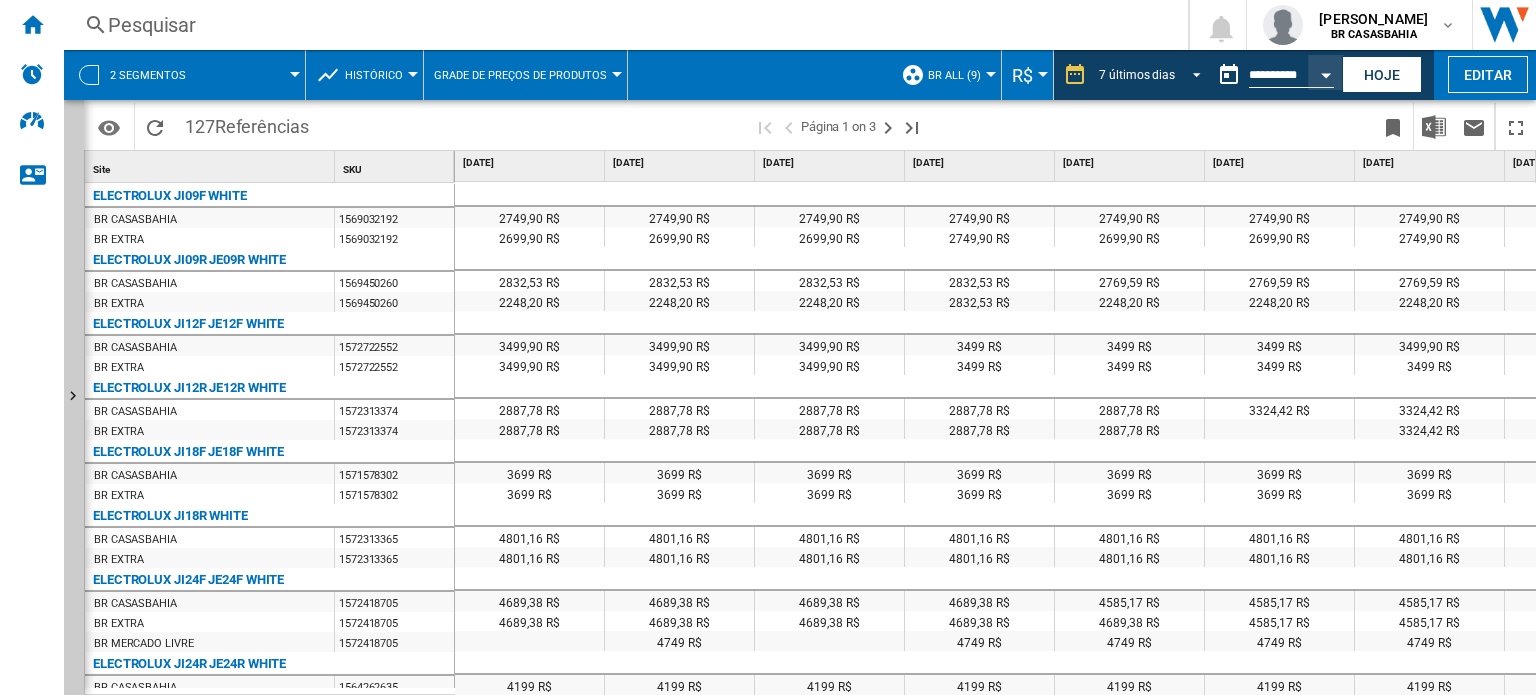 click on "7 últimos dias" at bounding box center [1137, 75] 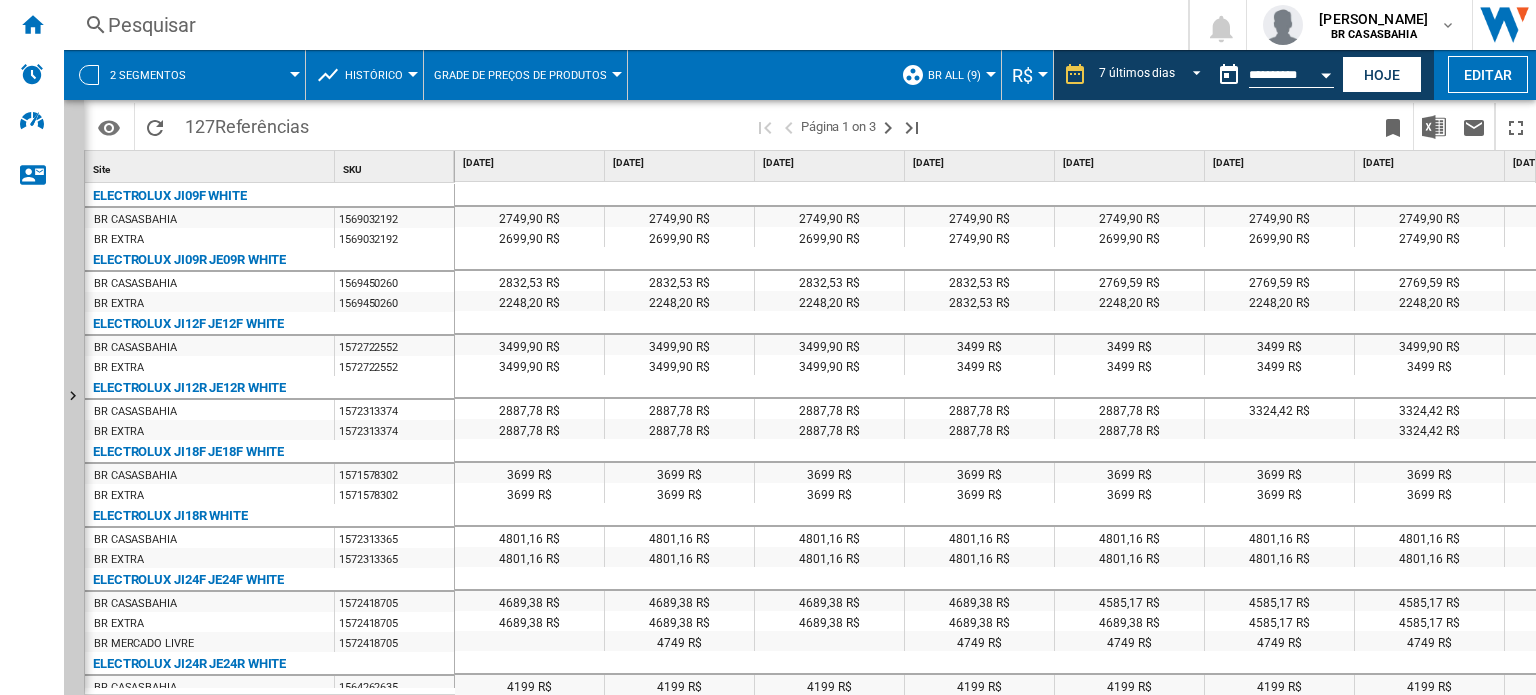scroll, scrollTop: 29, scrollLeft: 0, axis: vertical 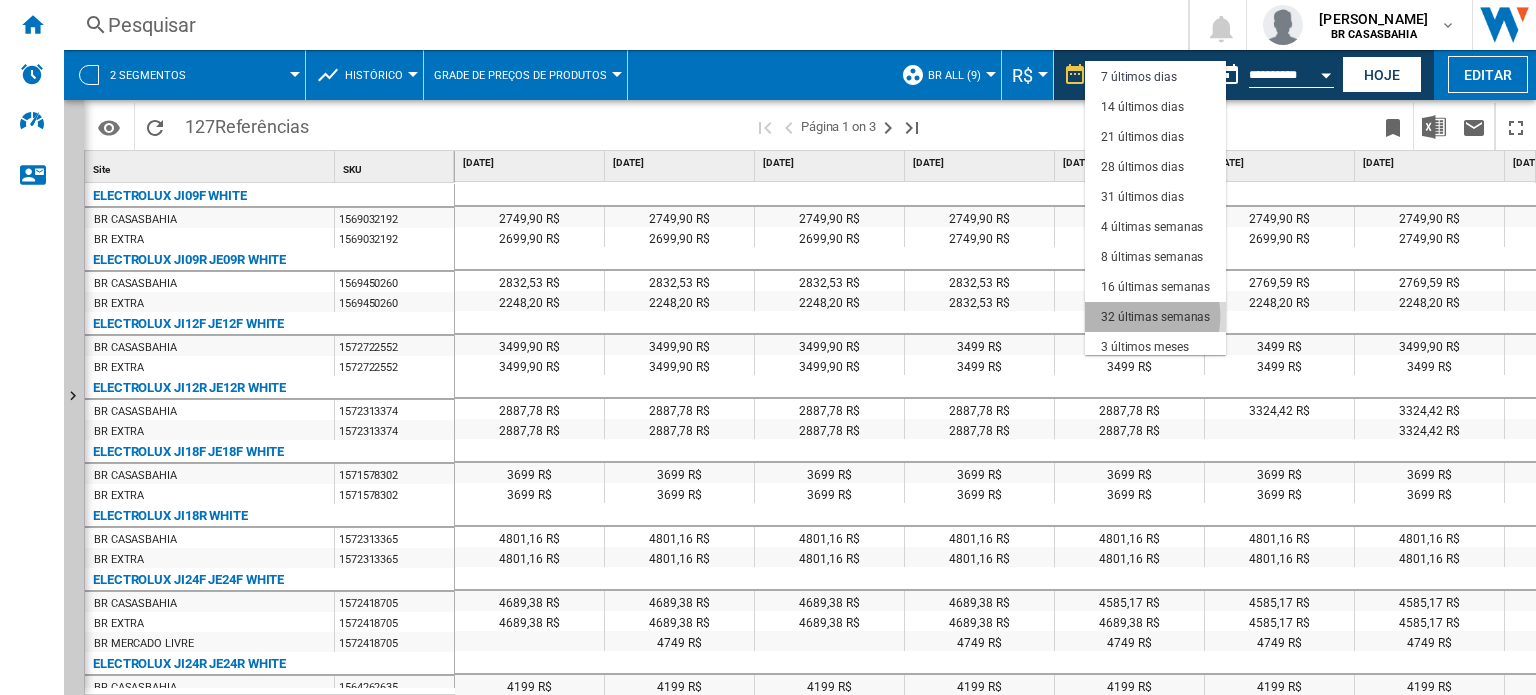 click on "32 últimas semanas" at bounding box center (1155, 317) 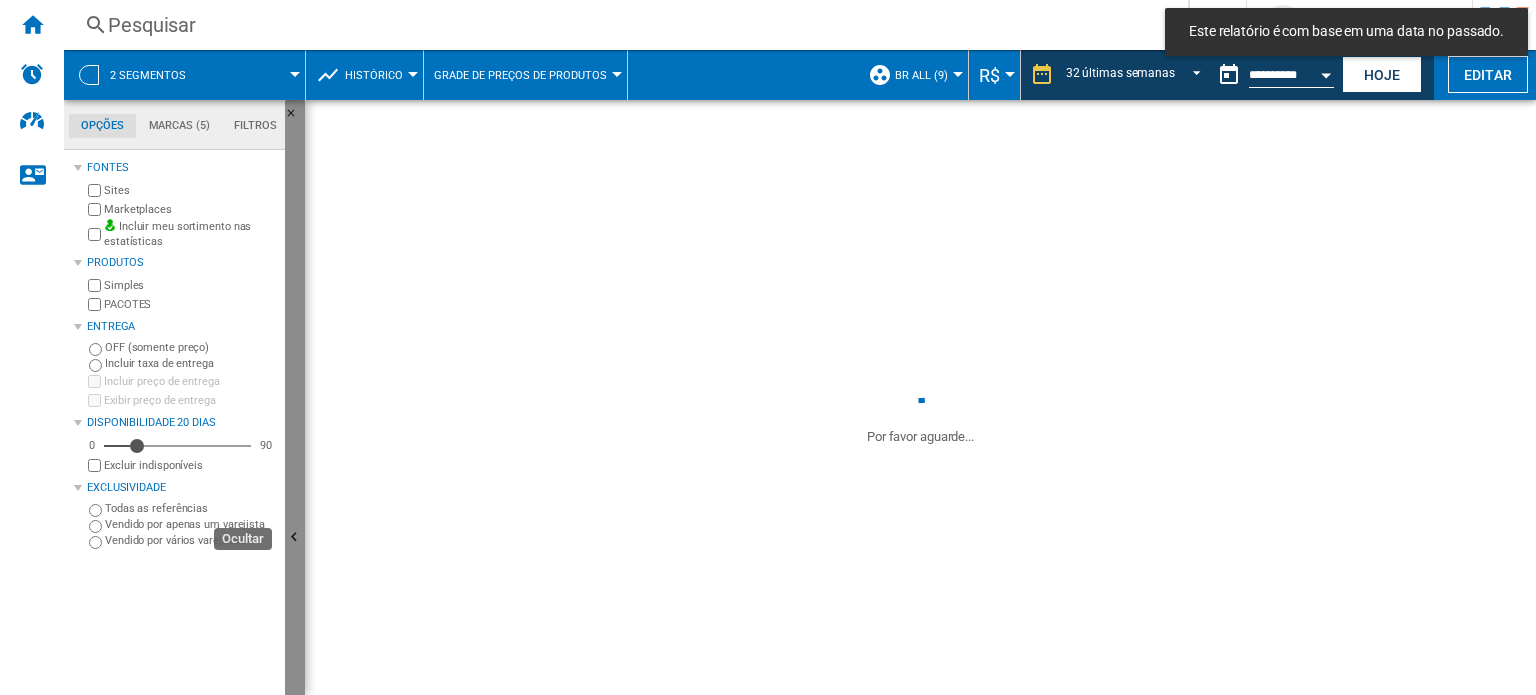 click at bounding box center (297, 540) 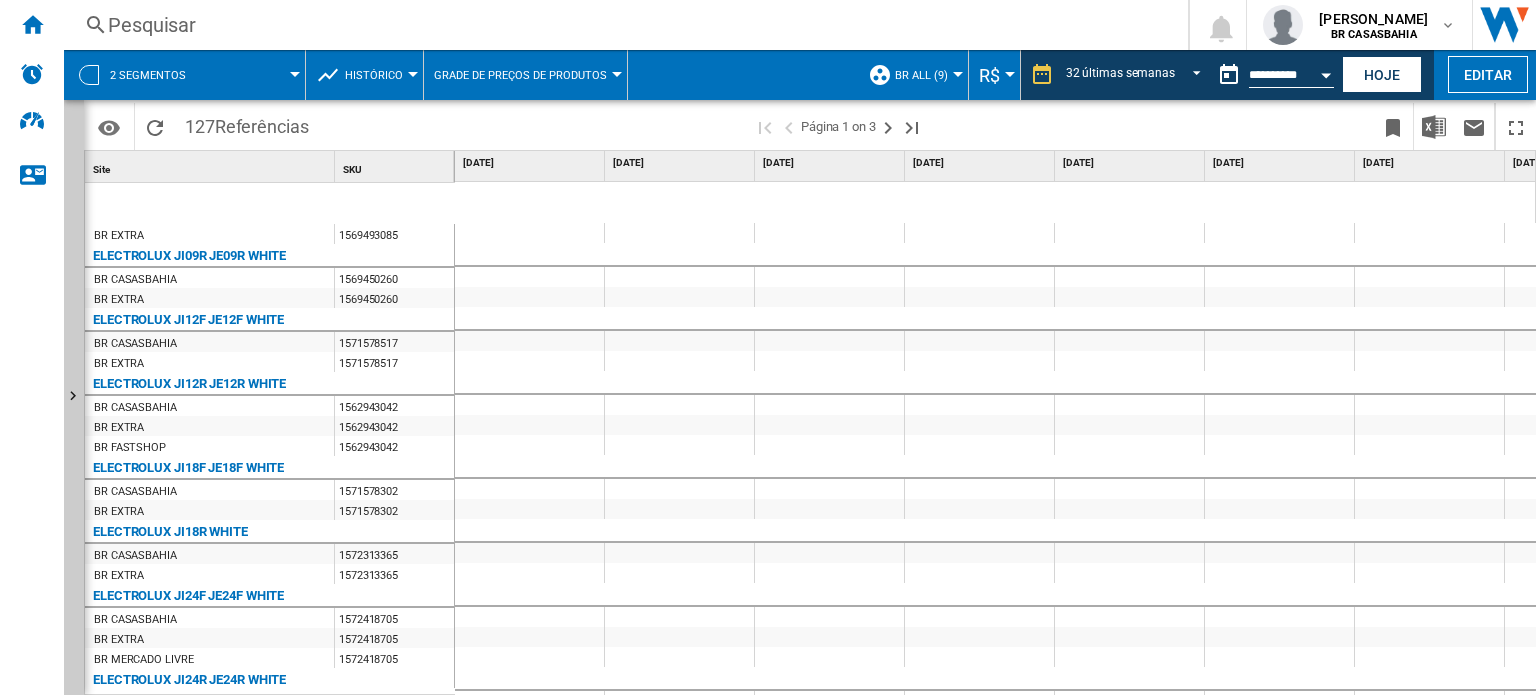 scroll, scrollTop: 132, scrollLeft: 0, axis: vertical 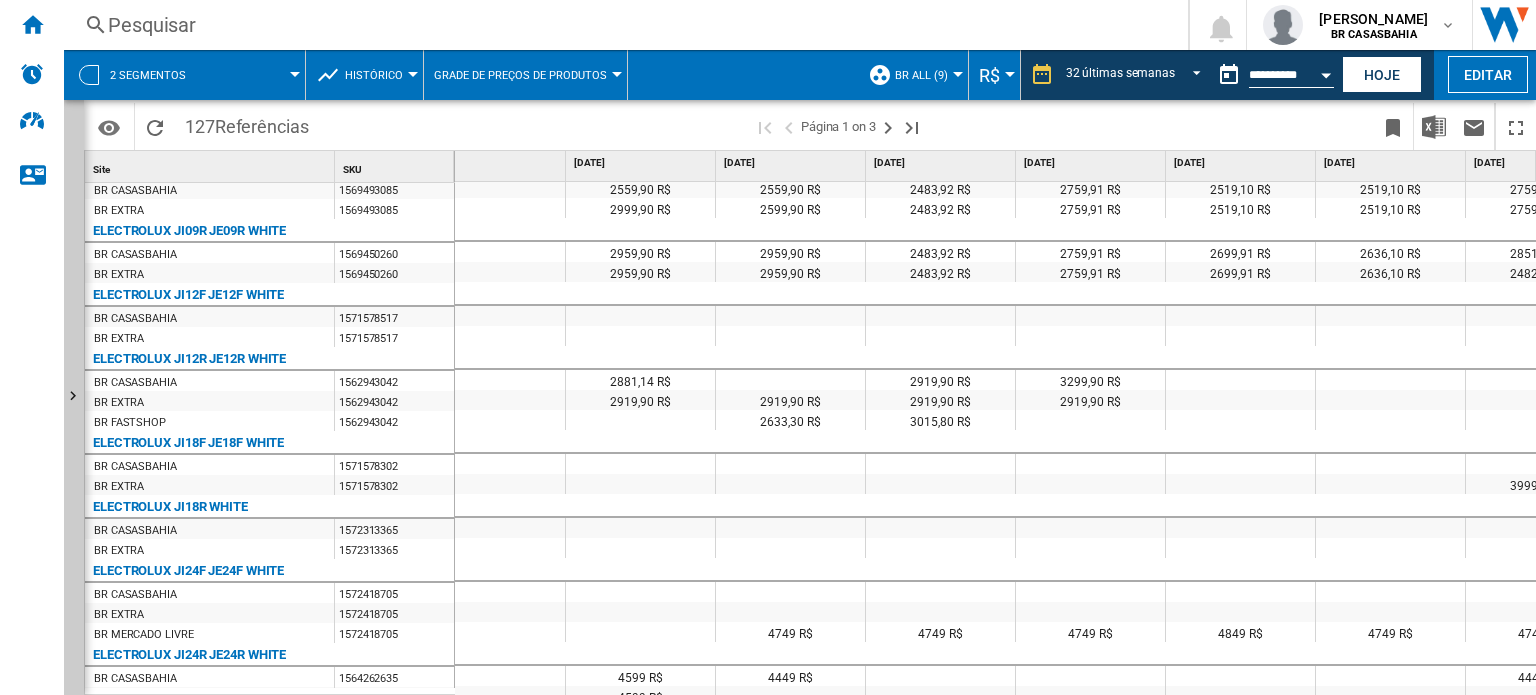click on "Histórico" at bounding box center (379, 75) 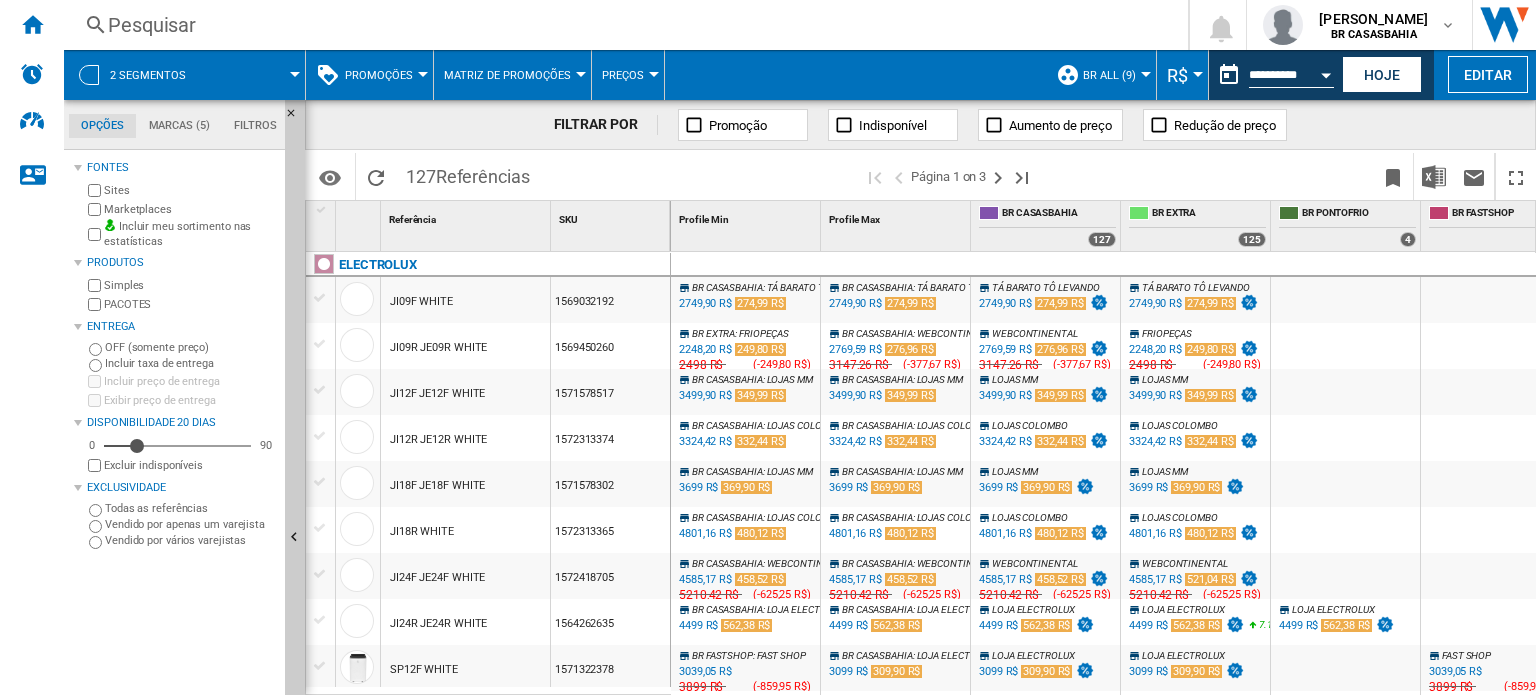 scroll, scrollTop: 0, scrollLeft: 0, axis: both 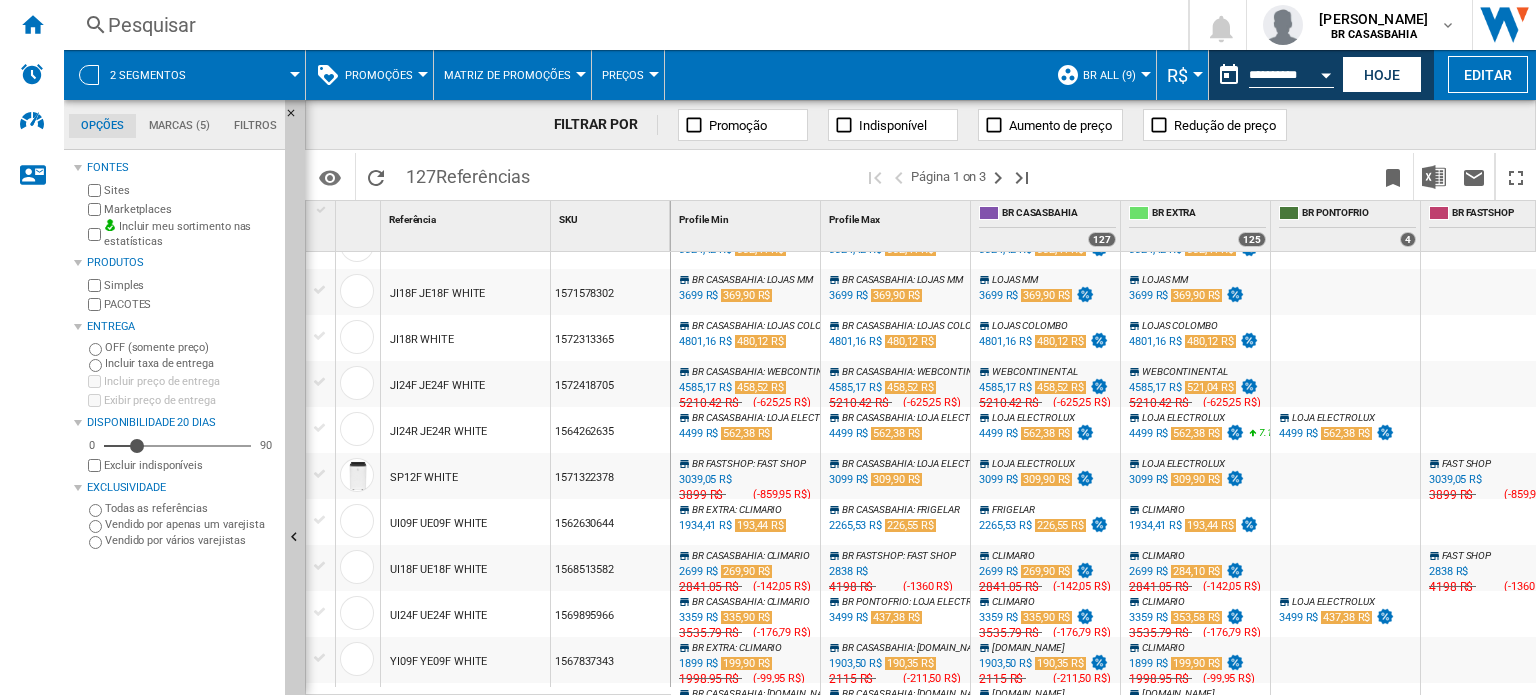click on "Promoções" at bounding box center (384, 75) 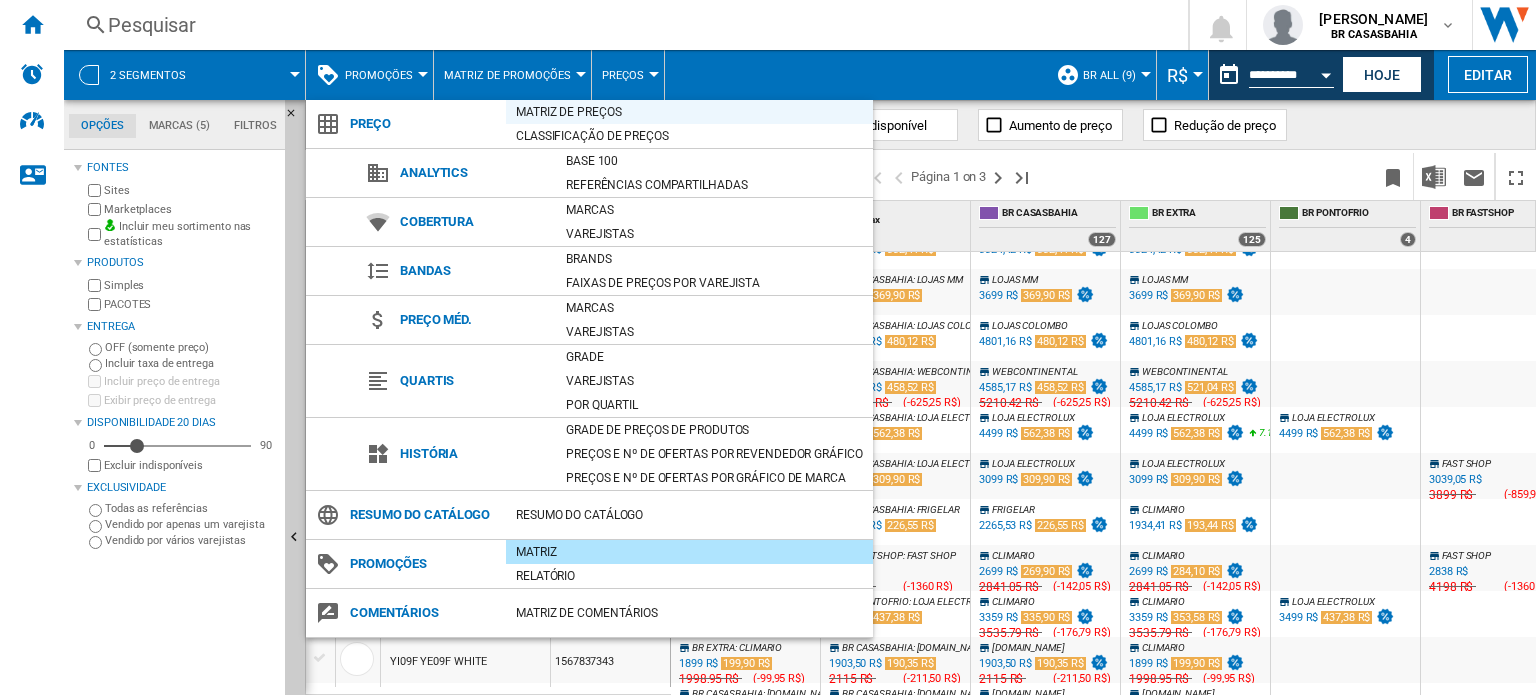 click on "Matriz de preços" at bounding box center [689, 112] 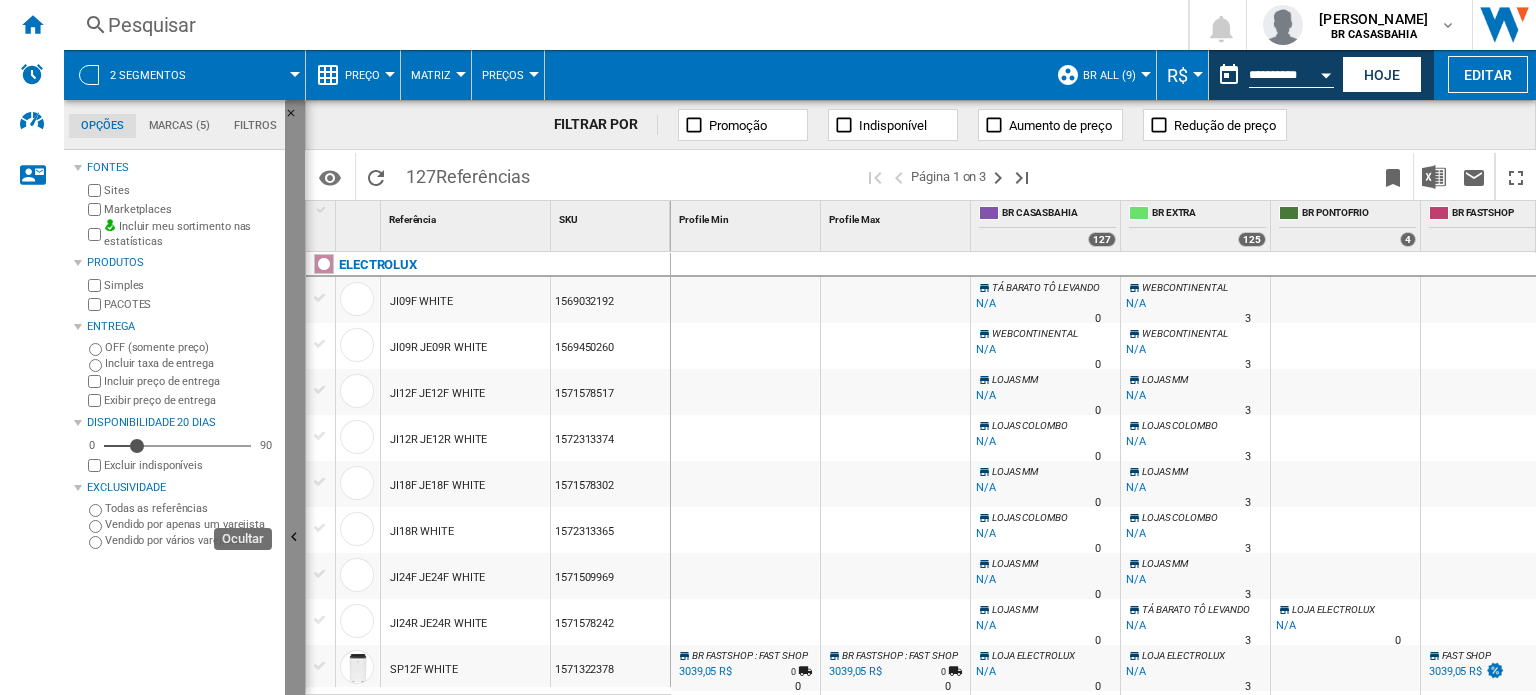 click at bounding box center (295, 538) 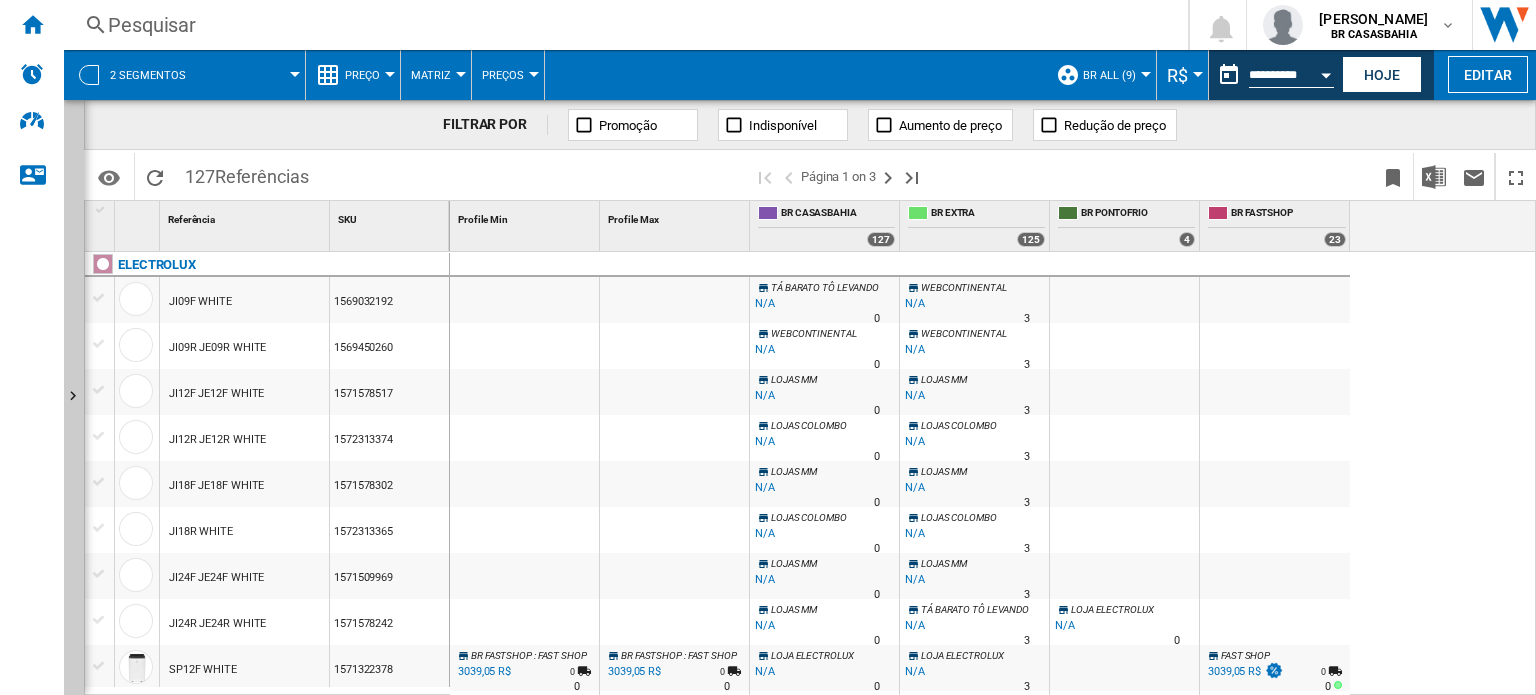 scroll, scrollTop: 299, scrollLeft: 0, axis: vertical 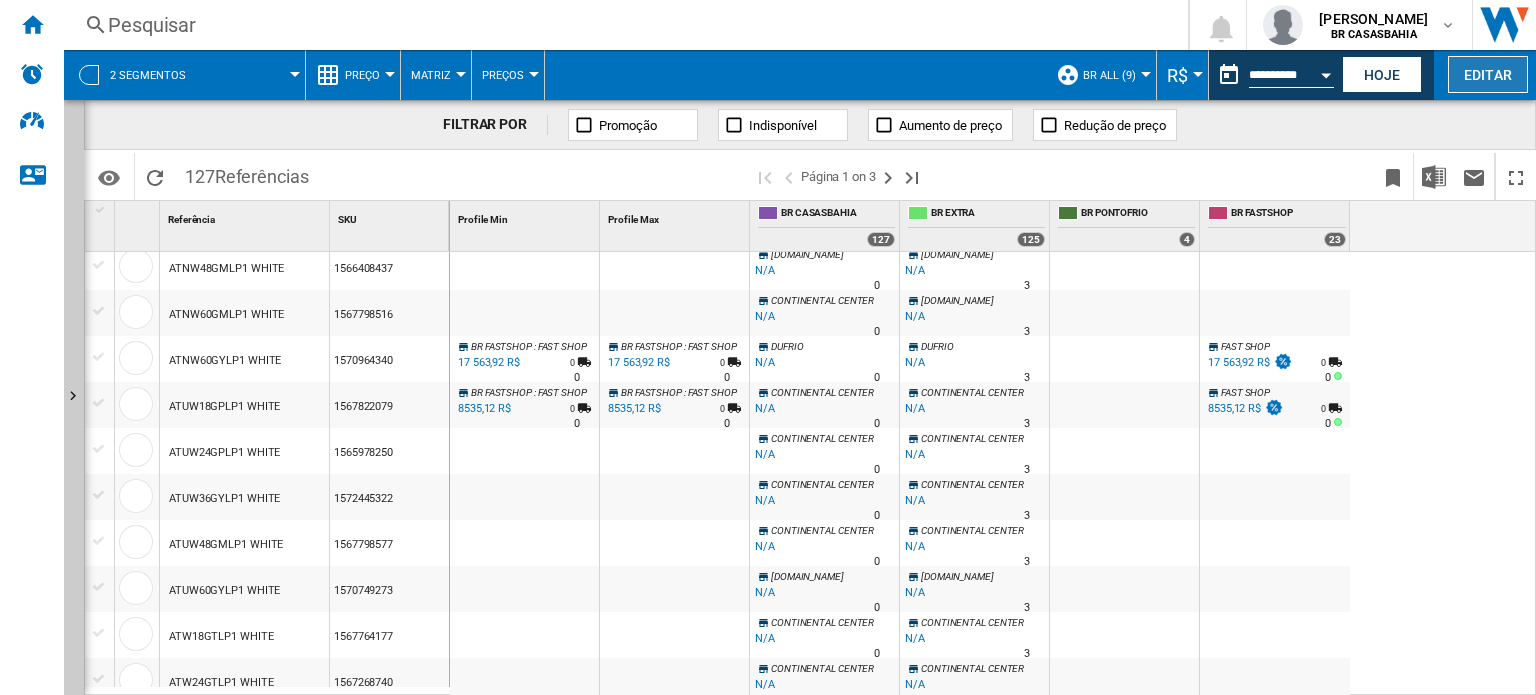click on "Editar" at bounding box center (1488, 74) 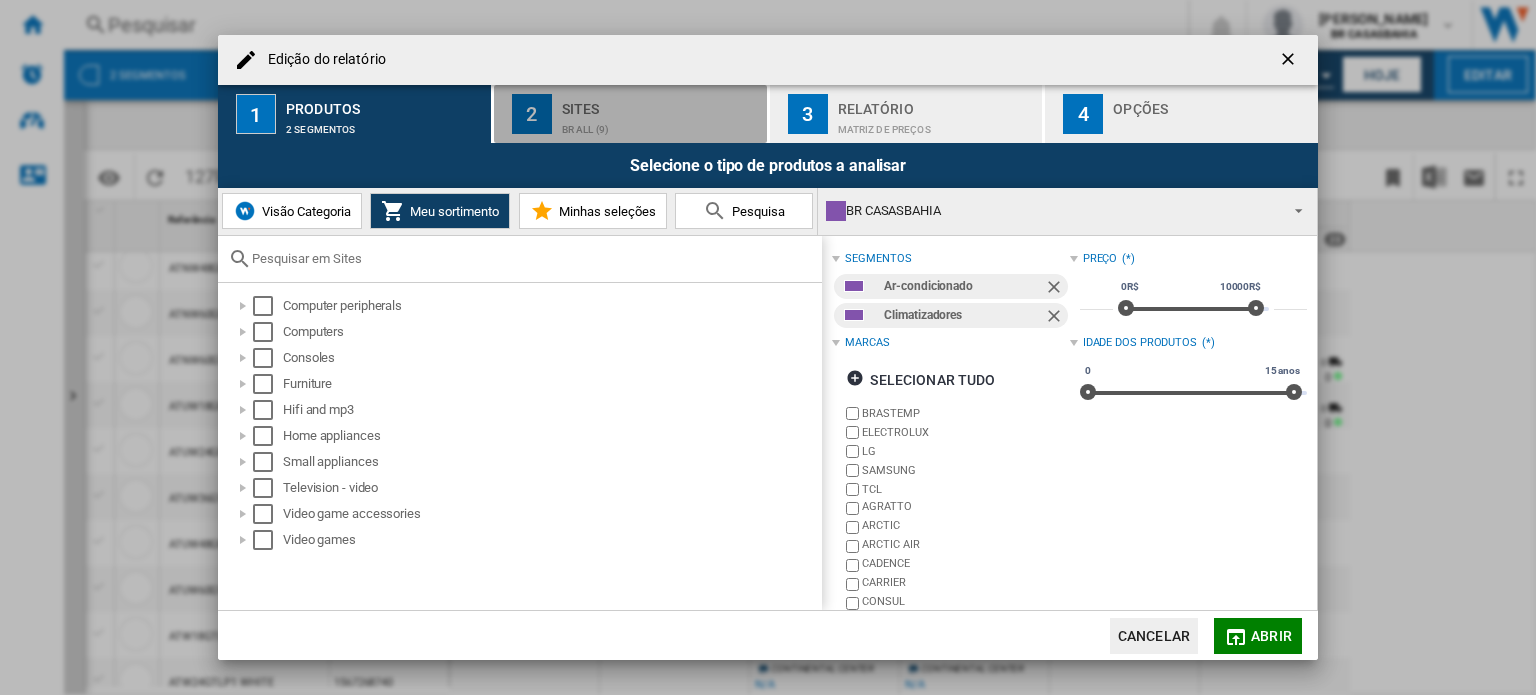 click on "Sites" at bounding box center [660, 103] 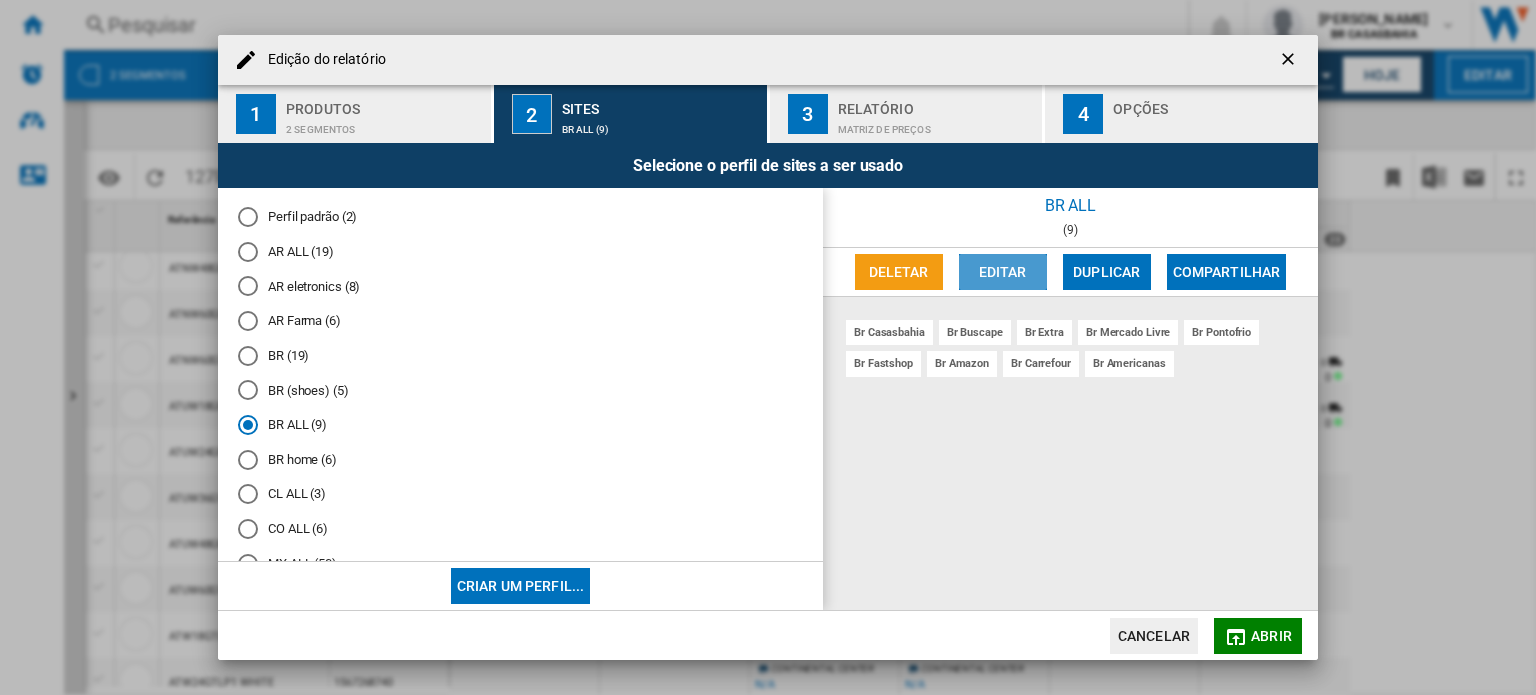 click on "Editar" at bounding box center (1003, 272) 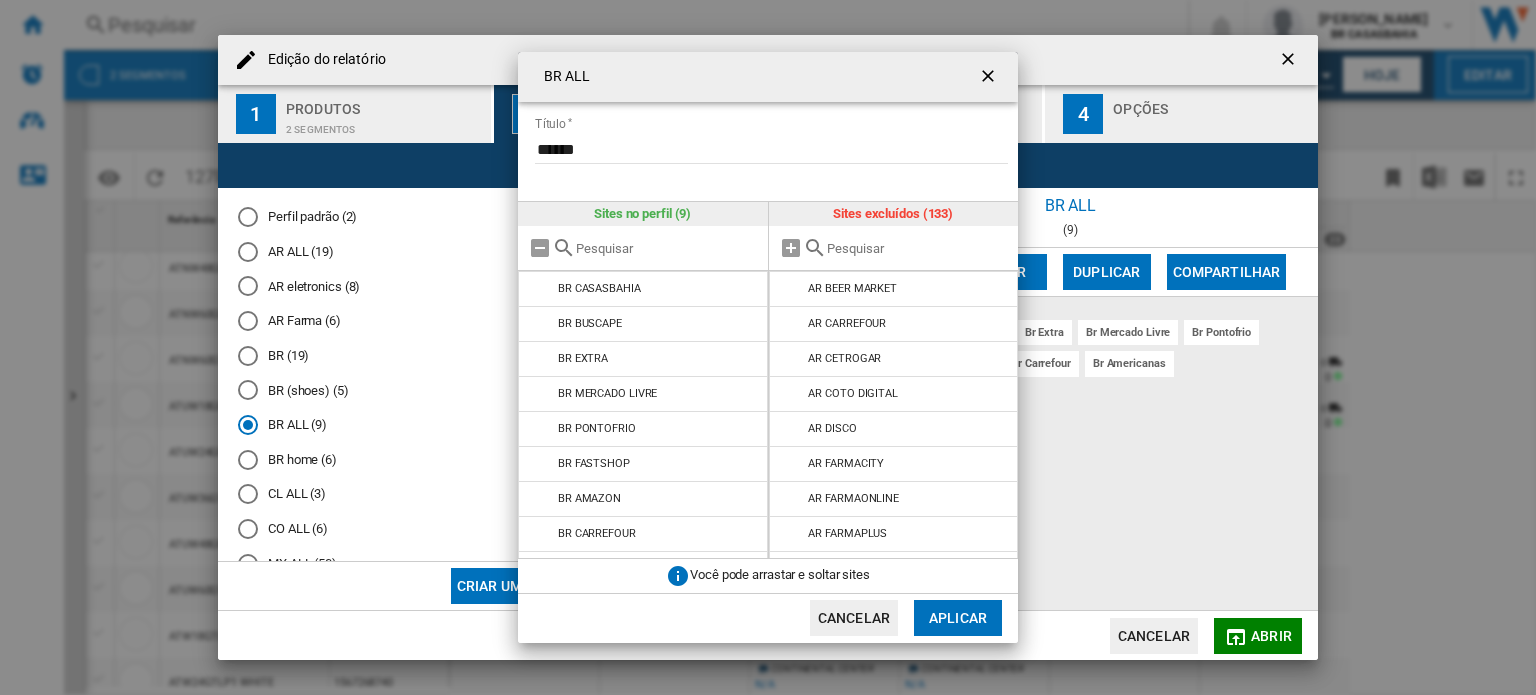 click at bounding box center [918, 248] 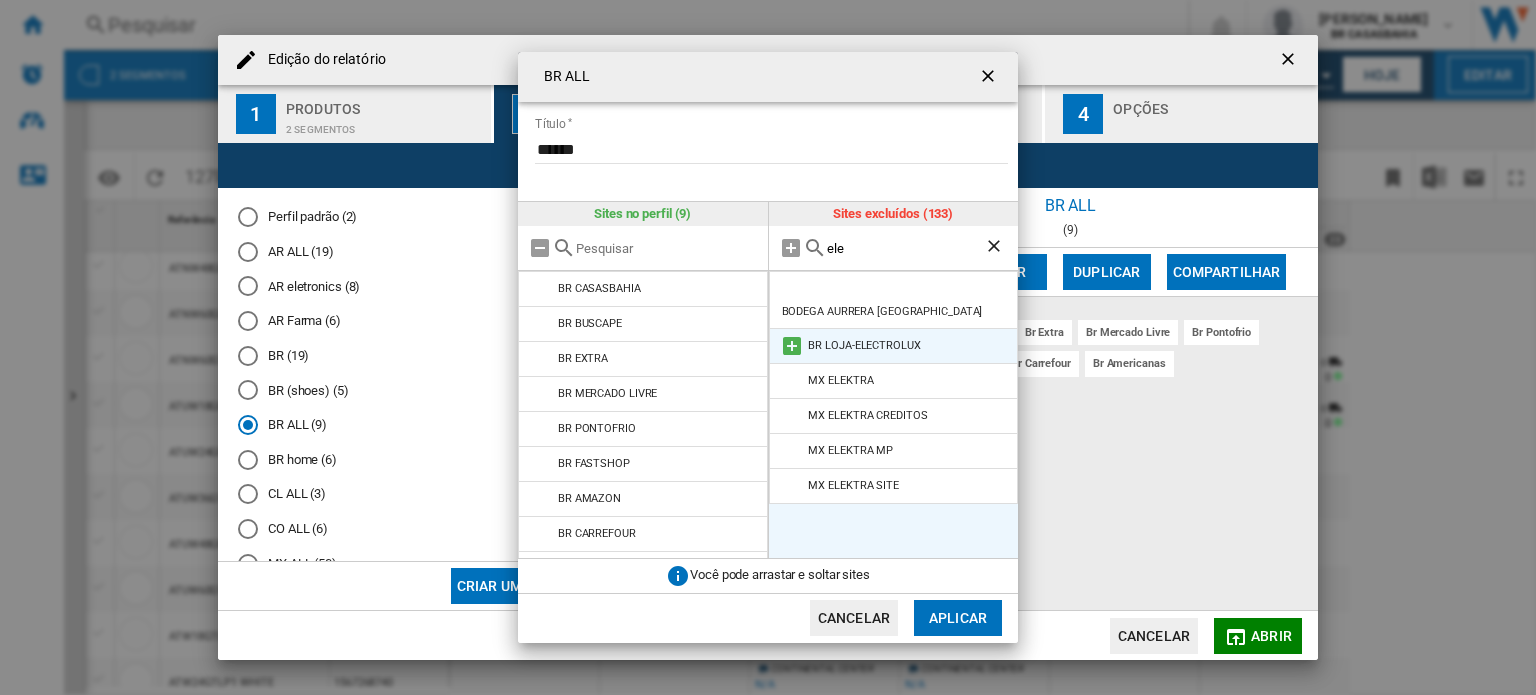 type on "ele" 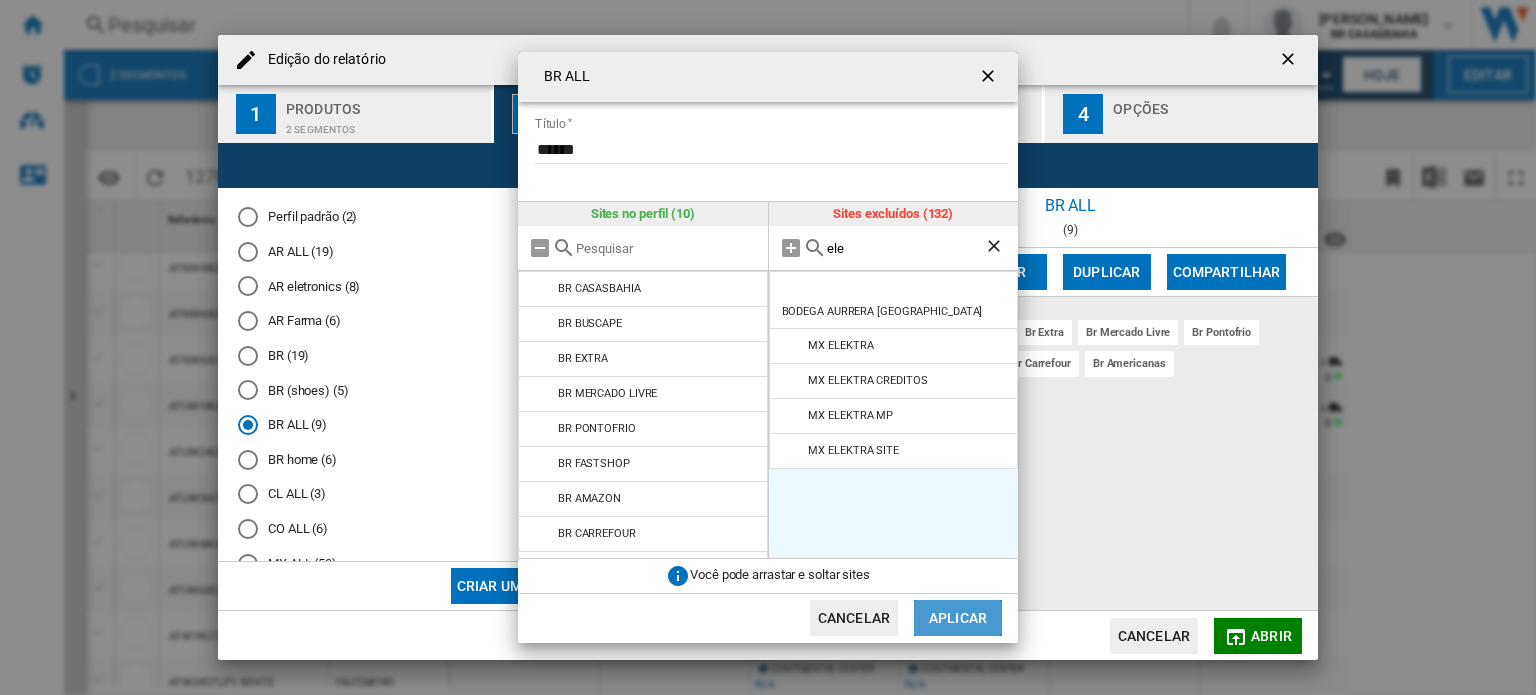 click on "Aplicar" 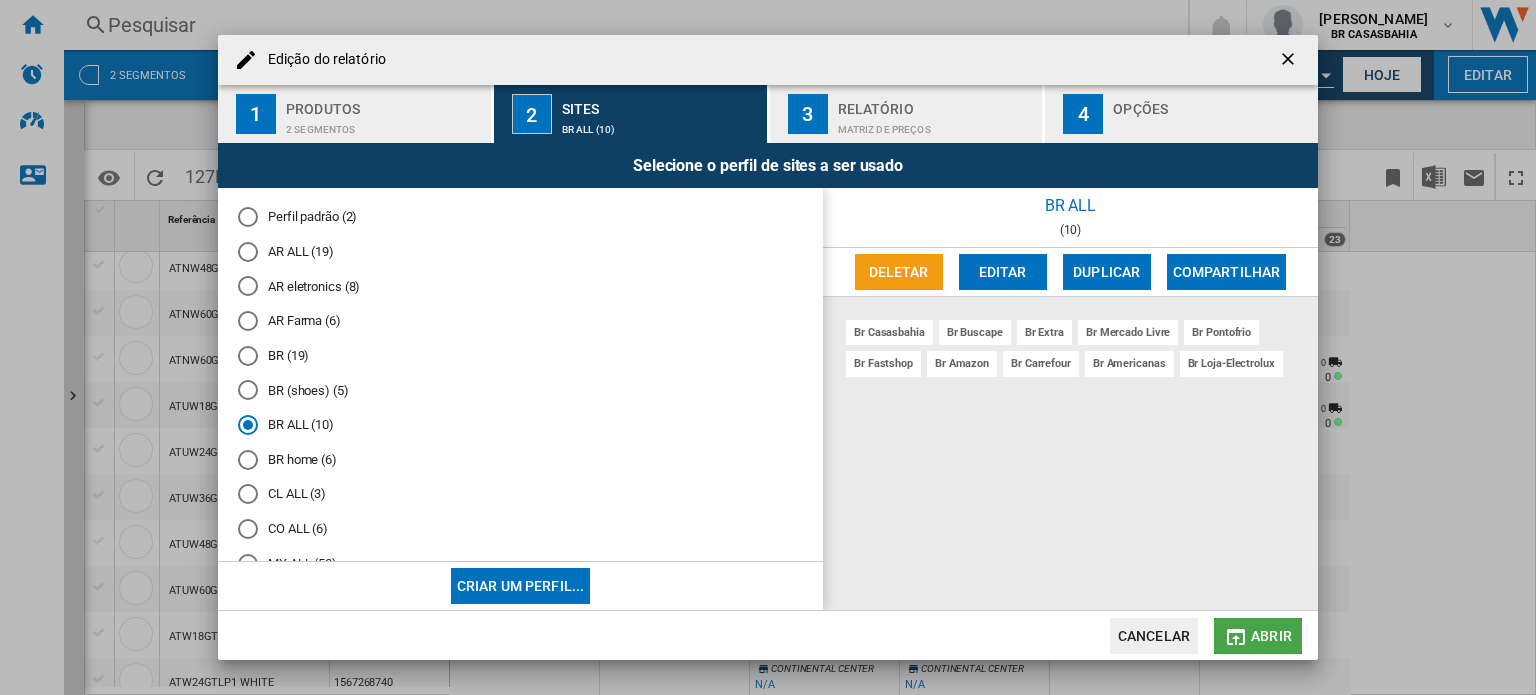 click on "Abrir" 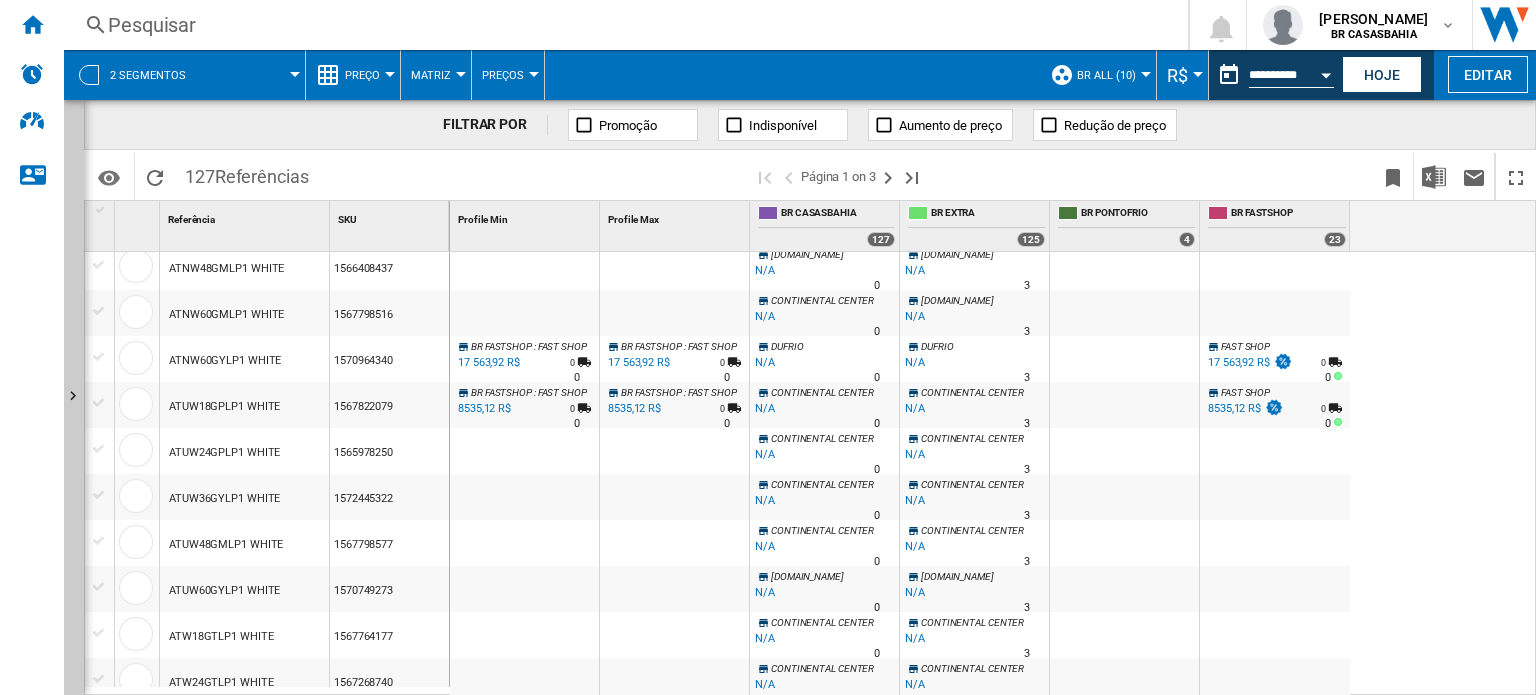scroll, scrollTop: 485, scrollLeft: 0, axis: vertical 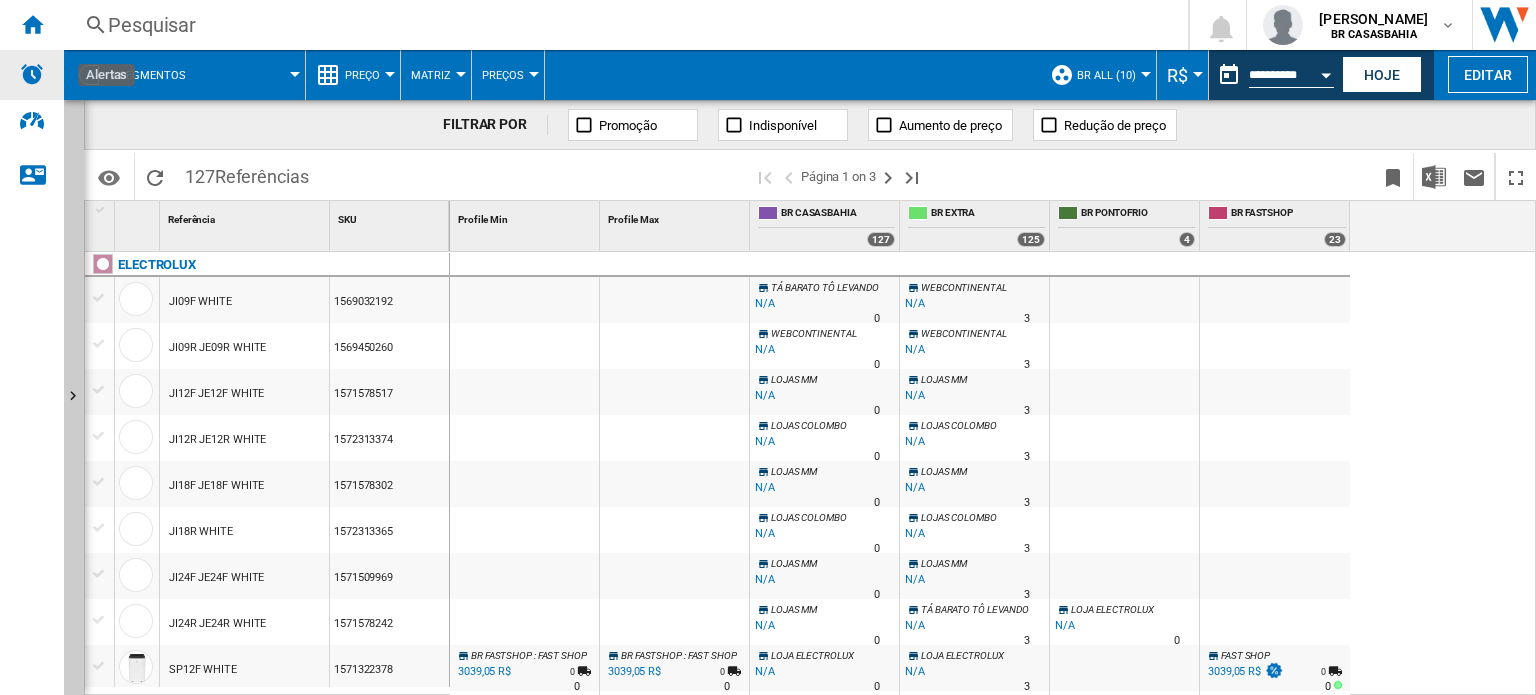 click at bounding box center [32, 74] 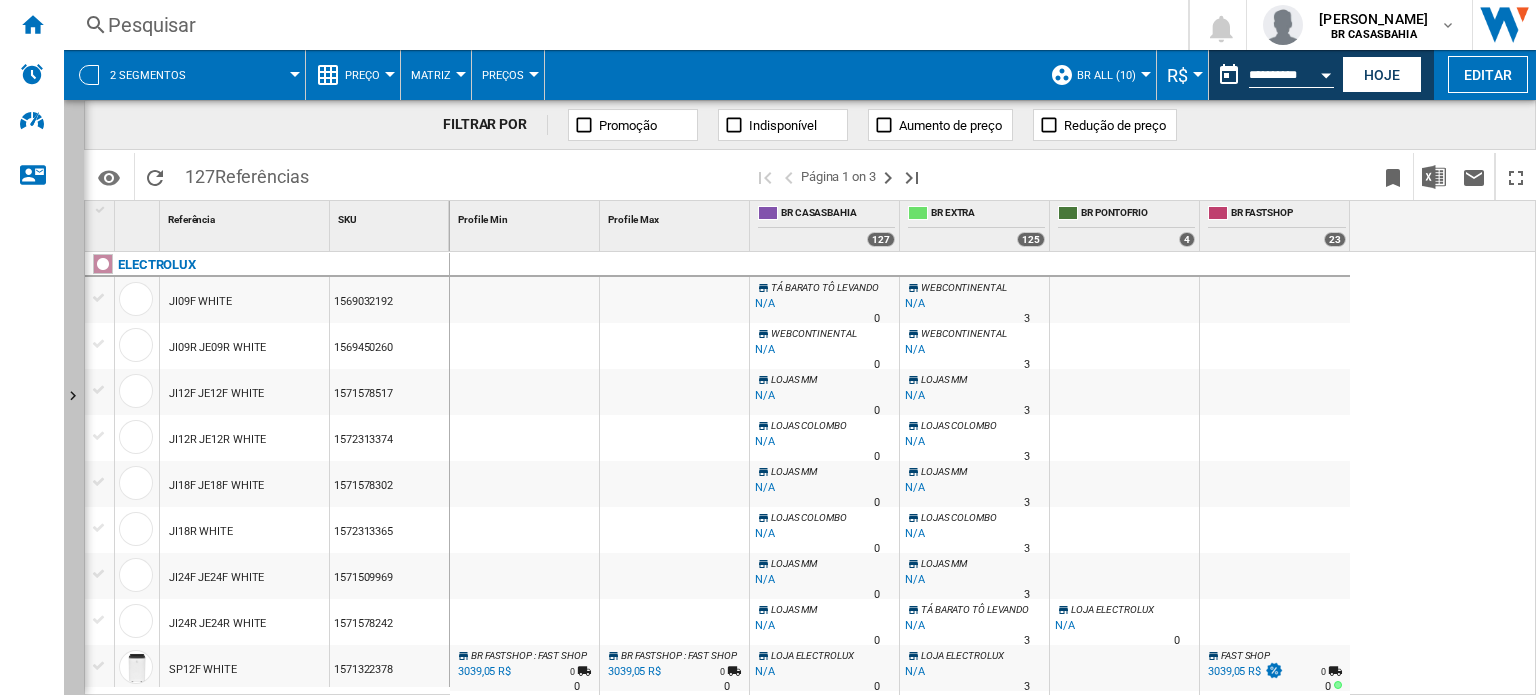 click at bounding box center (76, 399) 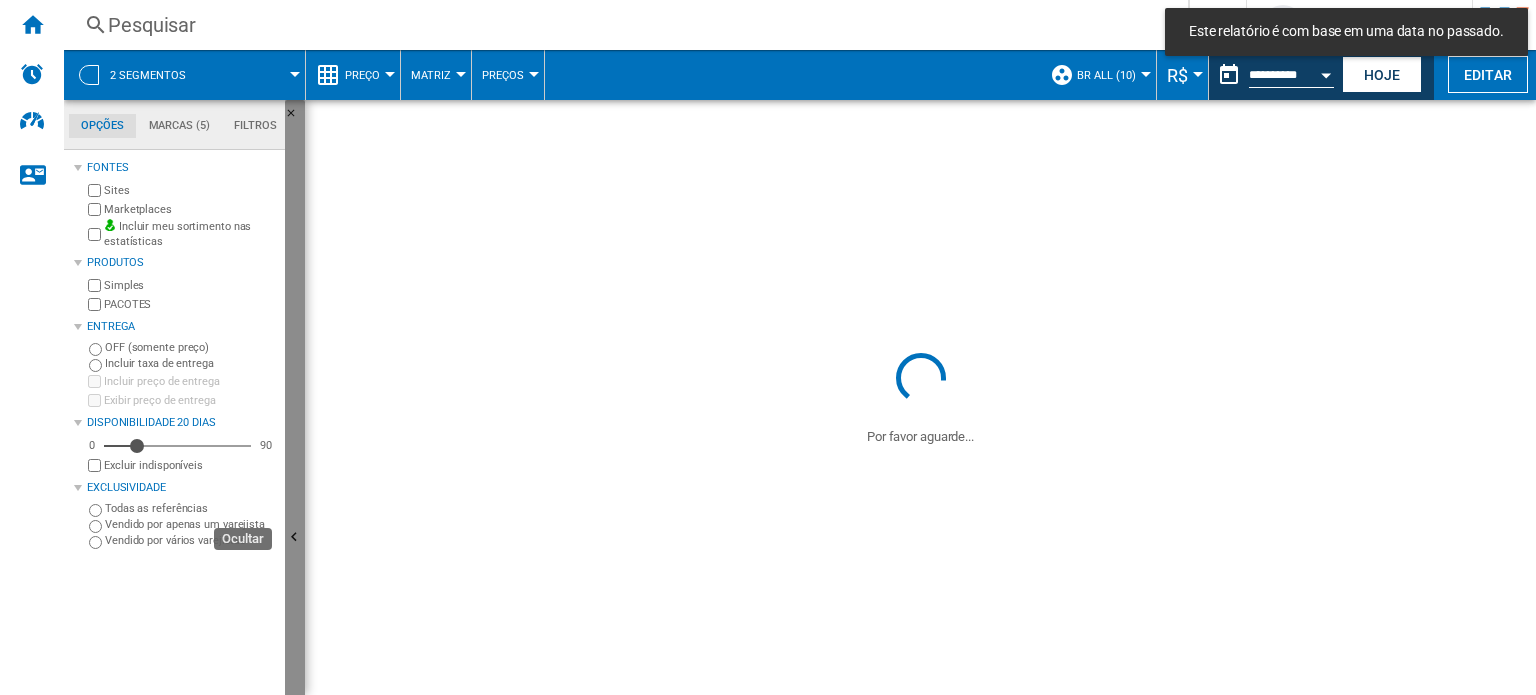 click at bounding box center (297, 540) 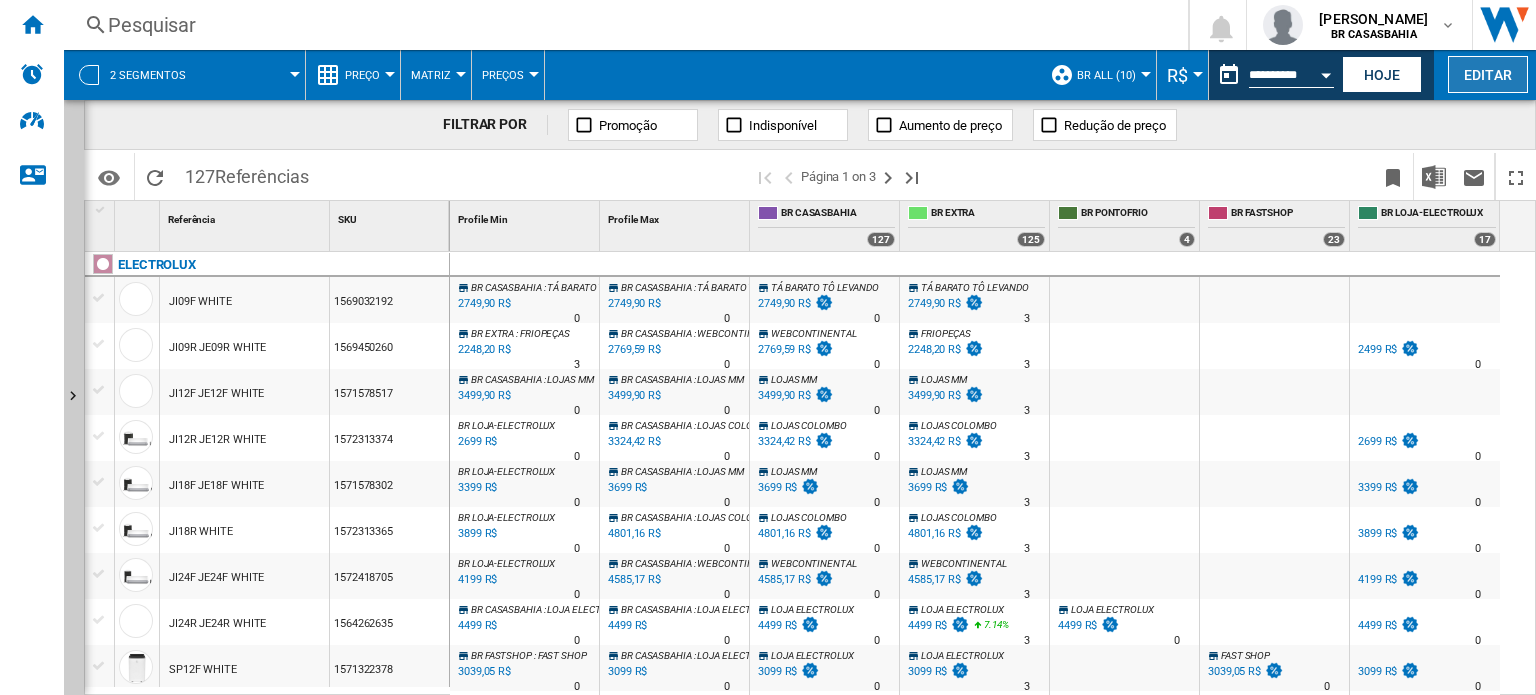 click on "Editar" at bounding box center [1488, 74] 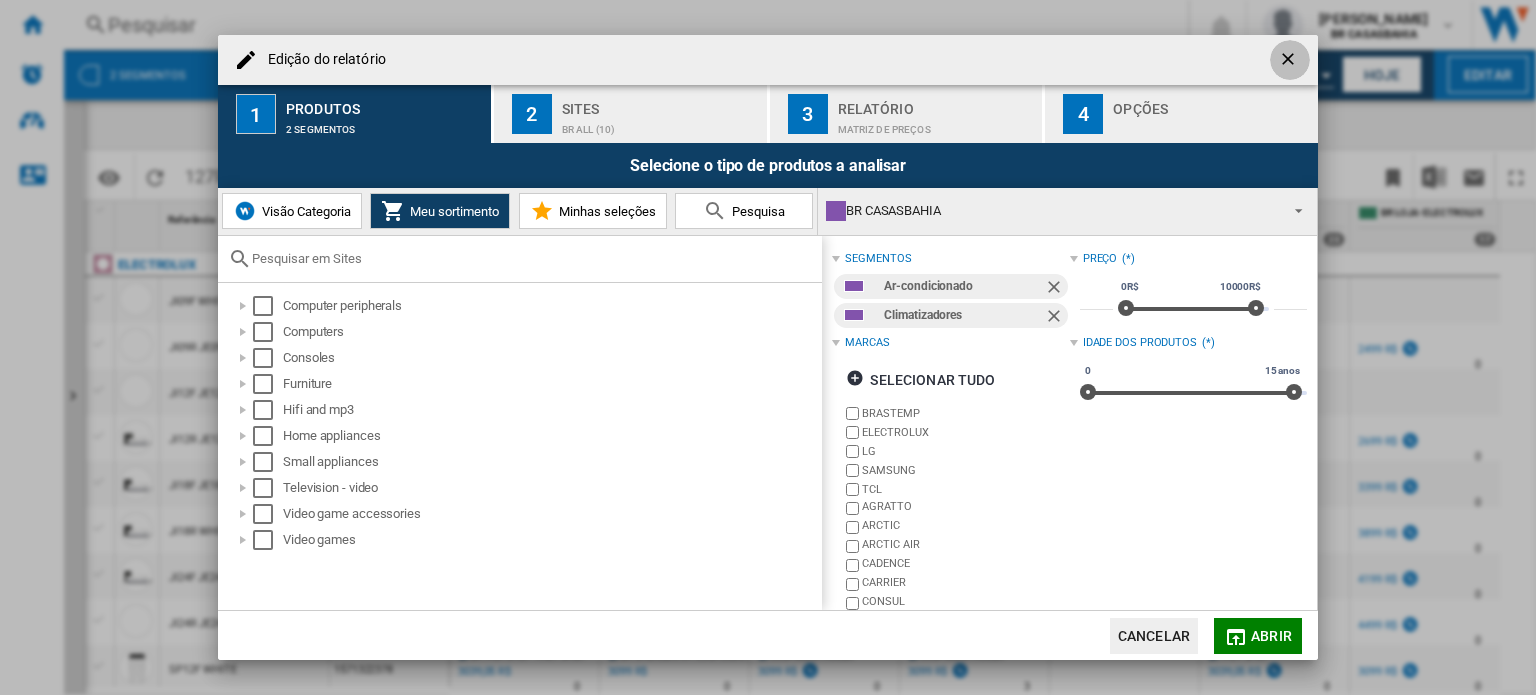 click at bounding box center (1290, 61) 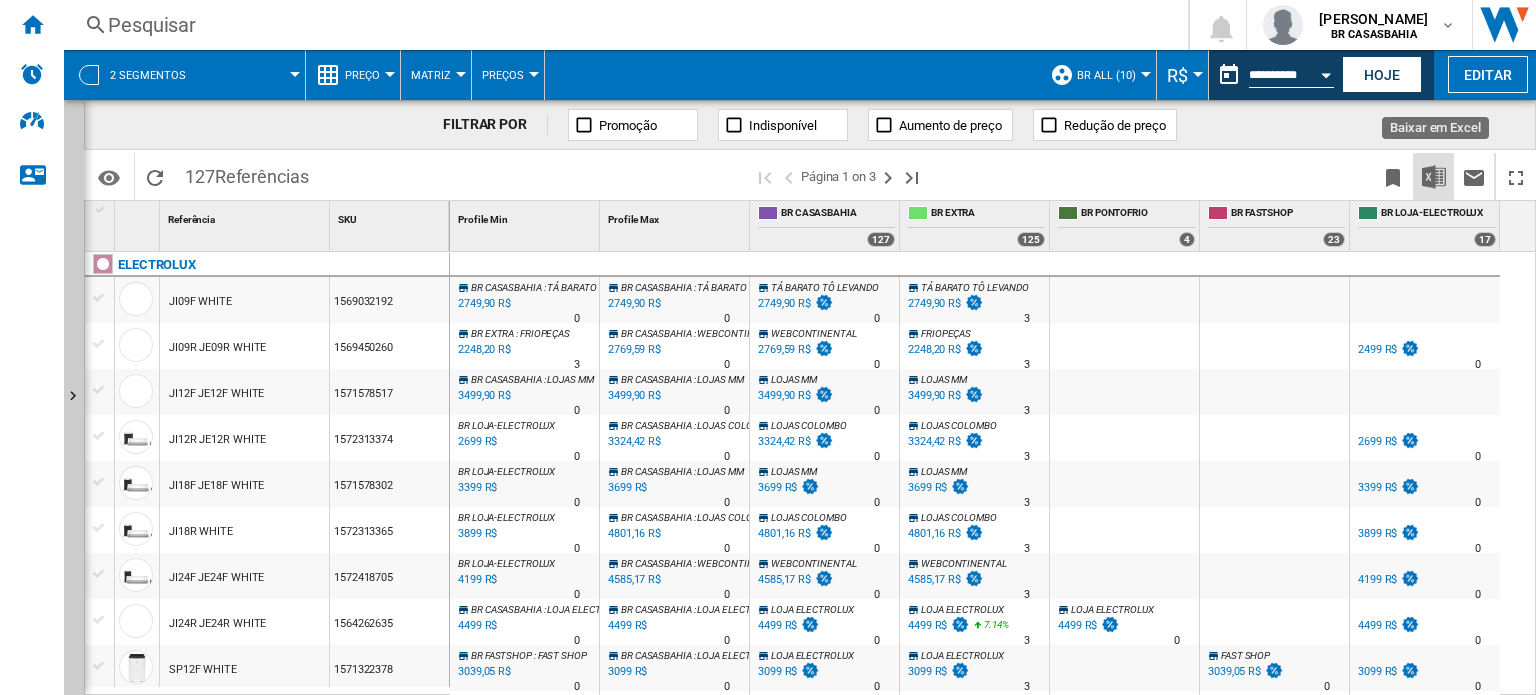 click at bounding box center (1434, 177) 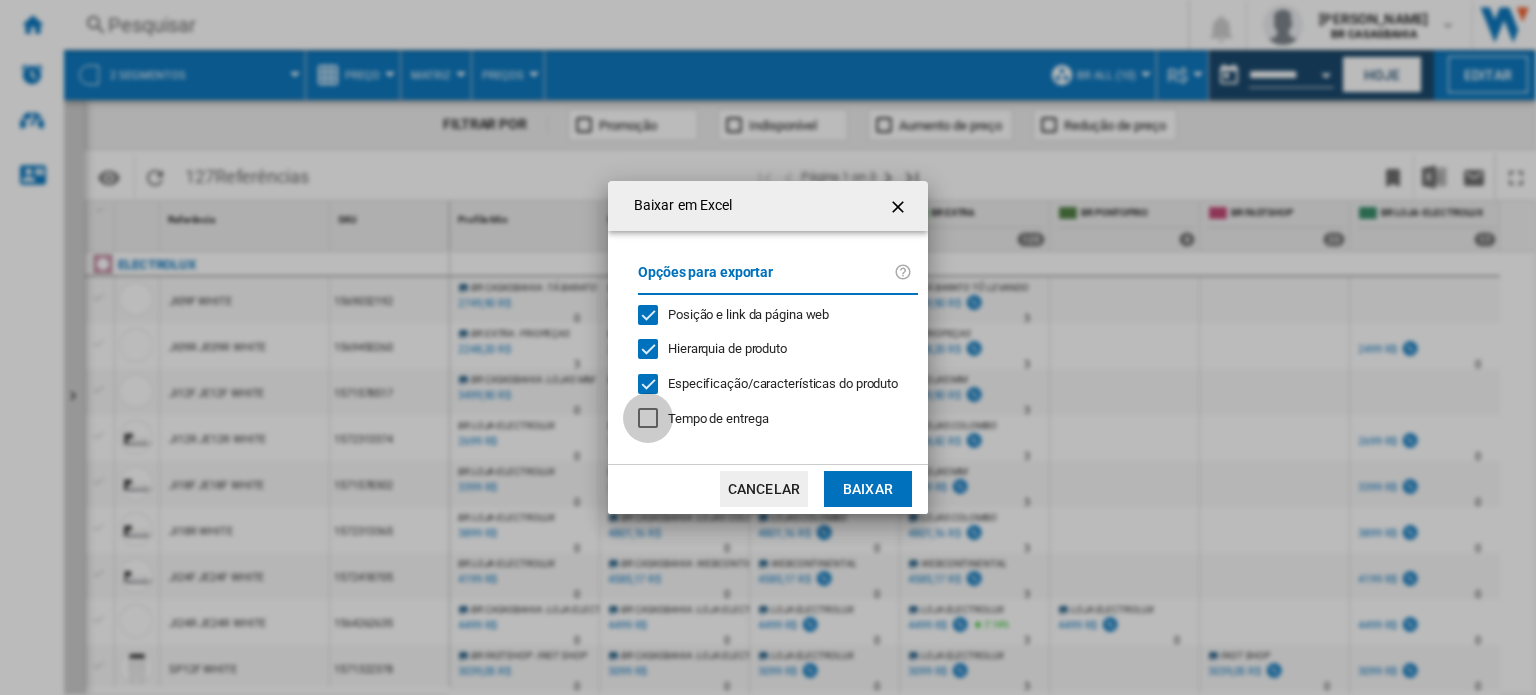 click 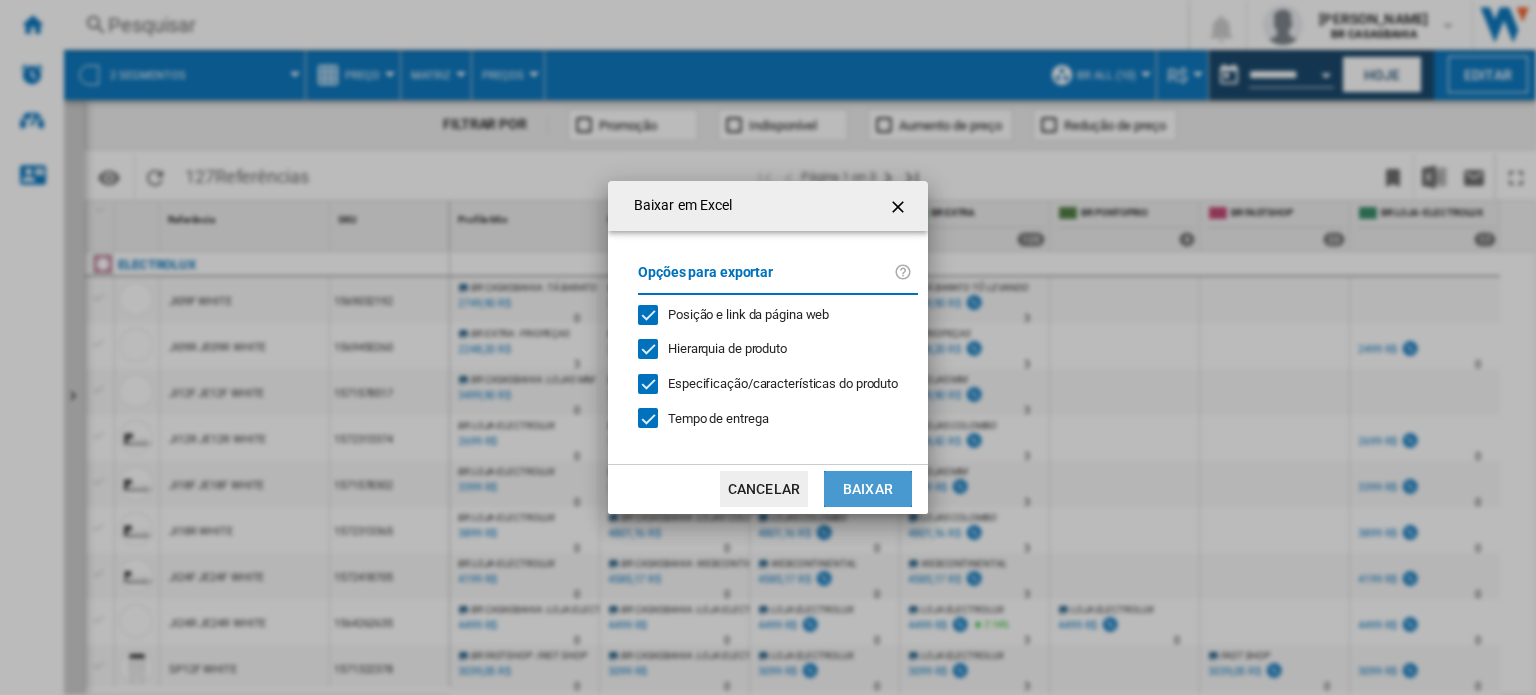 click on "Baixar" 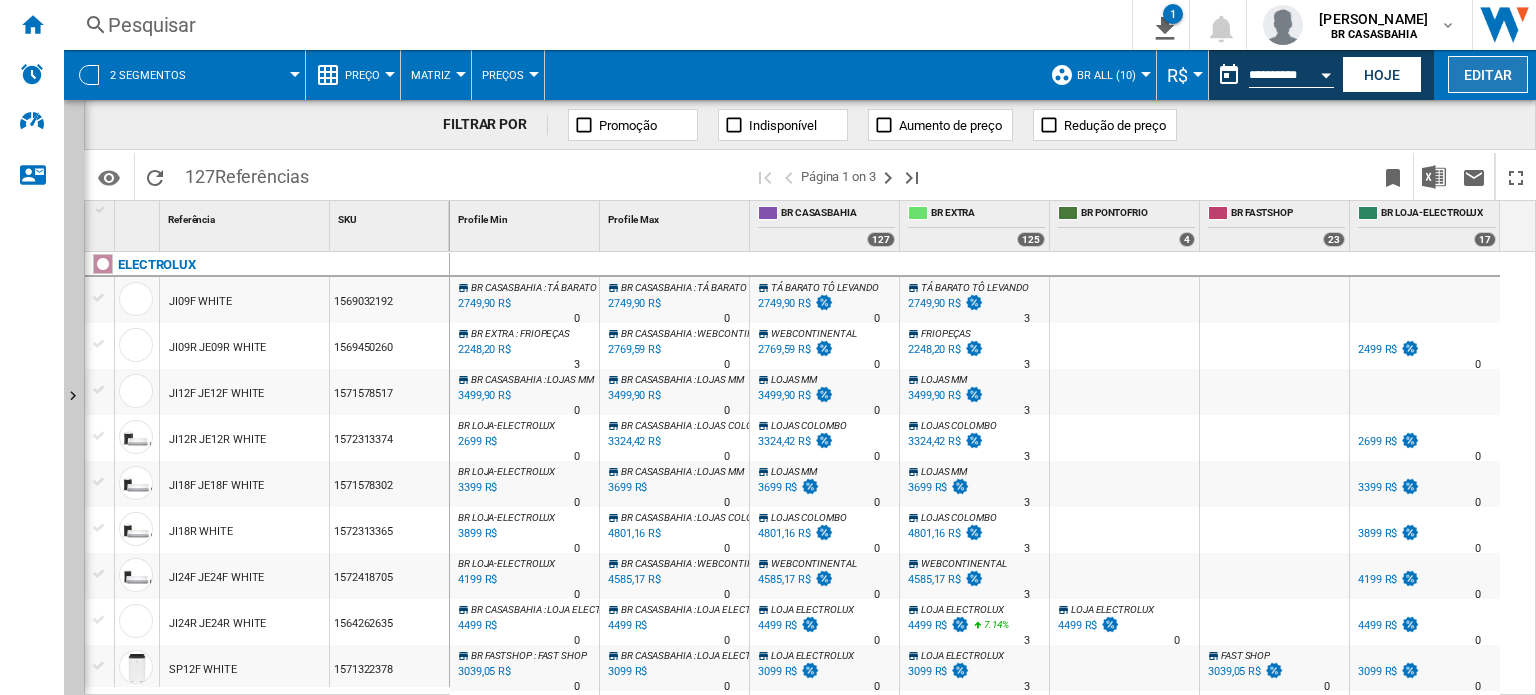 click on "Editar" at bounding box center (1488, 74) 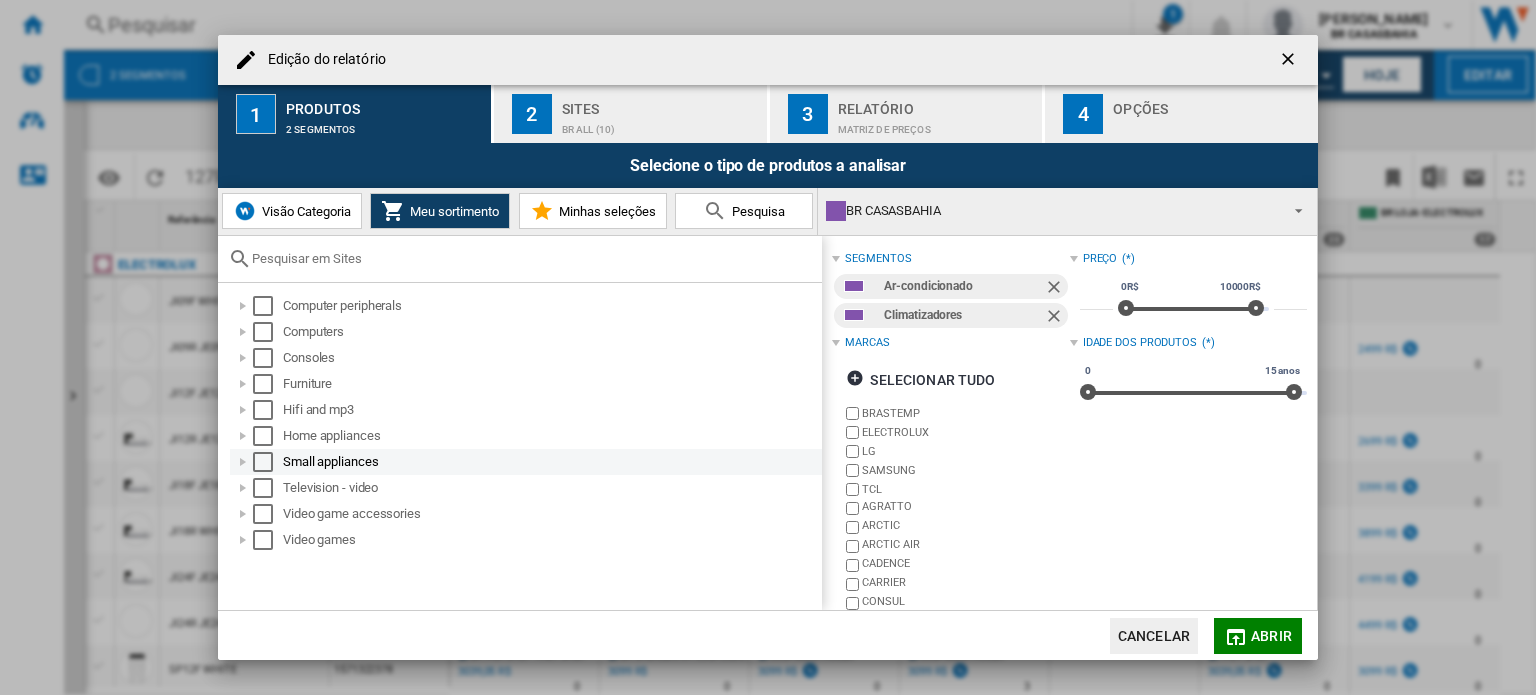 click at bounding box center [263, 462] 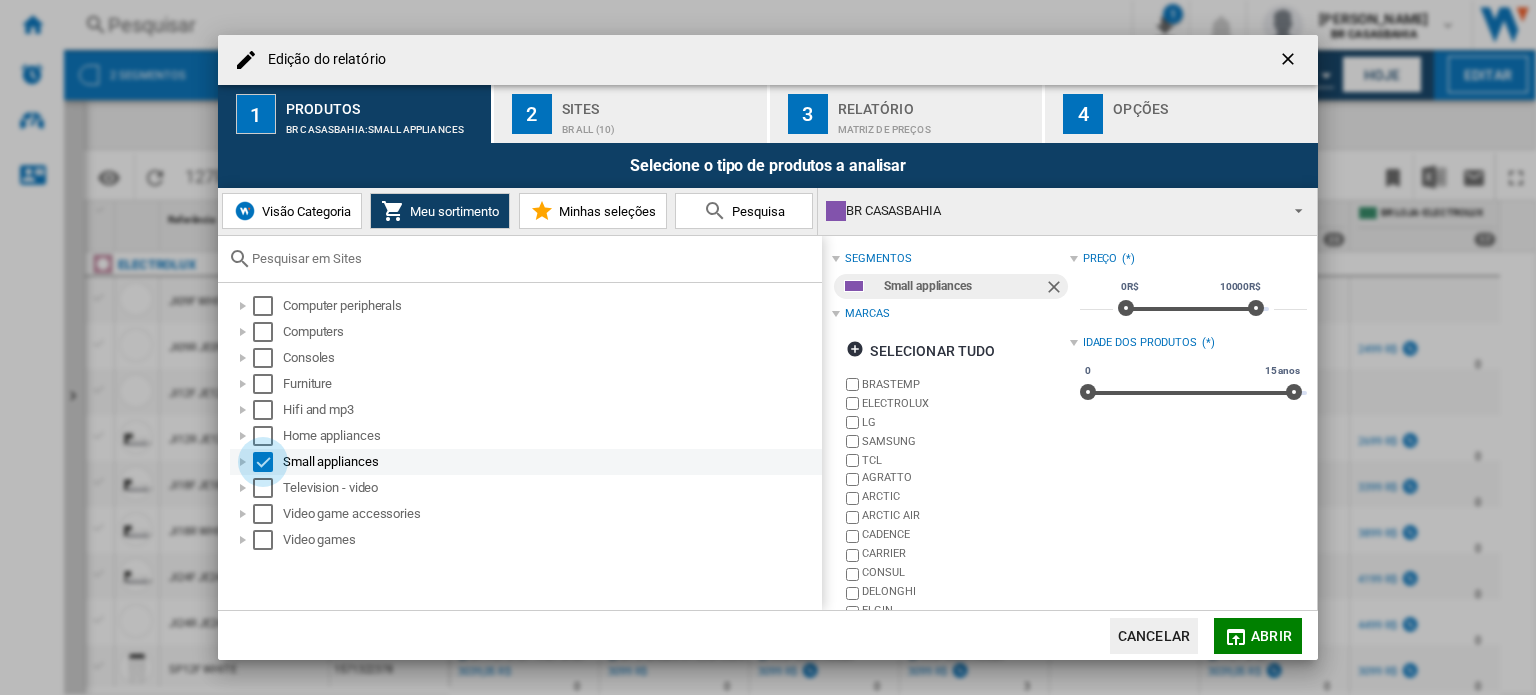 click at bounding box center [263, 462] 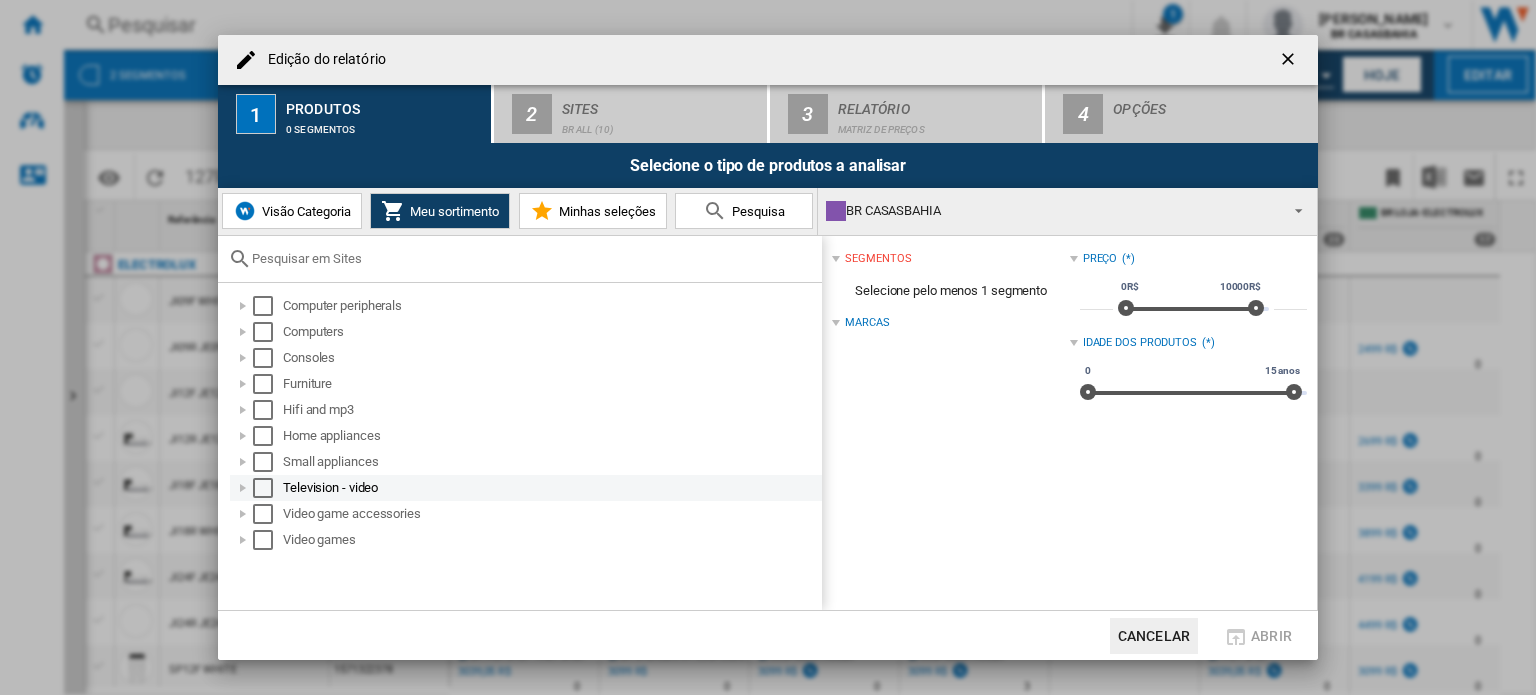 click at bounding box center [243, 488] 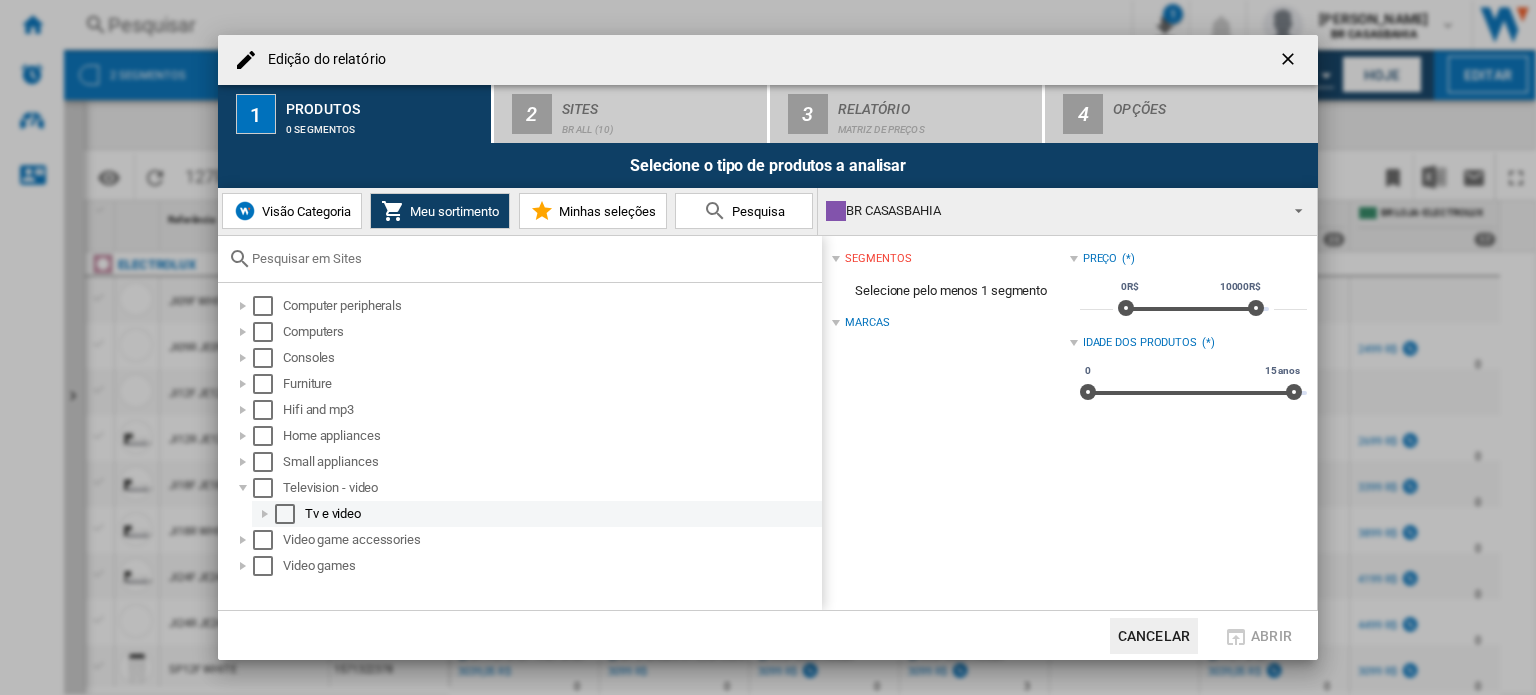 click at bounding box center [265, 514] 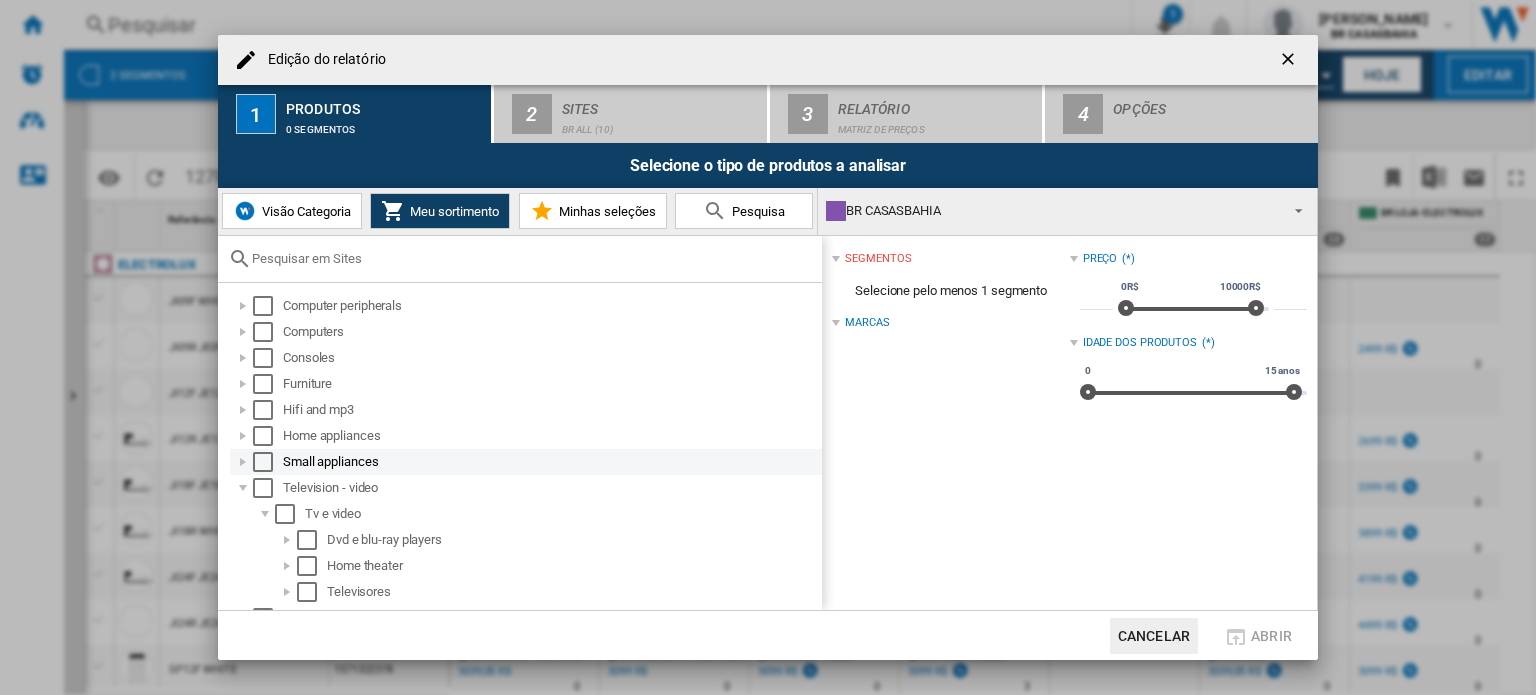 scroll, scrollTop: 46, scrollLeft: 0, axis: vertical 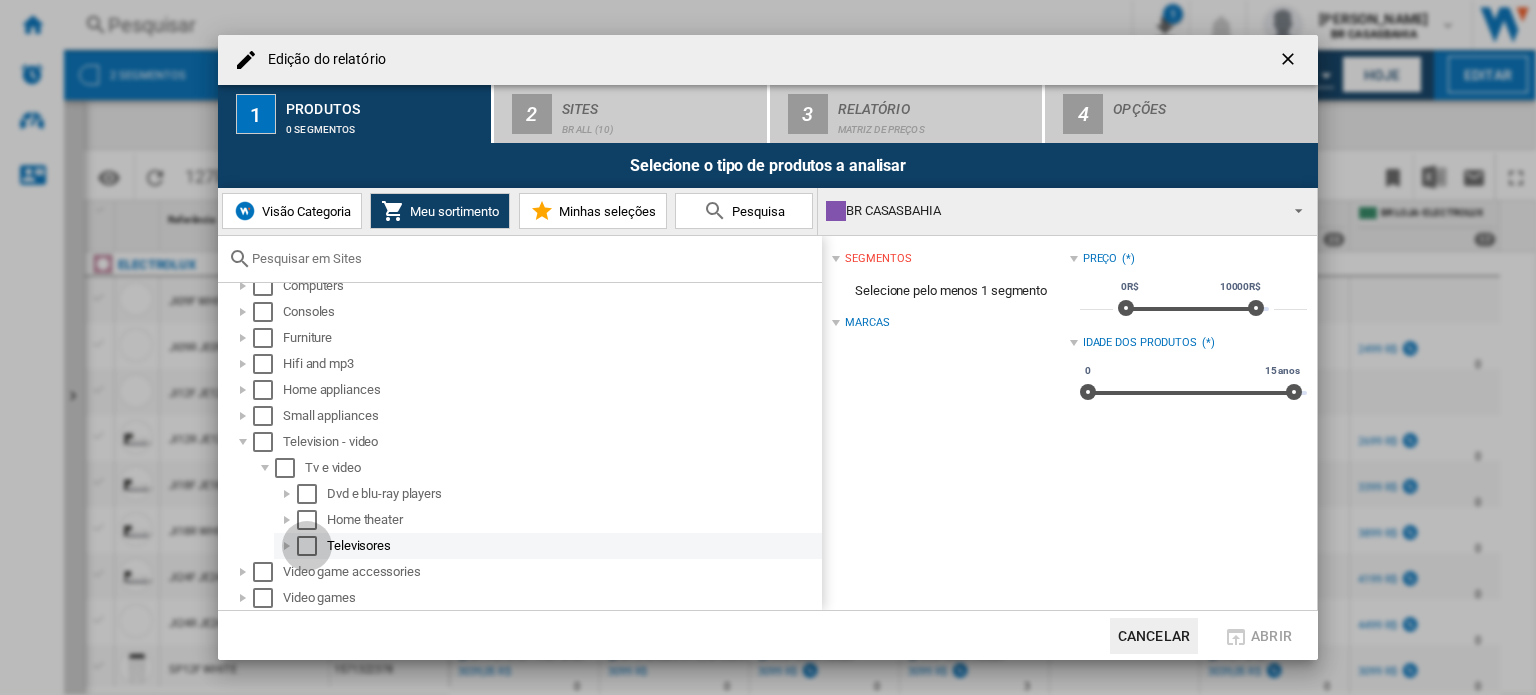 click at bounding box center [307, 546] 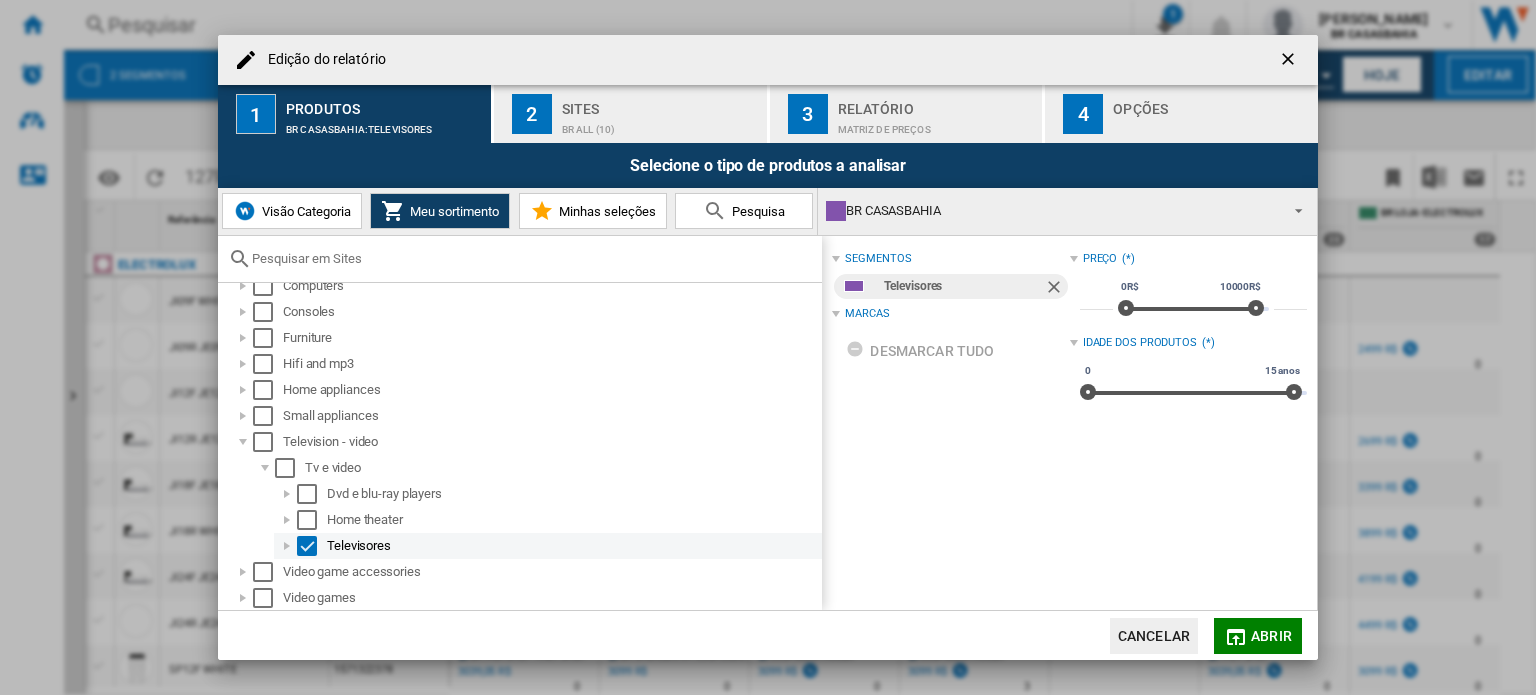 click at bounding box center [287, 546] 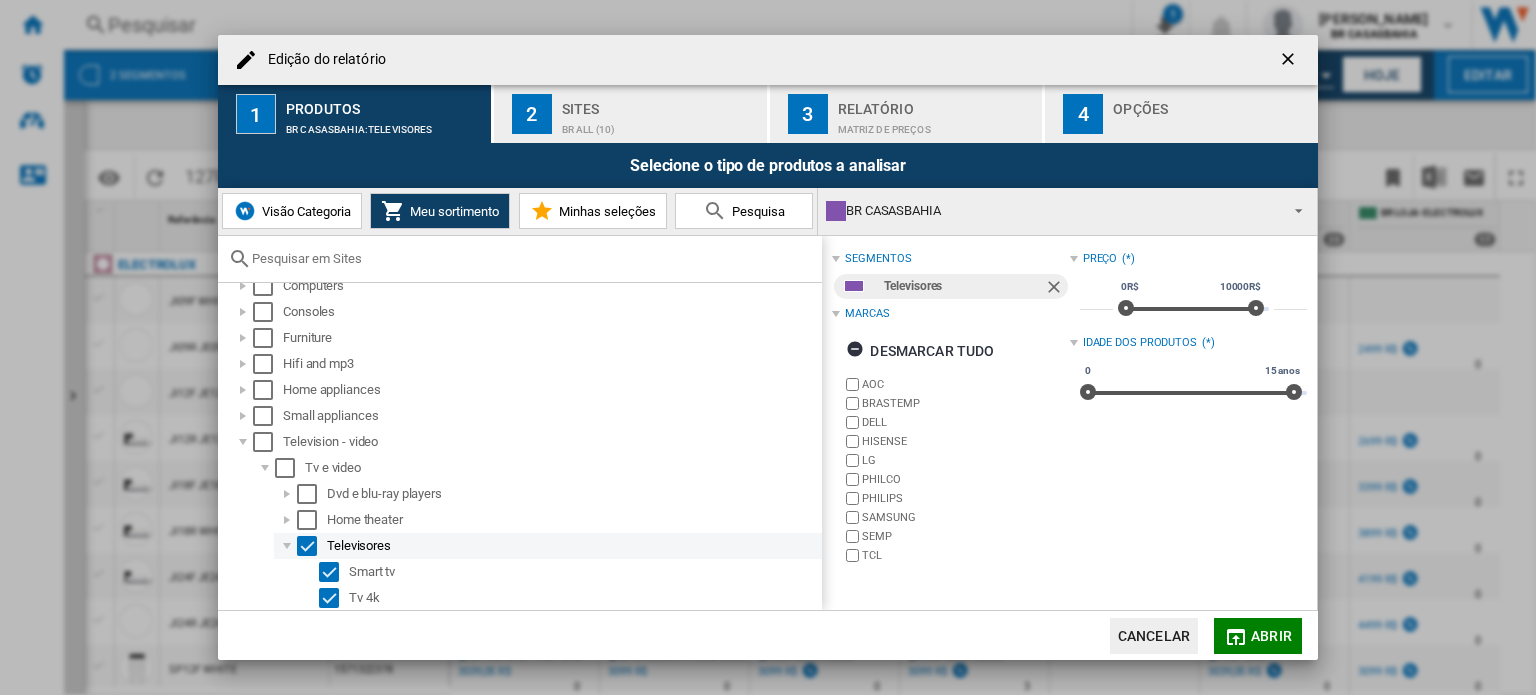scroll, scrollTop: 202, scrollLeft: 0, axis: vertical 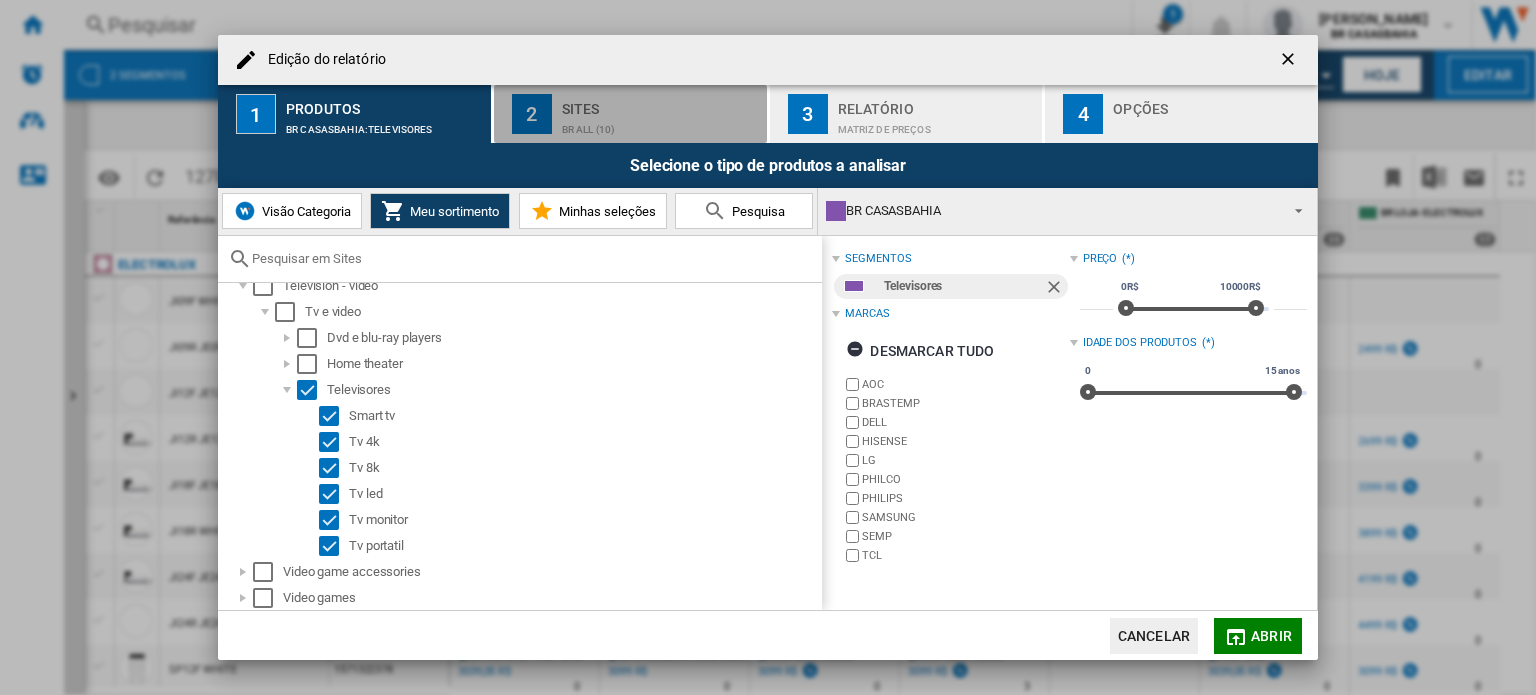 click on "Sites" at bounding box center (660, 103) 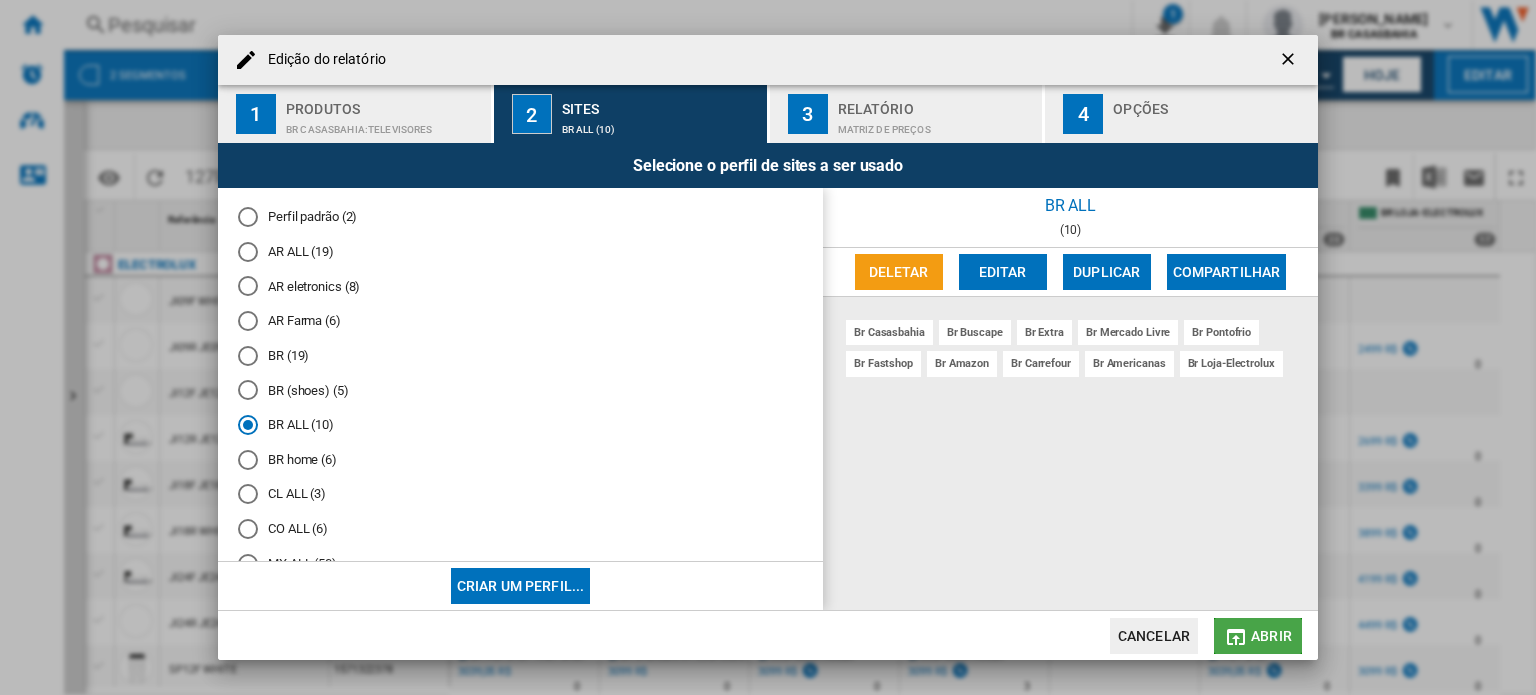 click on "Abrir" 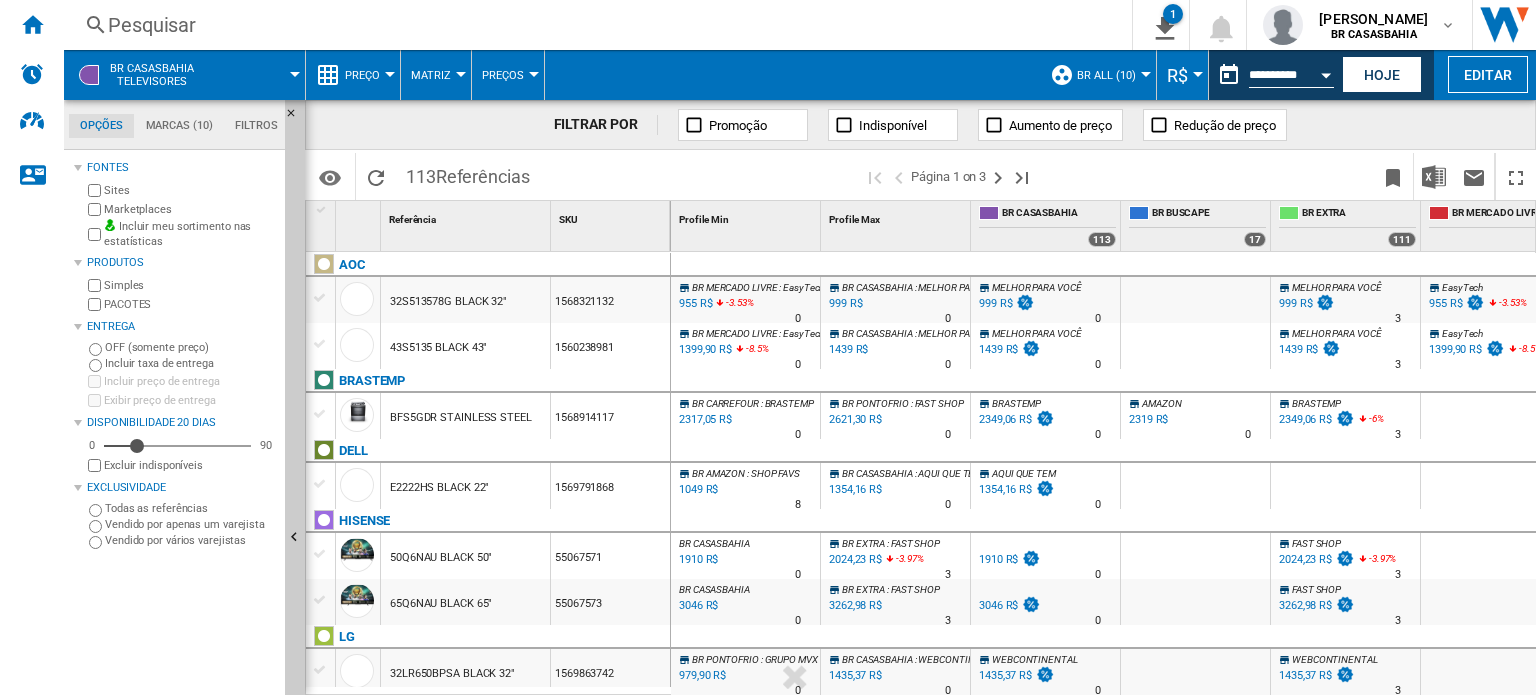 scroll, scrollTop: 155, scrollLeft: 0, axis: vertical 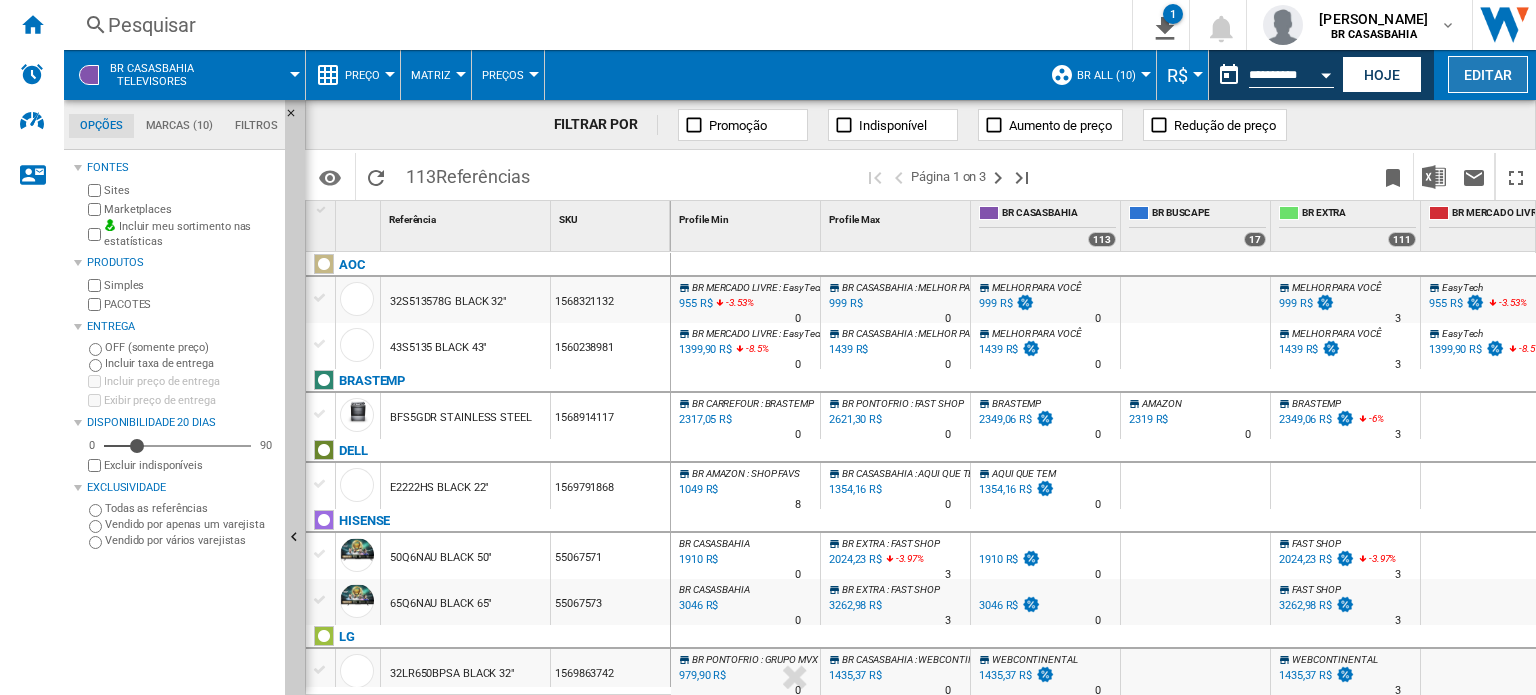 click on "Editar" at bounding box center [1488, 74] 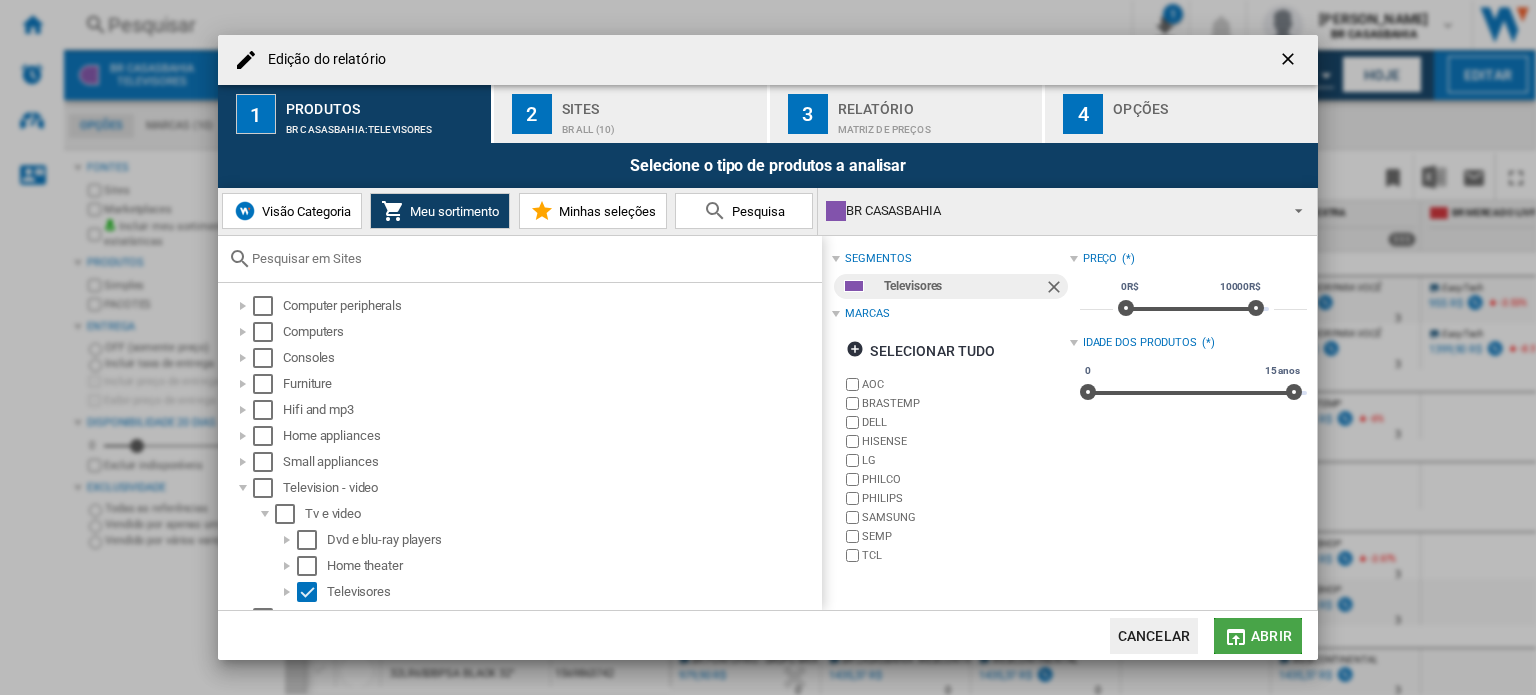 click on "Abrir" 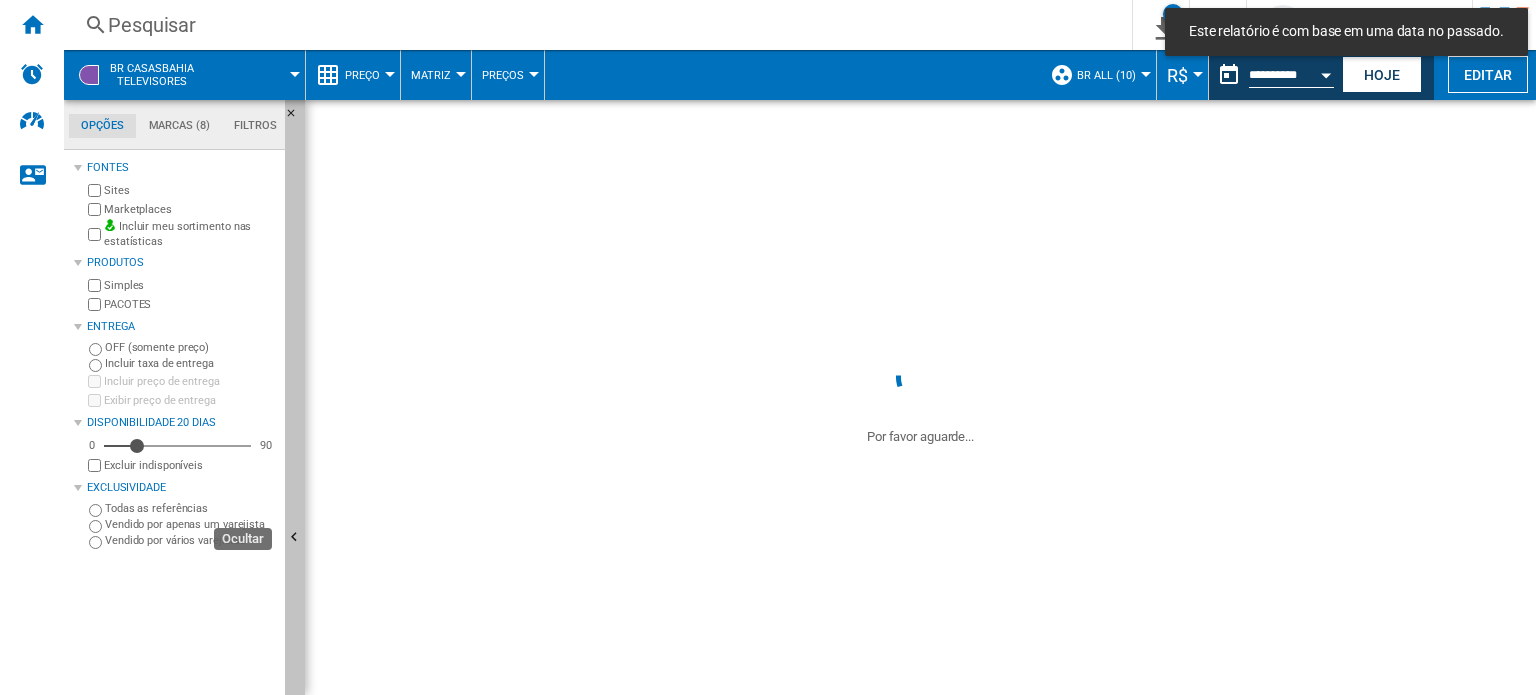 click at bounding box center (295, 538) 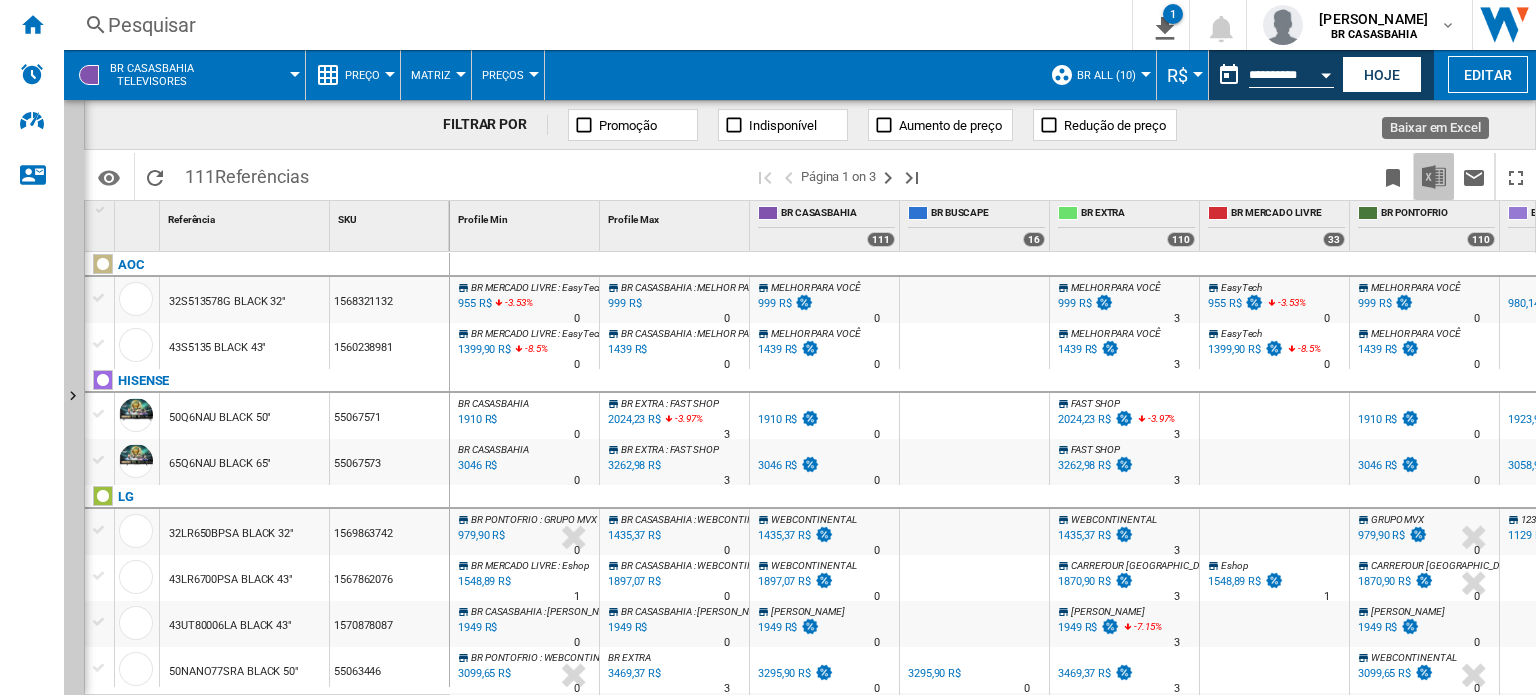 click at bounding box center [1434, 177] 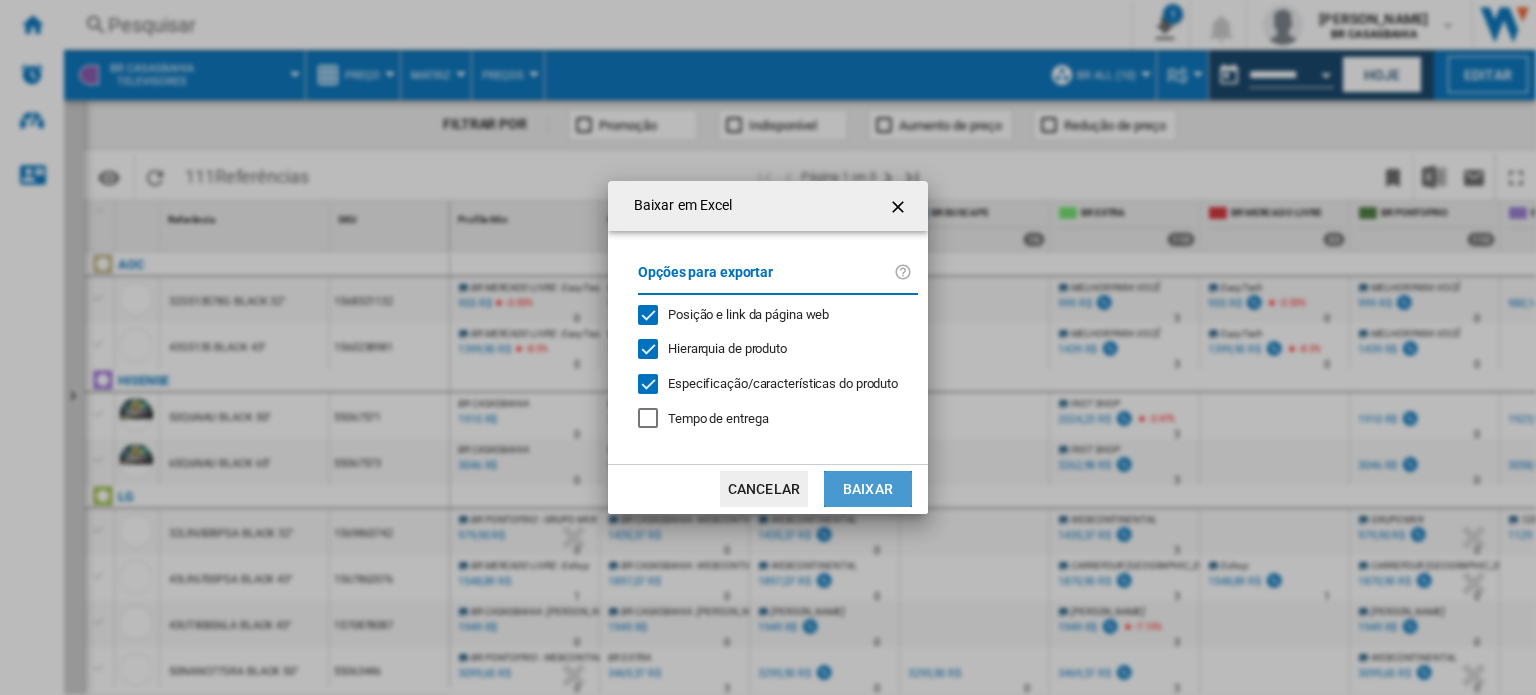 click on "Baixar" 